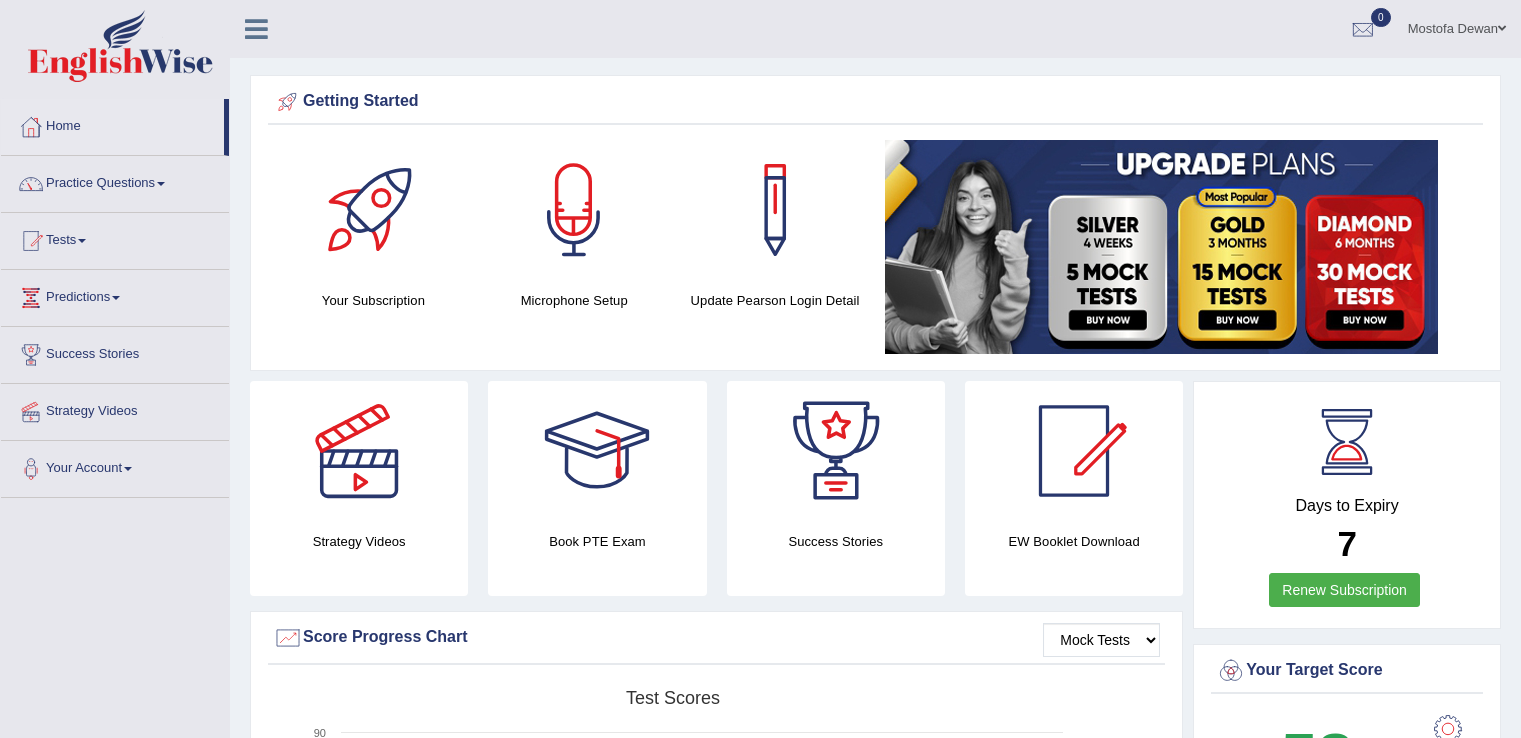 scroll, scrollTop: 0, scrollLeft: 0, axis: both 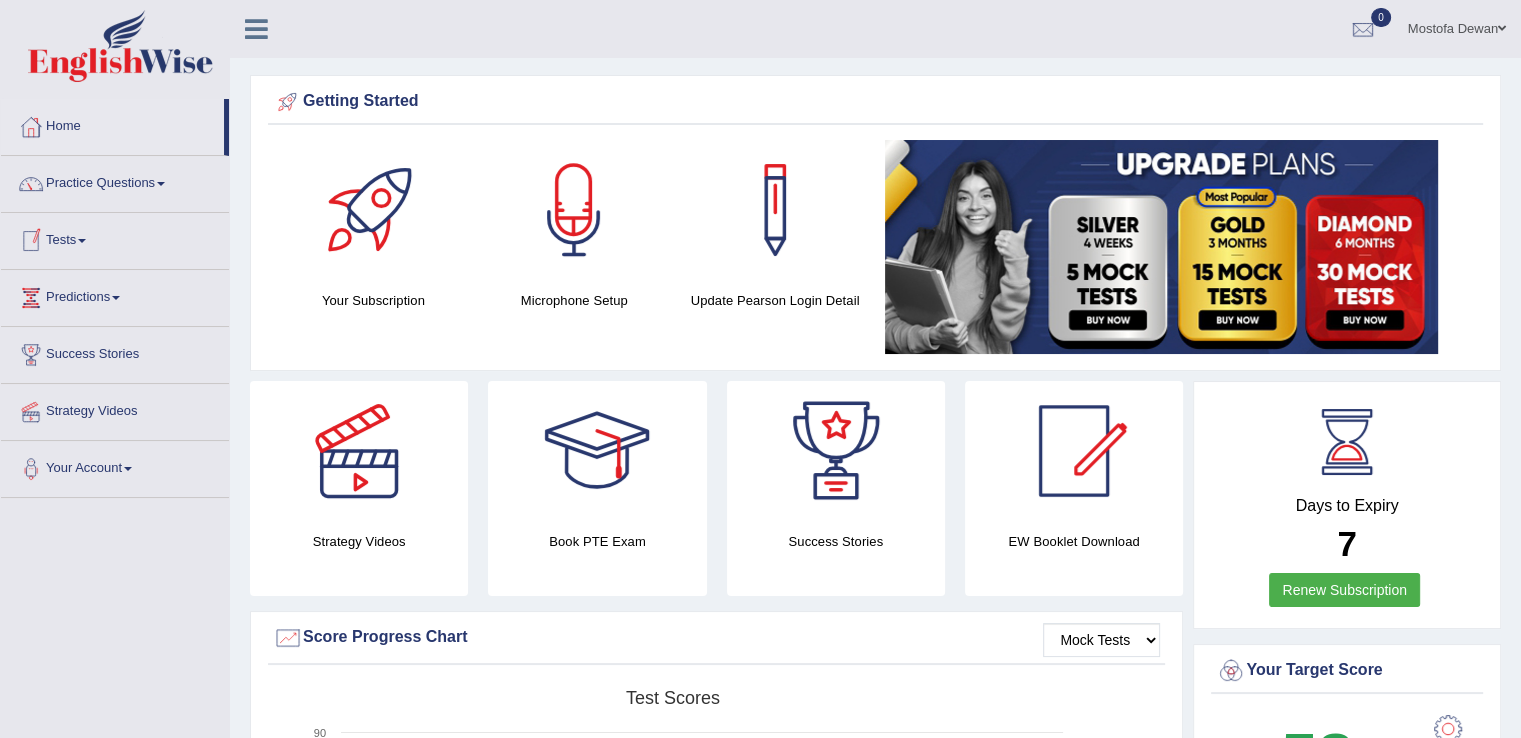 click on "Tests" at bounding box center (115, 238) 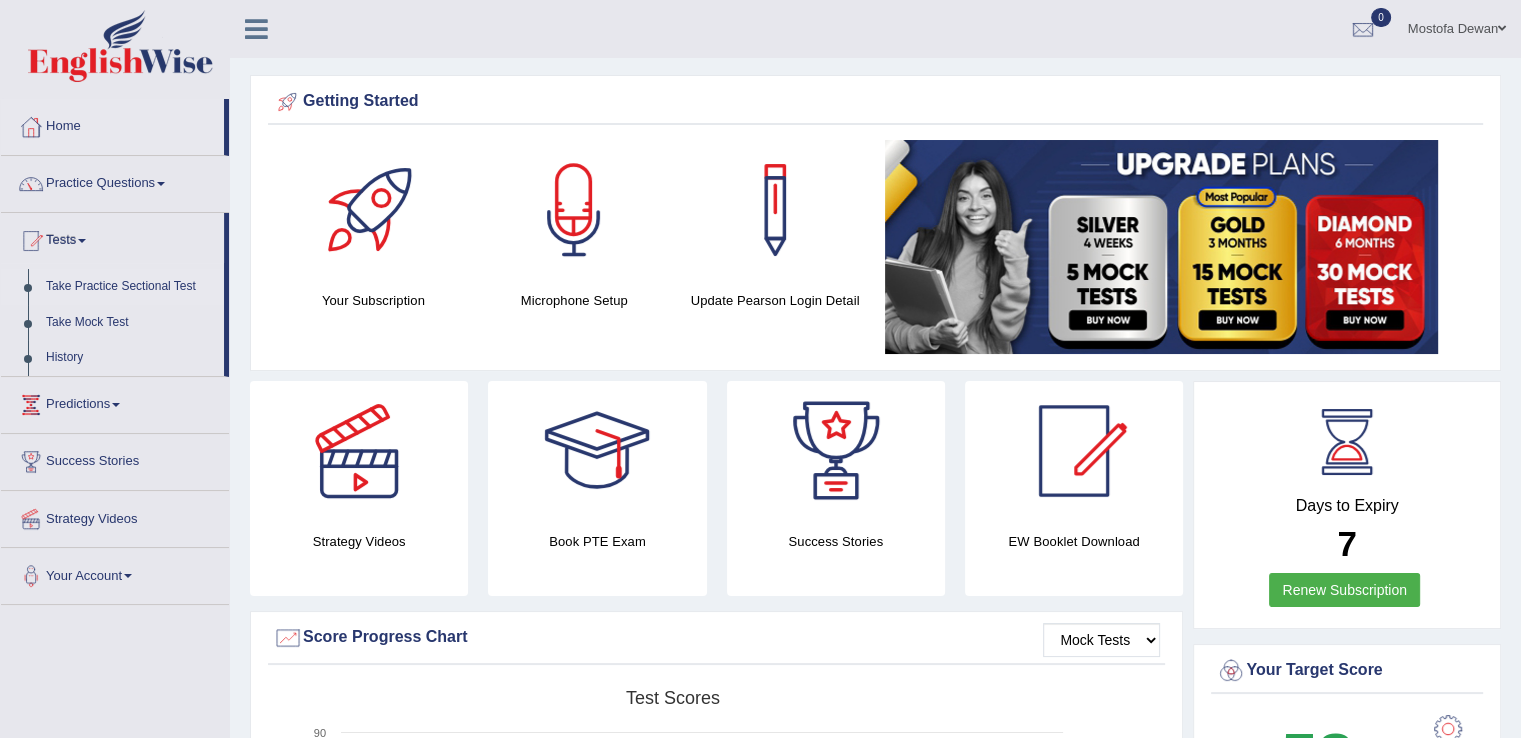 click on "Take Practice Sectional Test" at bounding box center [130, 287] 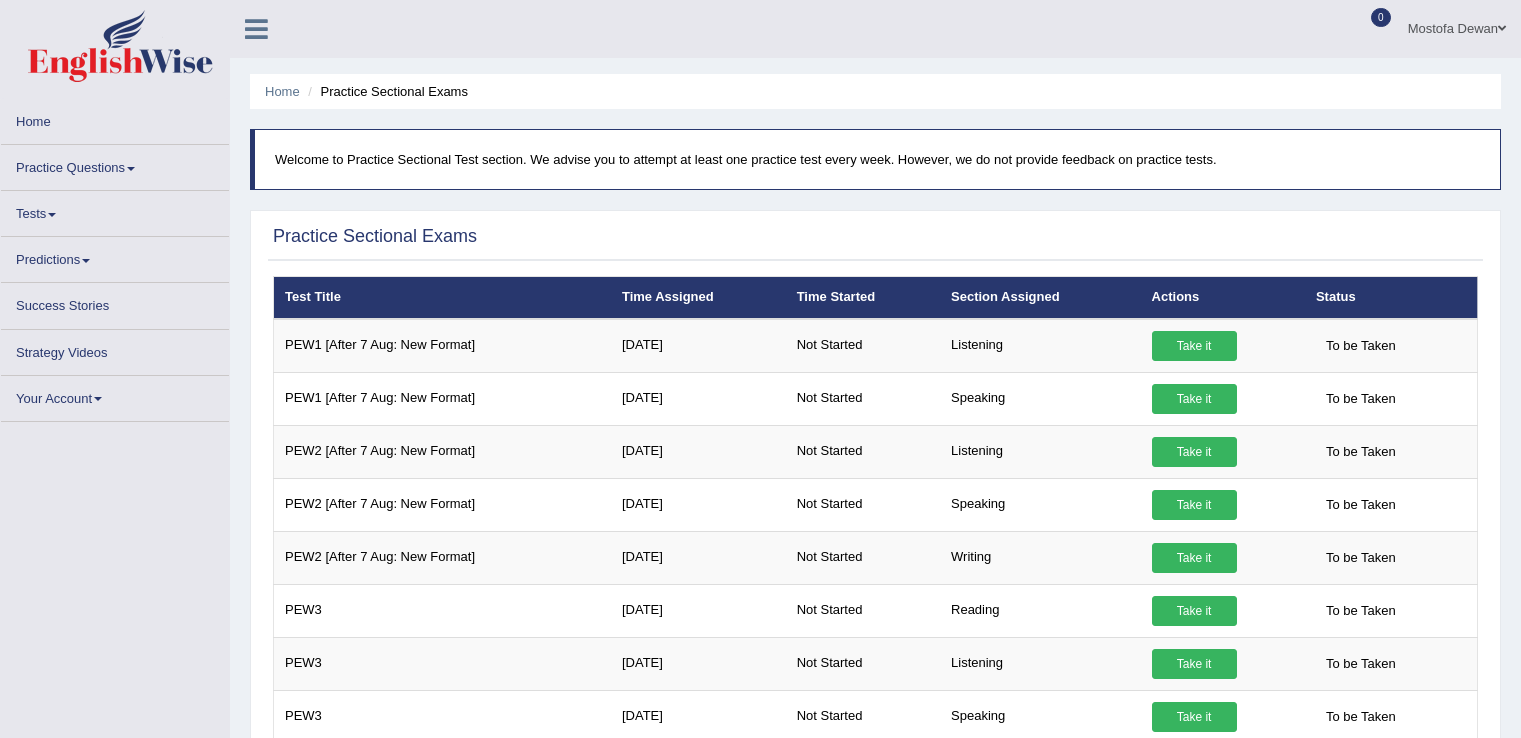 scroll, scrollTop: 0, scrollLeft: 0, axis: both 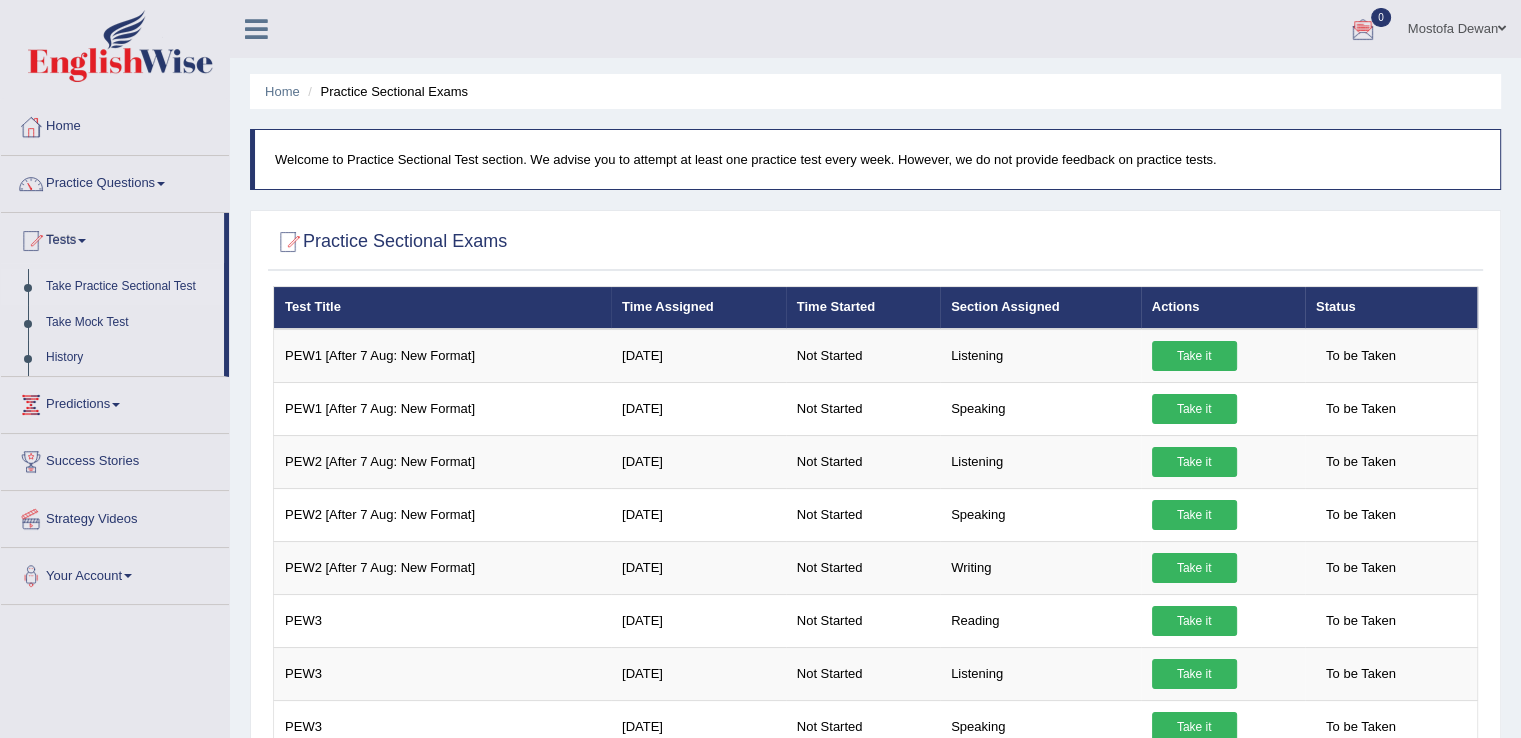 click on "Mostofa Dewan" at bounding box center [1457, 26] 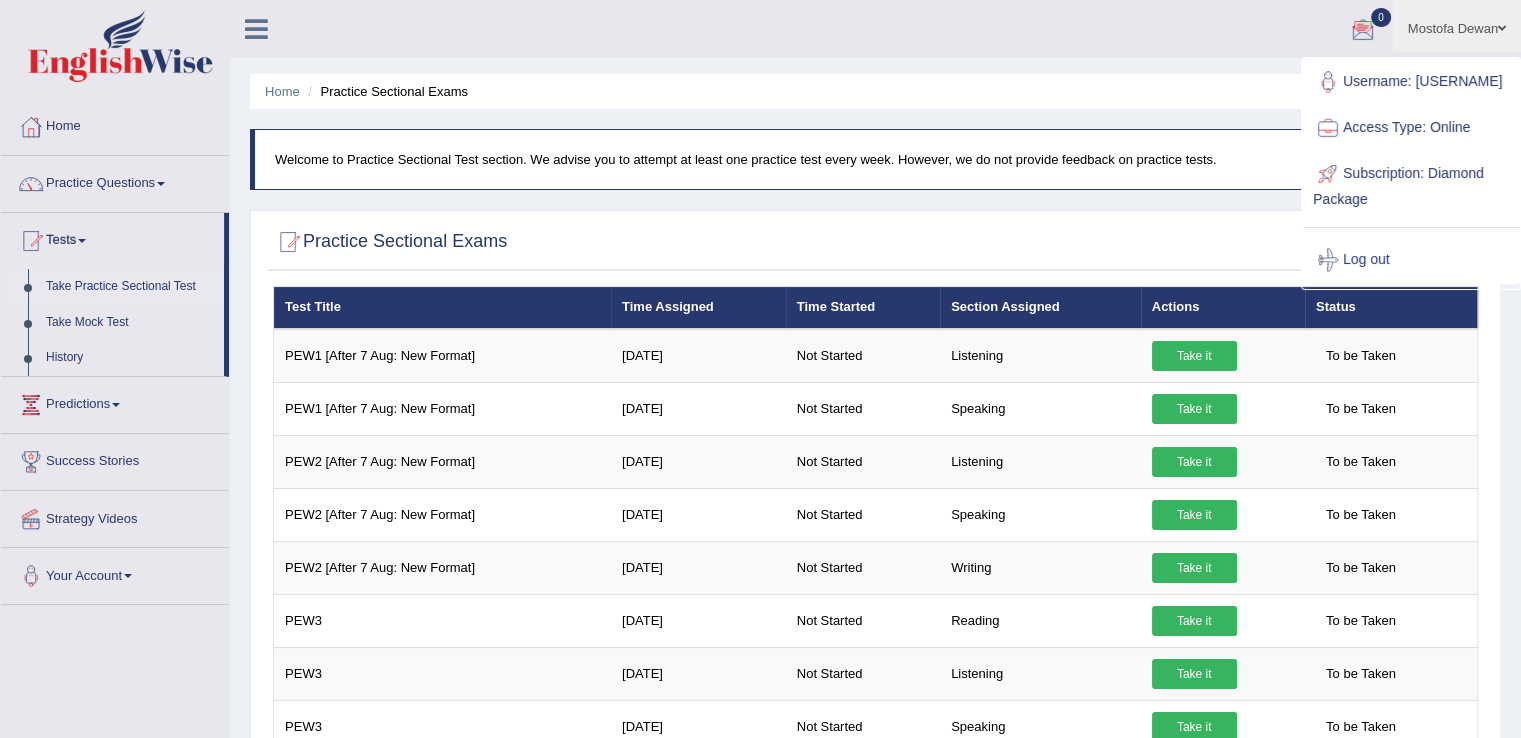 click on "Home
Practice Sectional Exams
Welcome to Practice Sectional Test section. We advise you to attempt at least one practice test every week.
However, we do not provide feedback on practice tests.
Practice Sectional Exams
×
Have you watched our instructional video on how to take a Mock Test?listening
No, I want to see it
Yes, I have seen that and want to undertake the mock exam now × × No, I want to see it × × ×" at bounding box center (875, 1224) 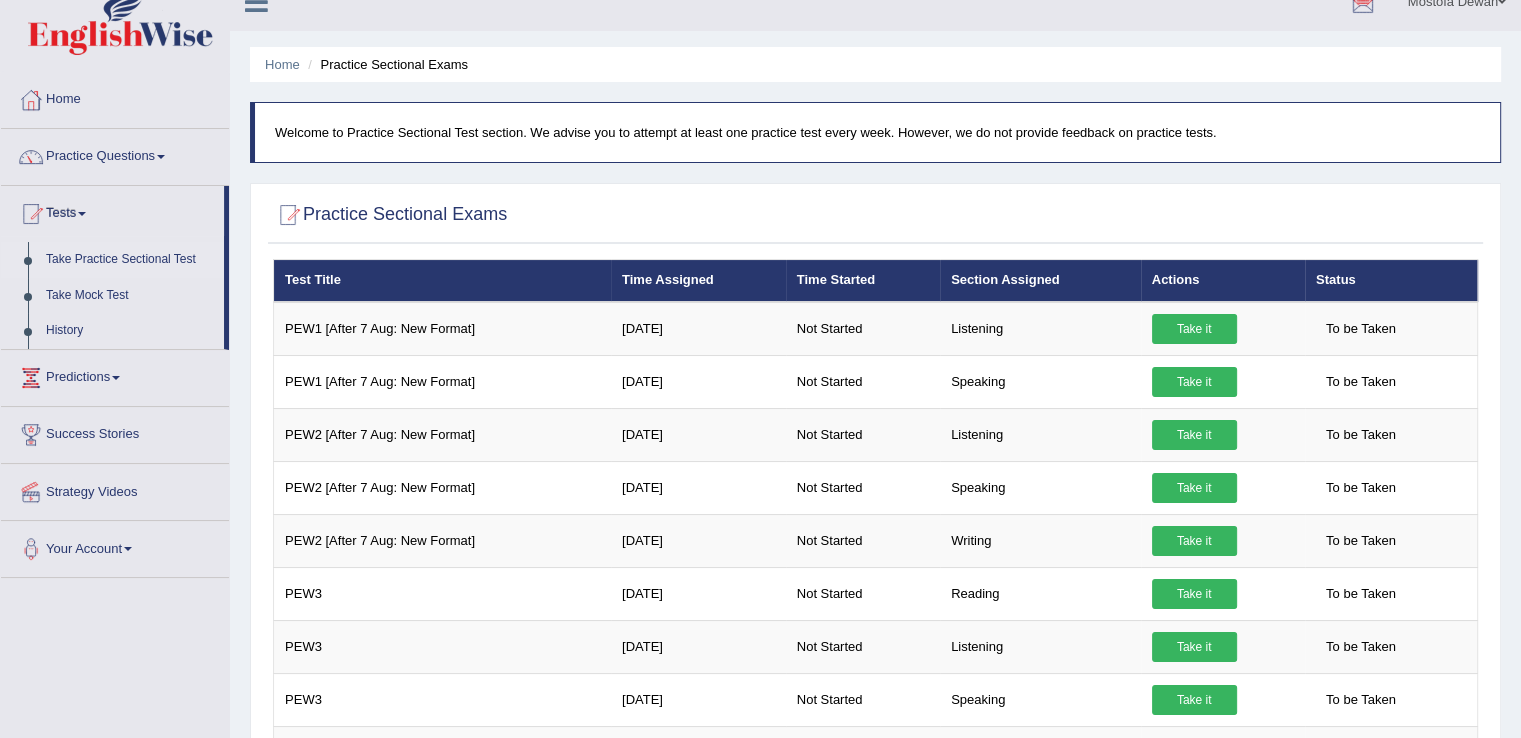 scroll, scrollTop: 0, scrollLeft: 0, axis: both 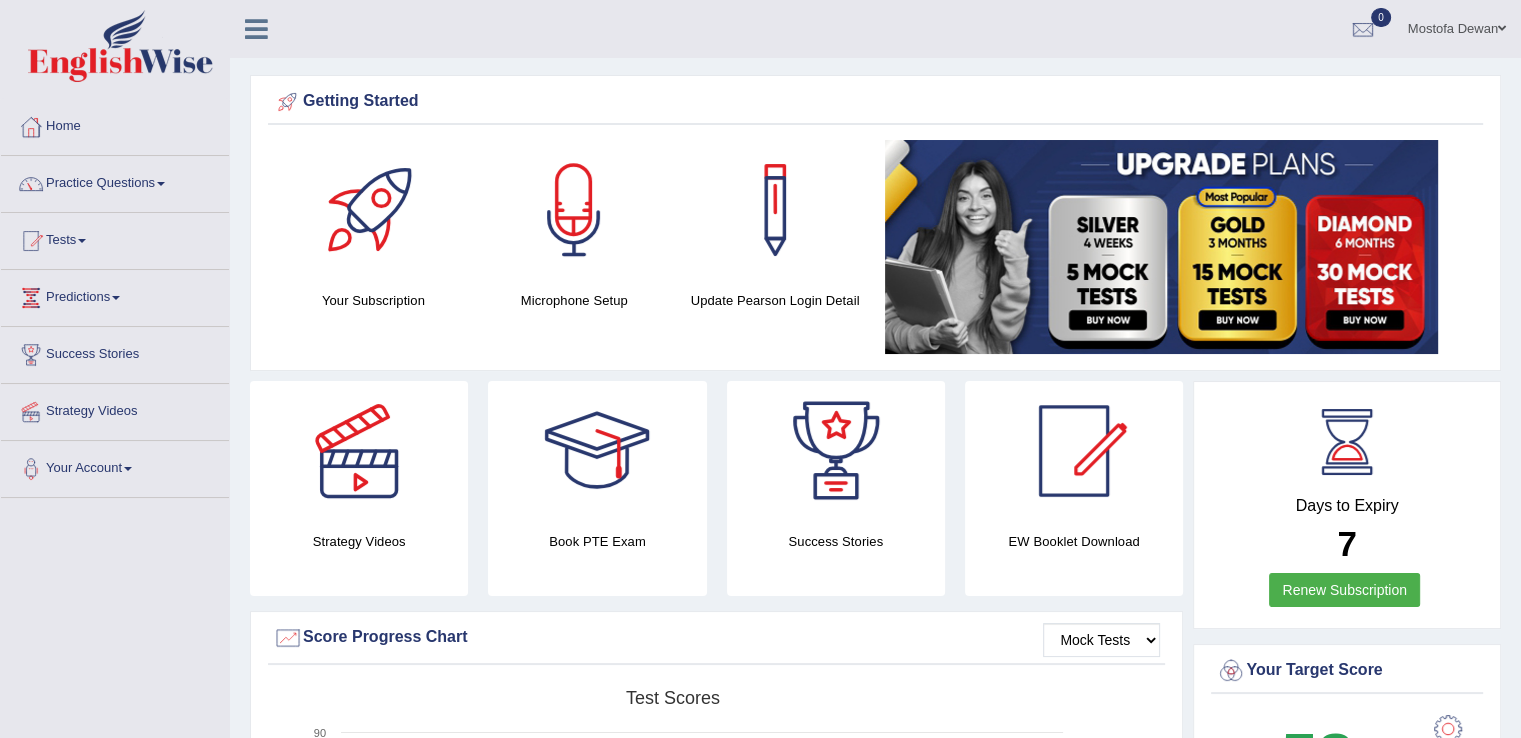 click on "Renew Subscription" at bounding box center (1344, 590) 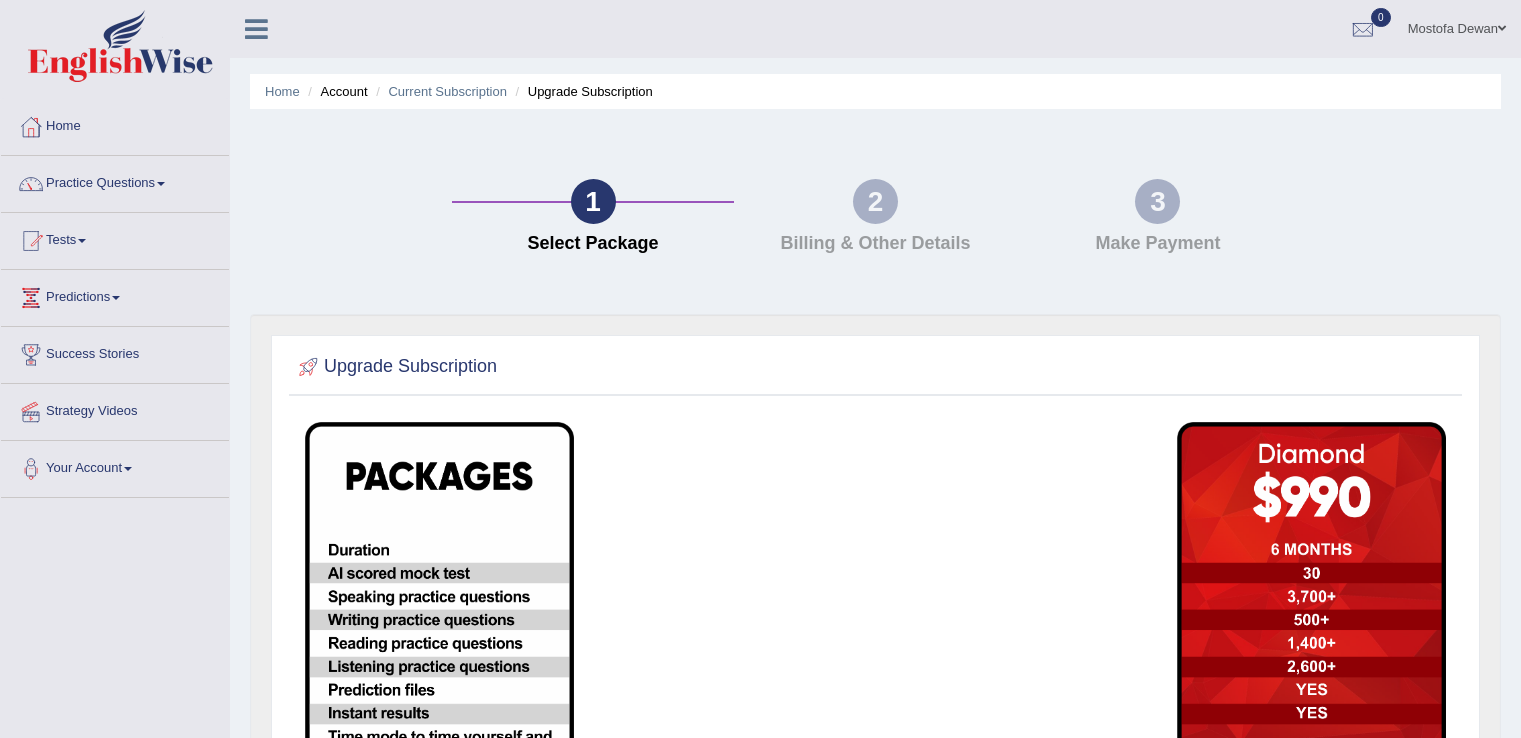 scroll, scrollTop: 0, scrollLeft: 0, axis: both 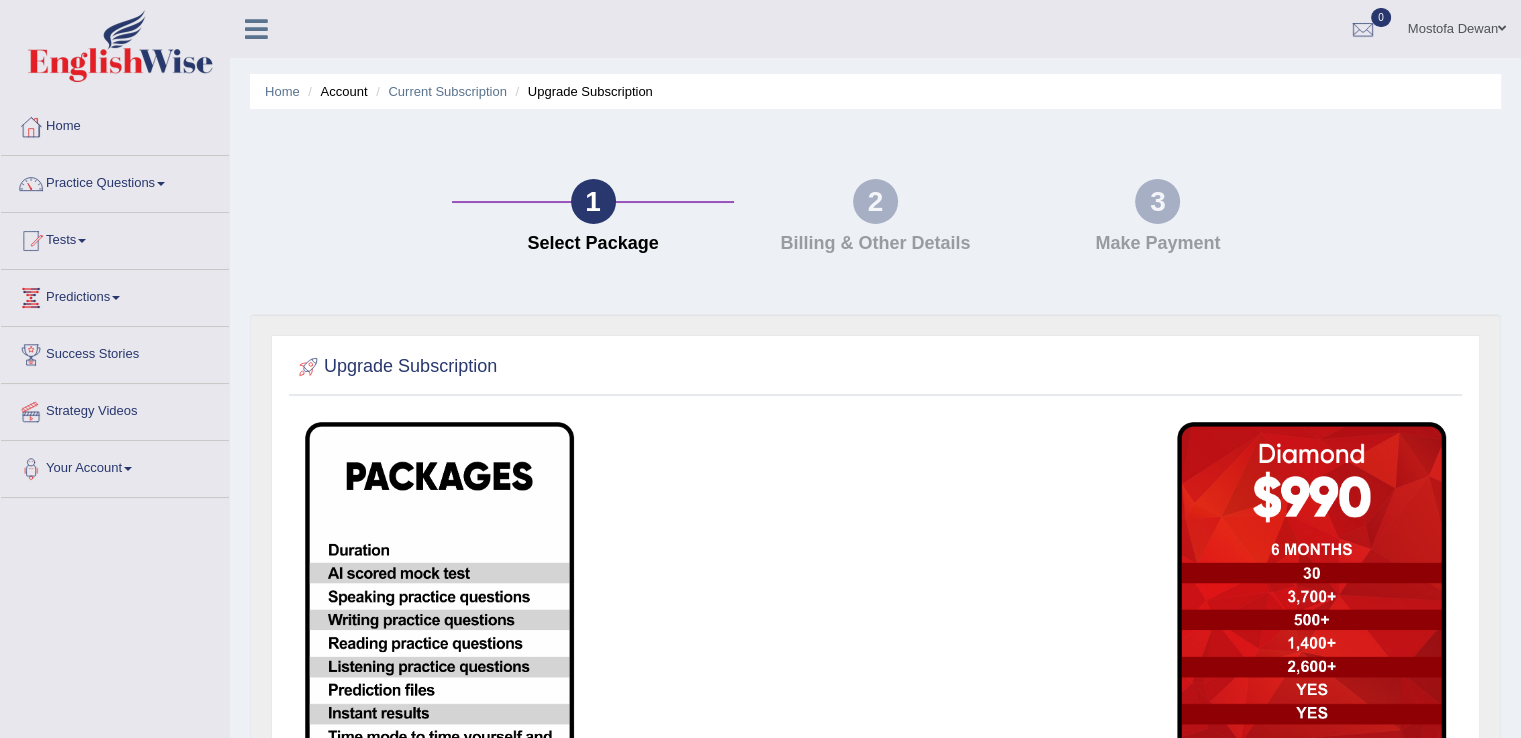 click on "Make Payment" at bounding box center (1158, 244) 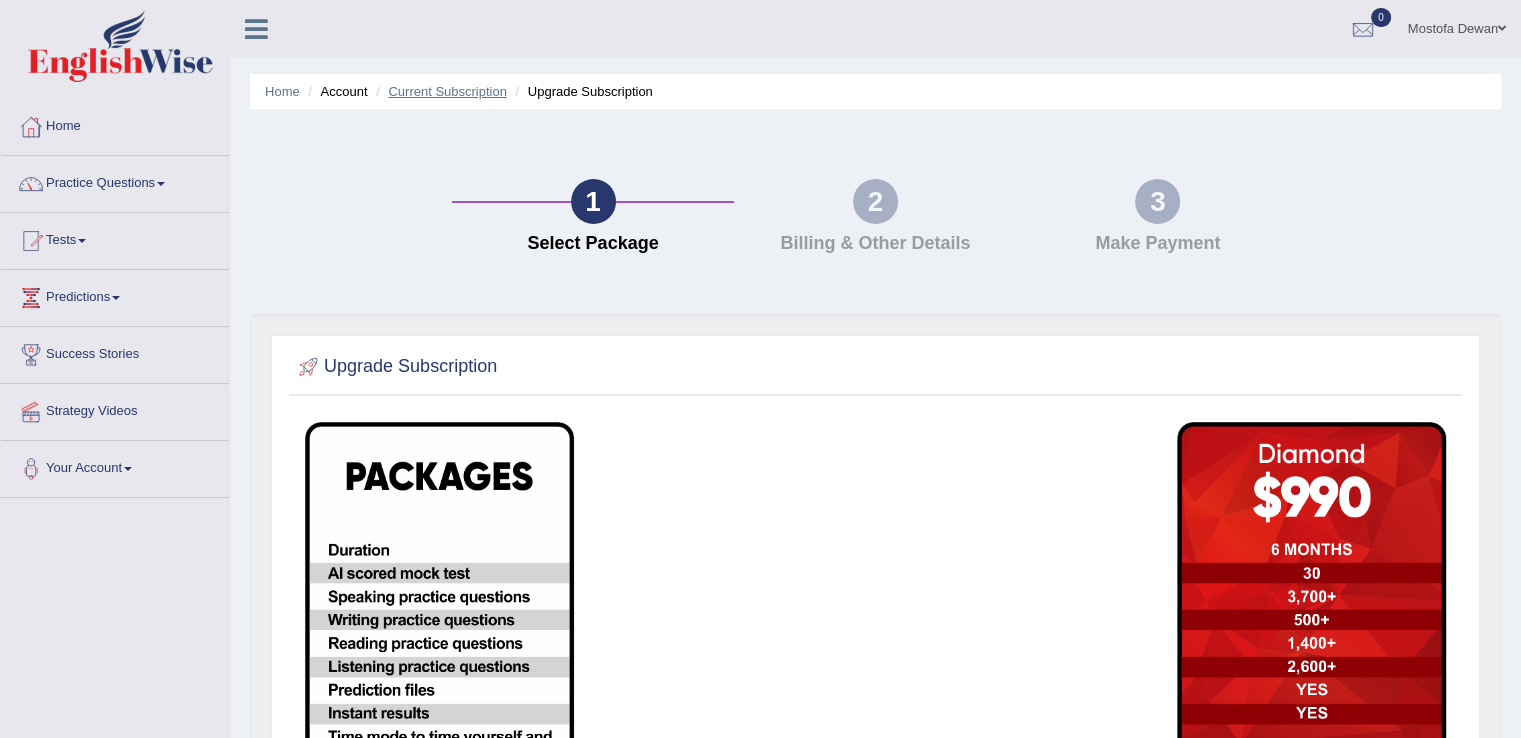 click on "Current Subscription" at bounding box center [447, 91] 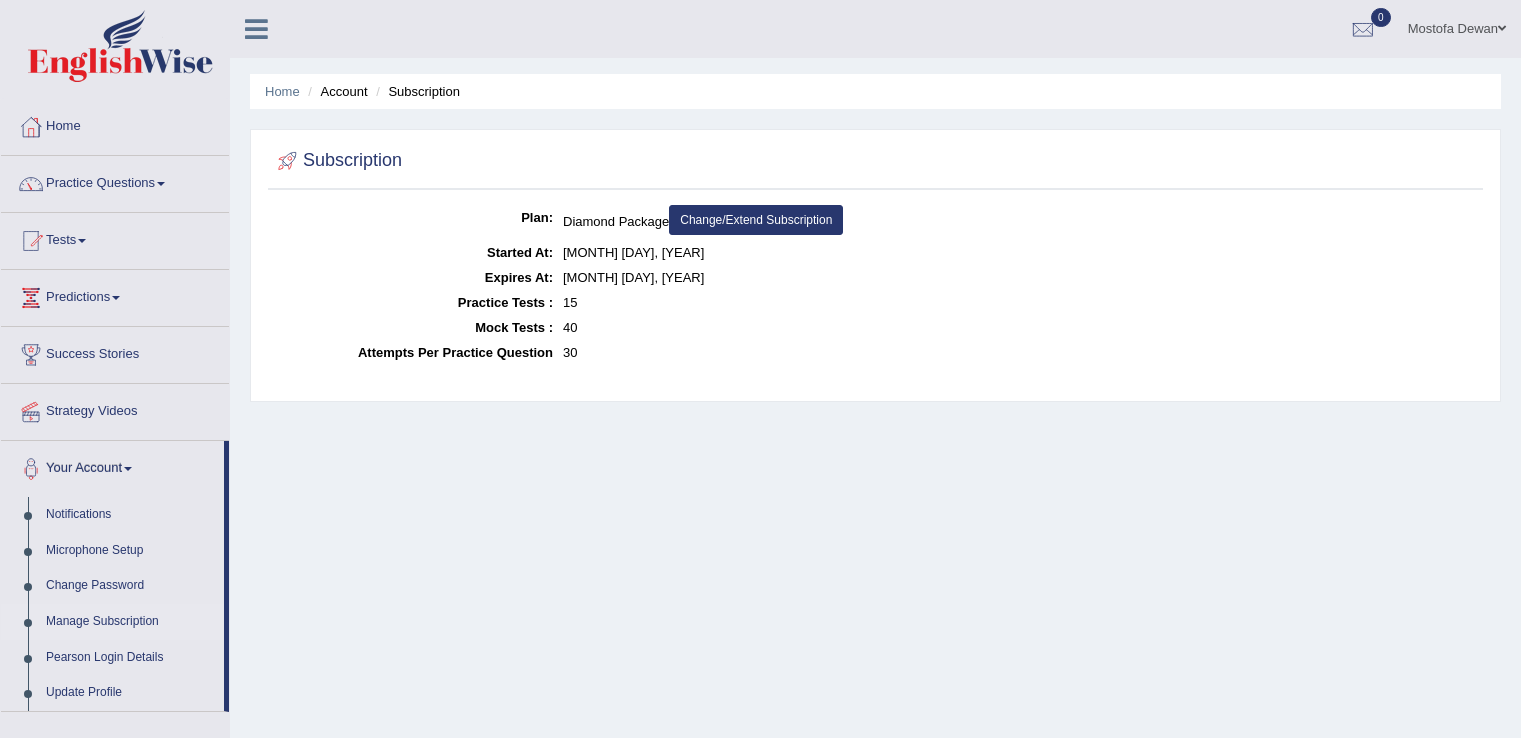 scroll, scrollTop: 0, scrollLeft: 0, axis: both 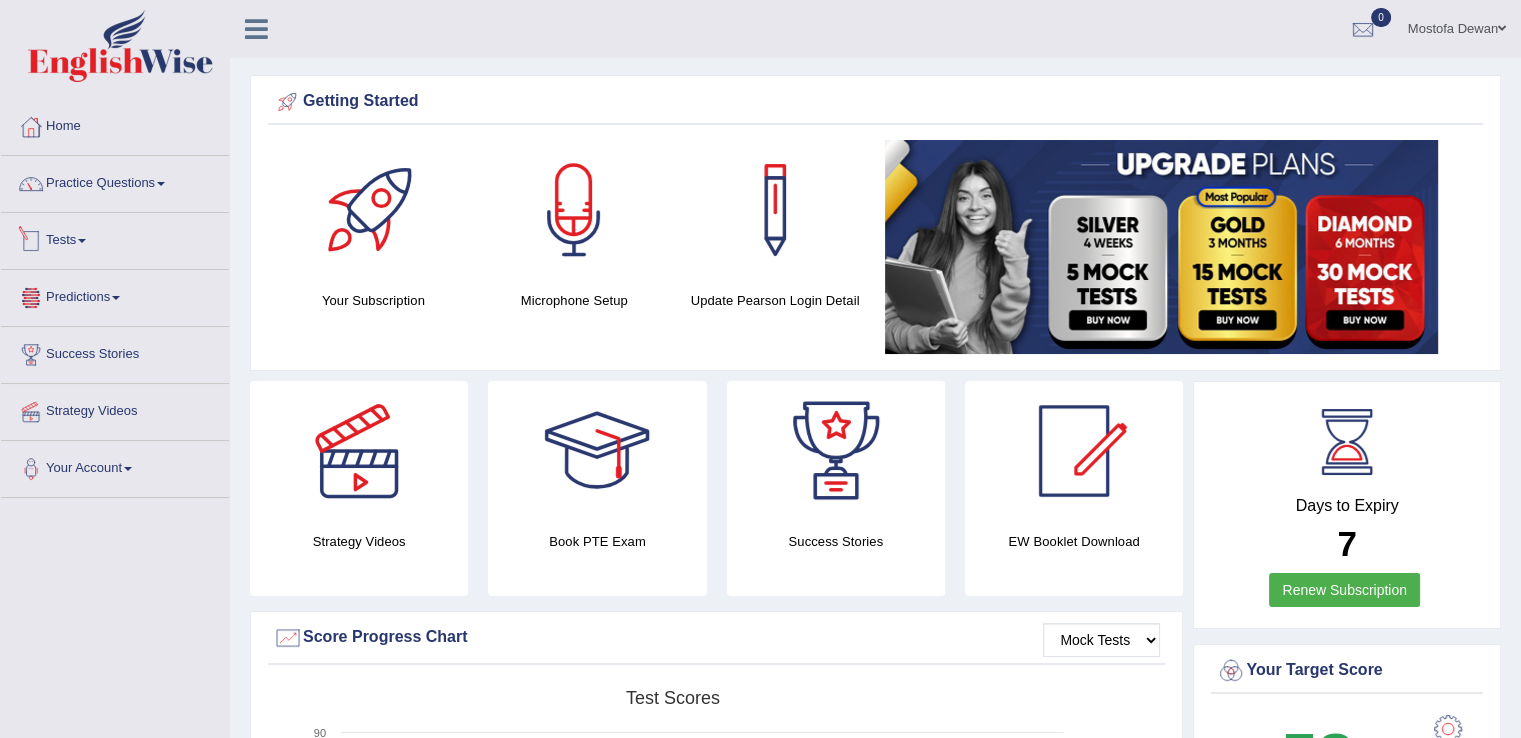 click on "Tests" at bounding box center [115, 238] 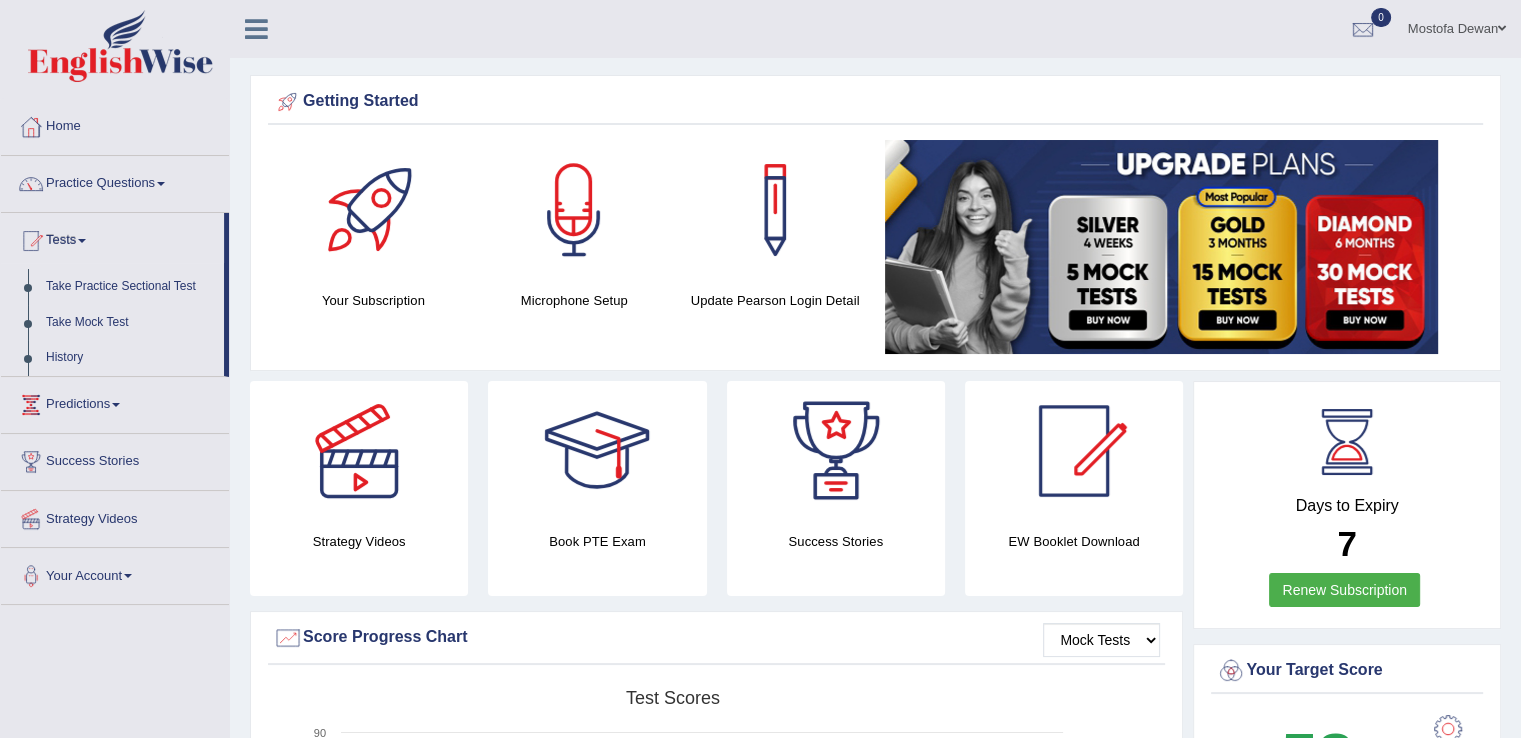 click on "Tests" at bounding box center (112, 238) 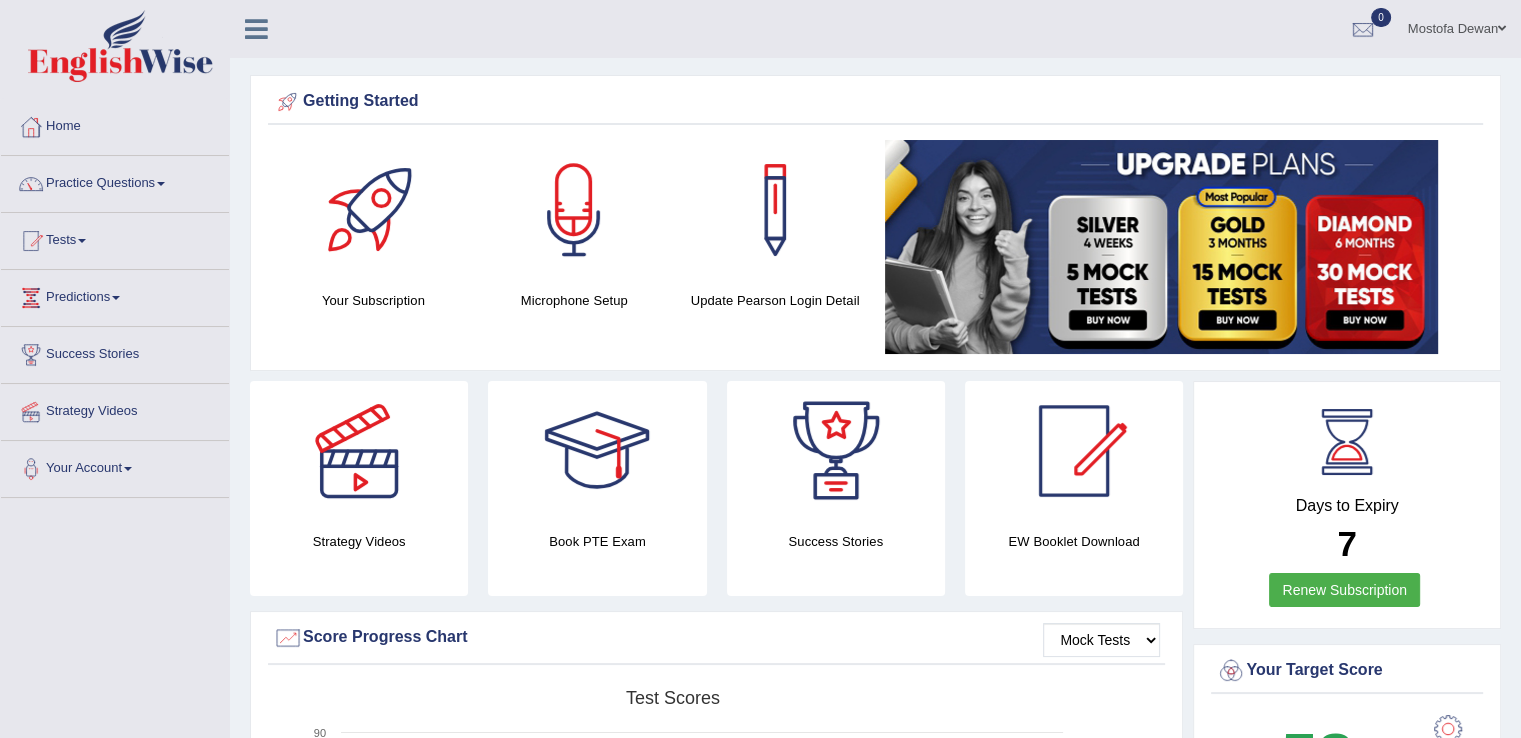 click on "Tests" at bounding box center (115, 238) 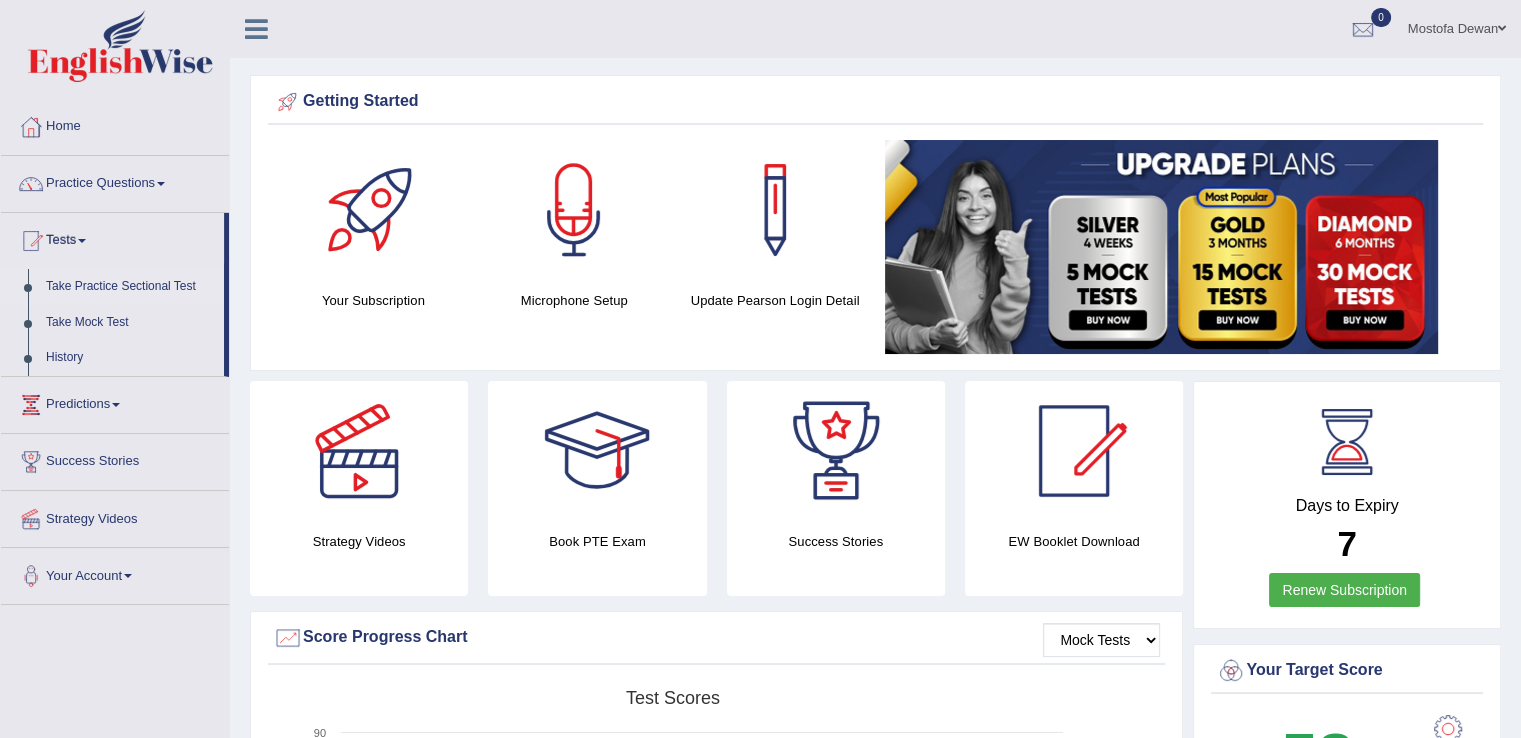 click on "Take Practice Sectional Test" at bounding box center [130, 287] 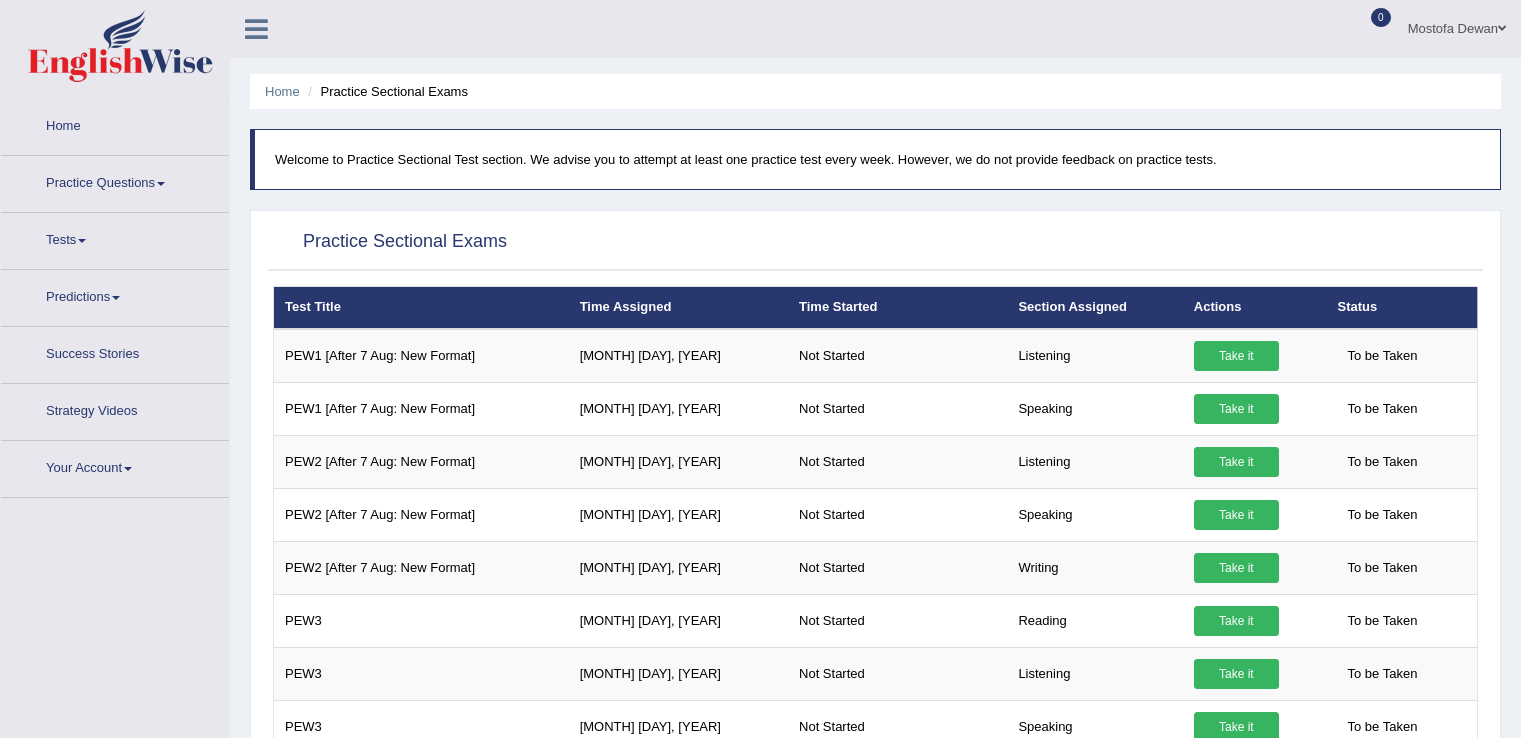 scroll, scrollTop: 0, scrollLeft: 0, axis: both 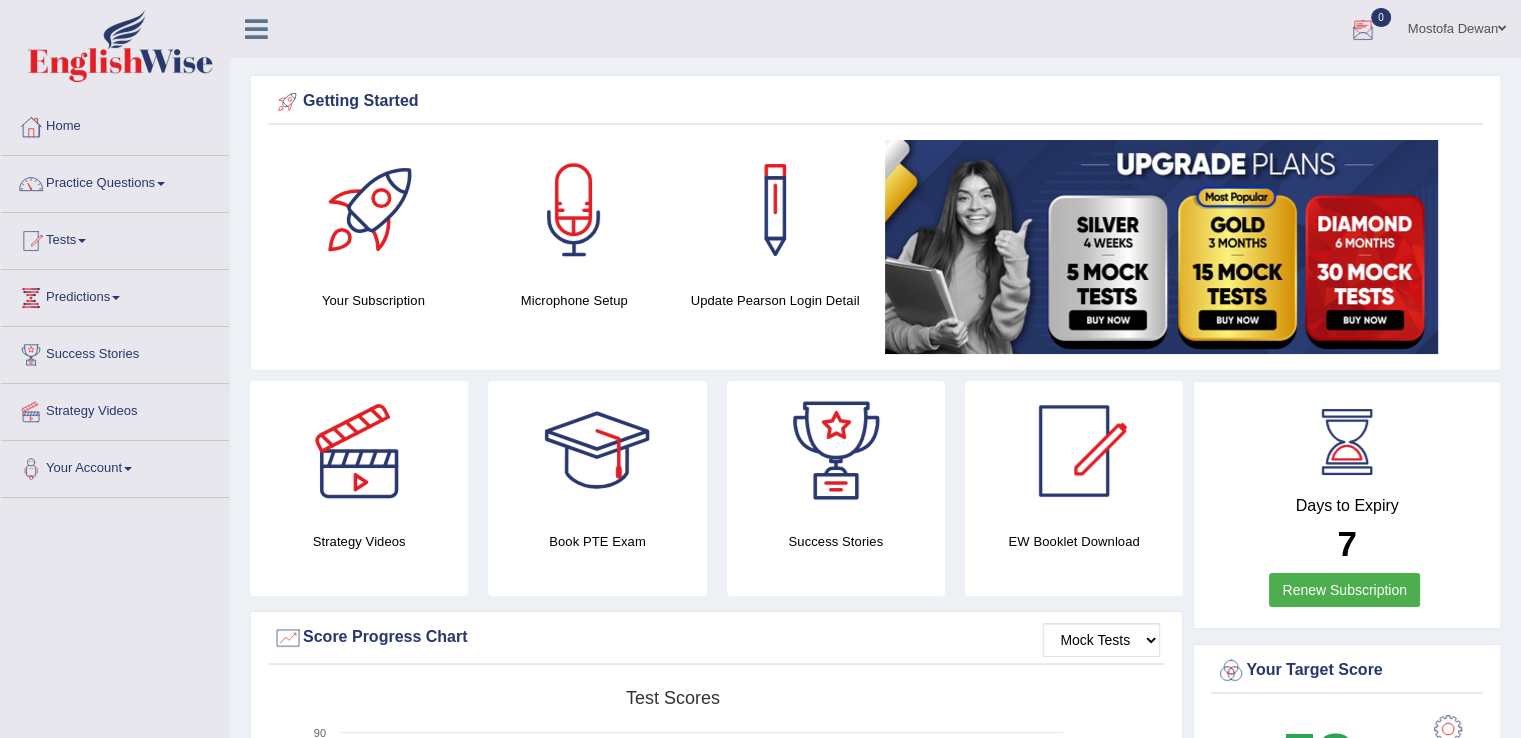 click at bounding box center [1363, 30] 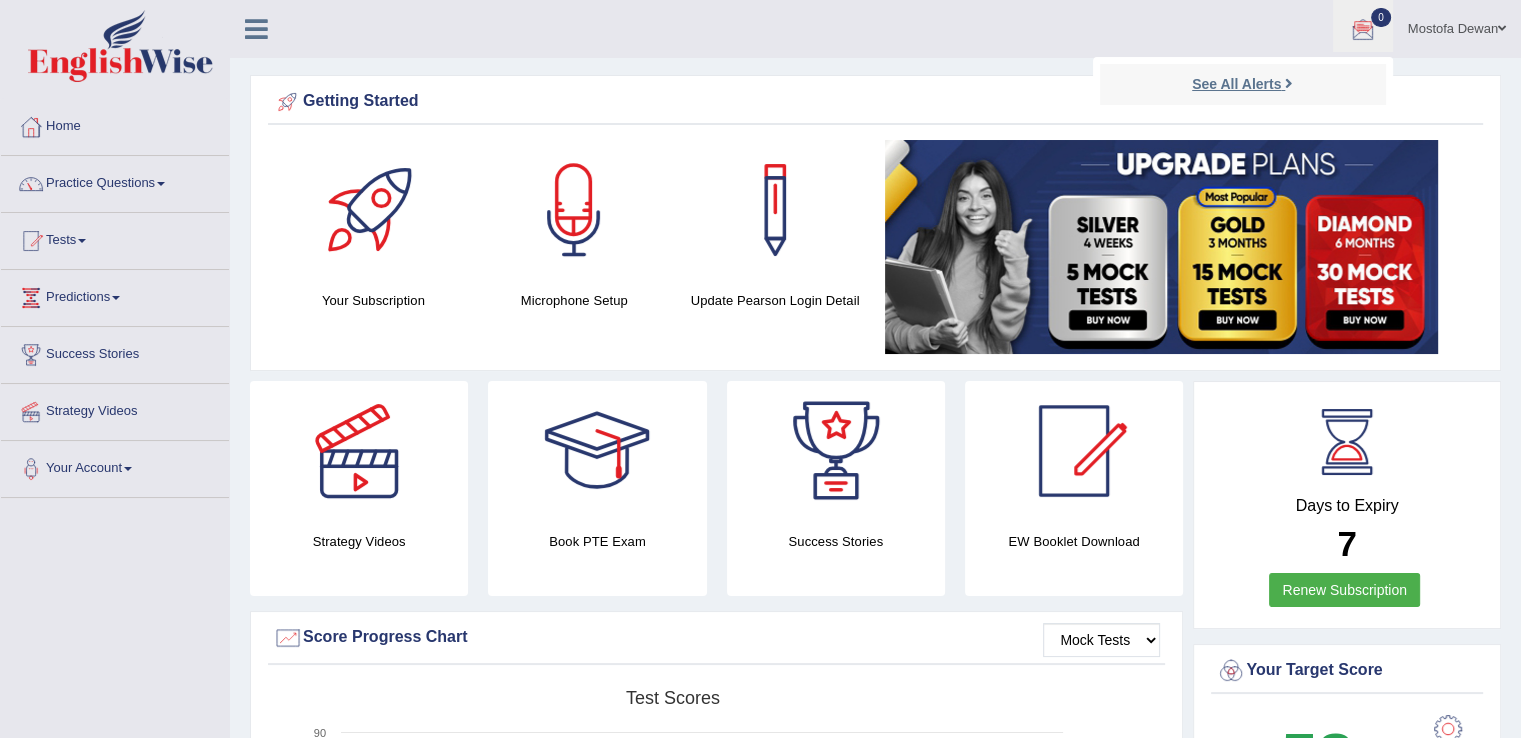 click on "See All Alerts" at bounding box center [1236, 84] 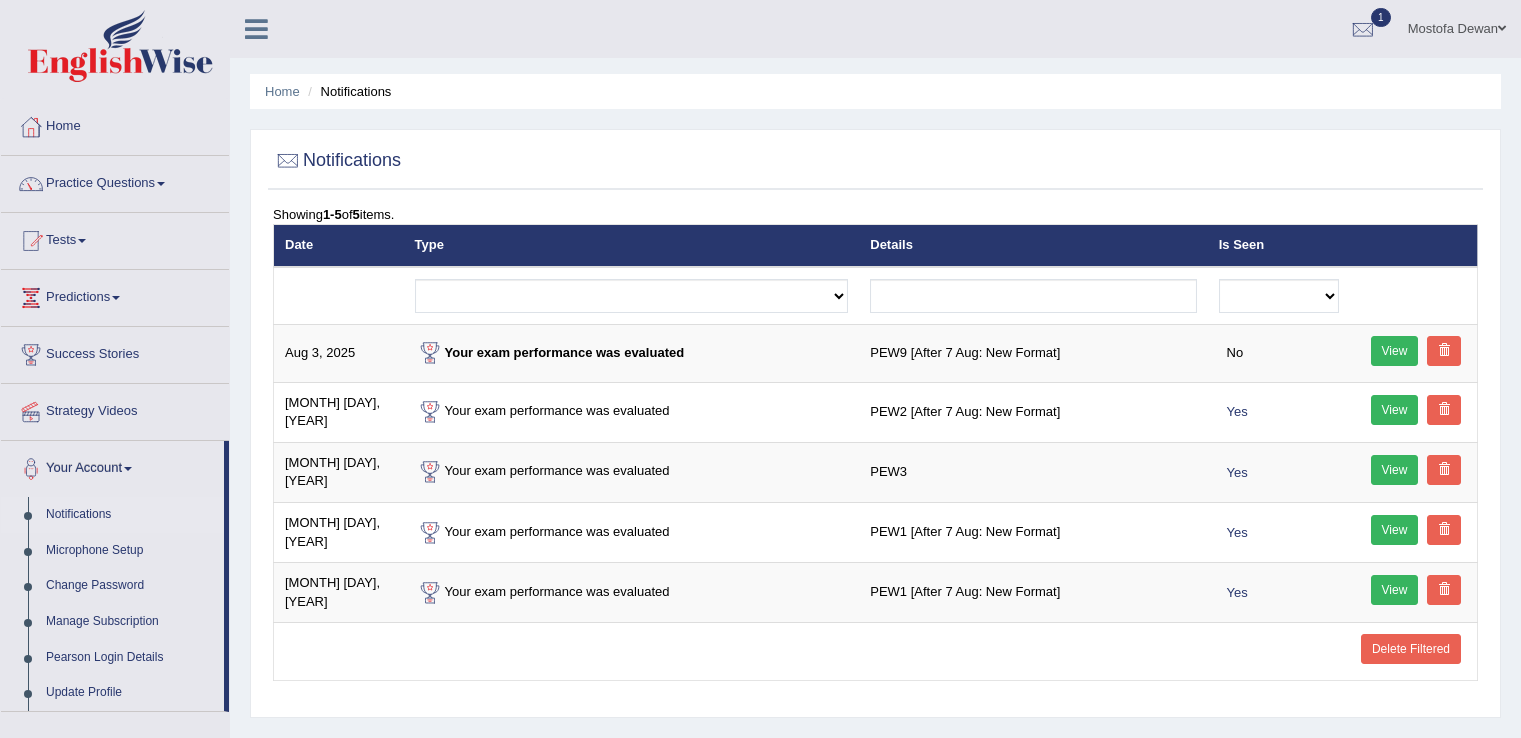 scroll, scrollTop: 0, scrollLeft: 0, axis: both 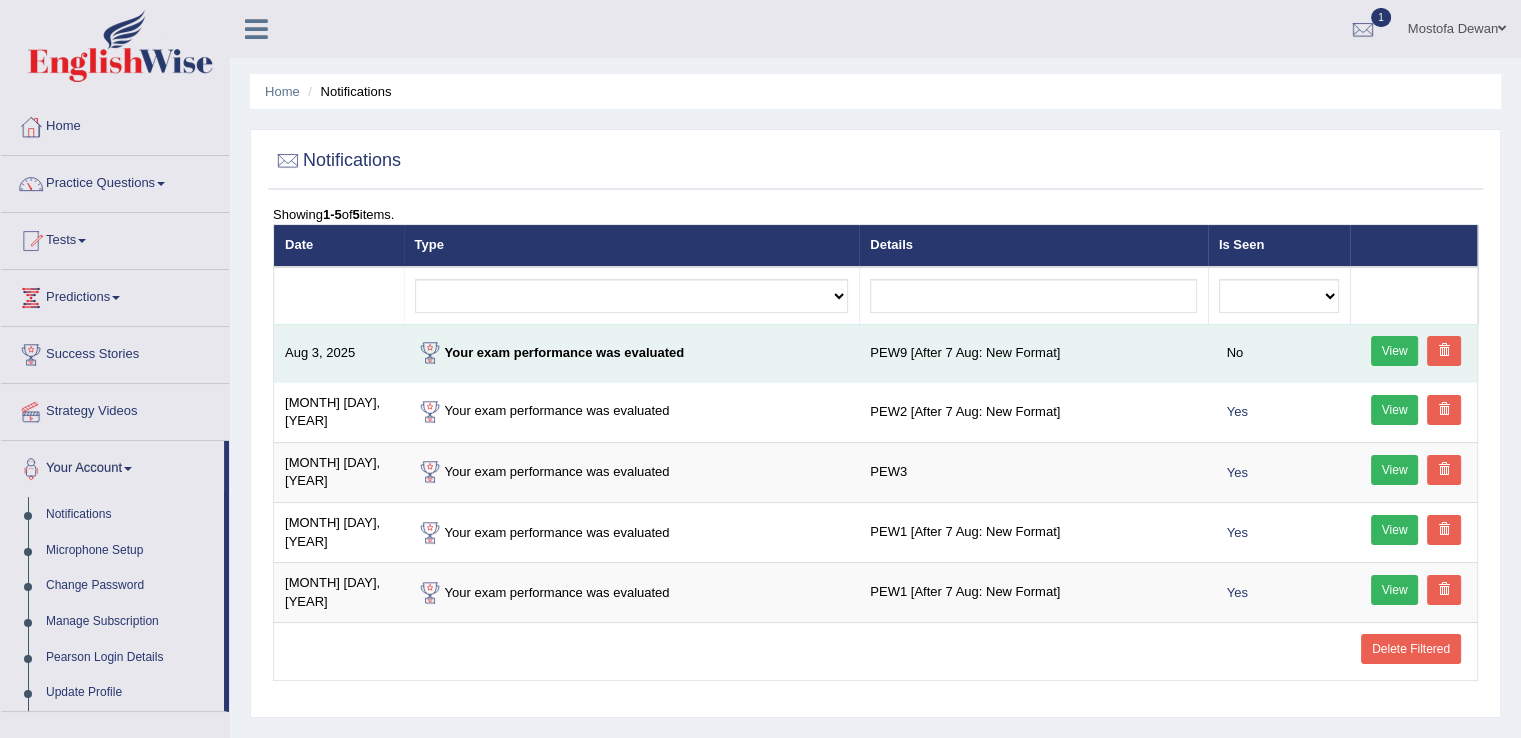 click on "View" at bounding box center [1395, 351] 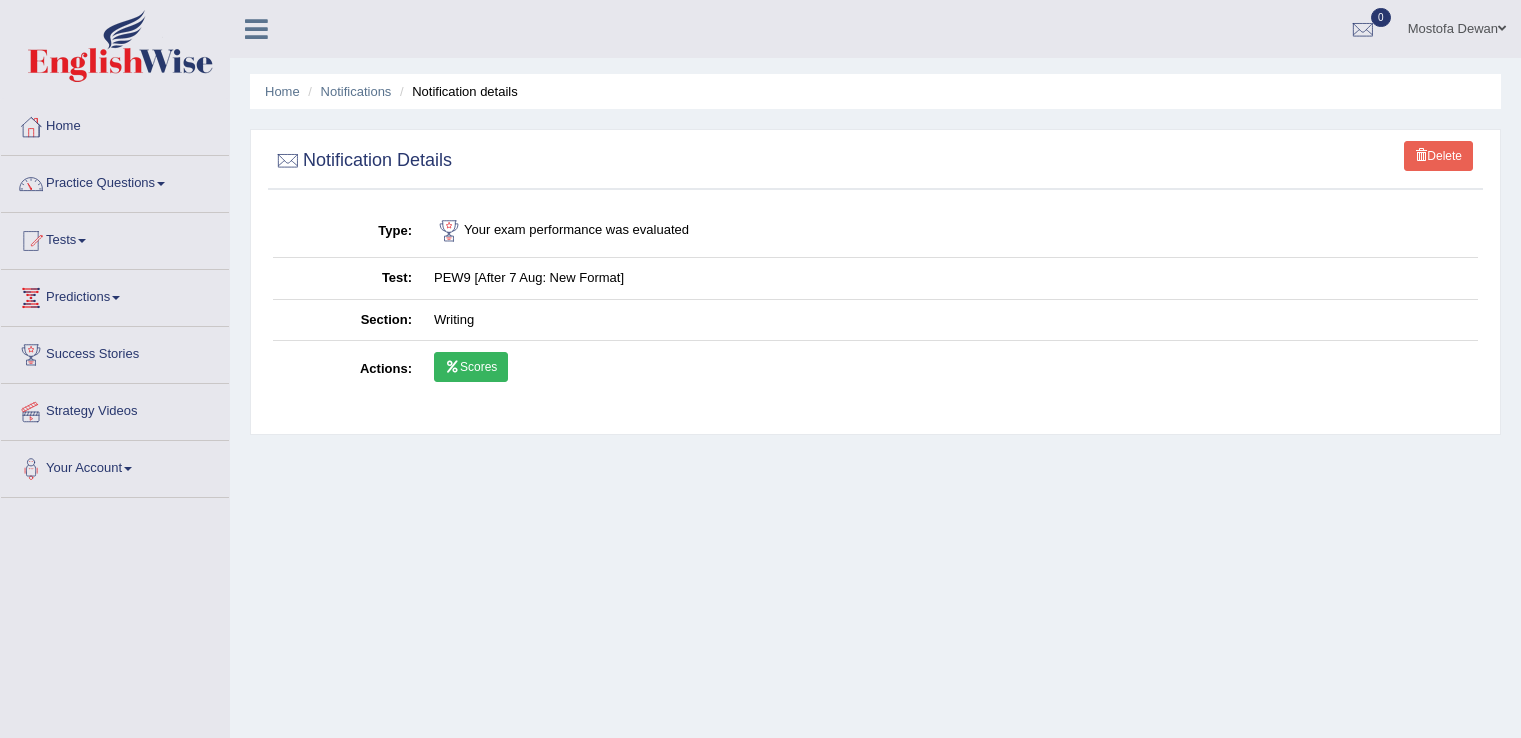 scroll, scrollTop: 0, scrollLeft: 0, axis: both 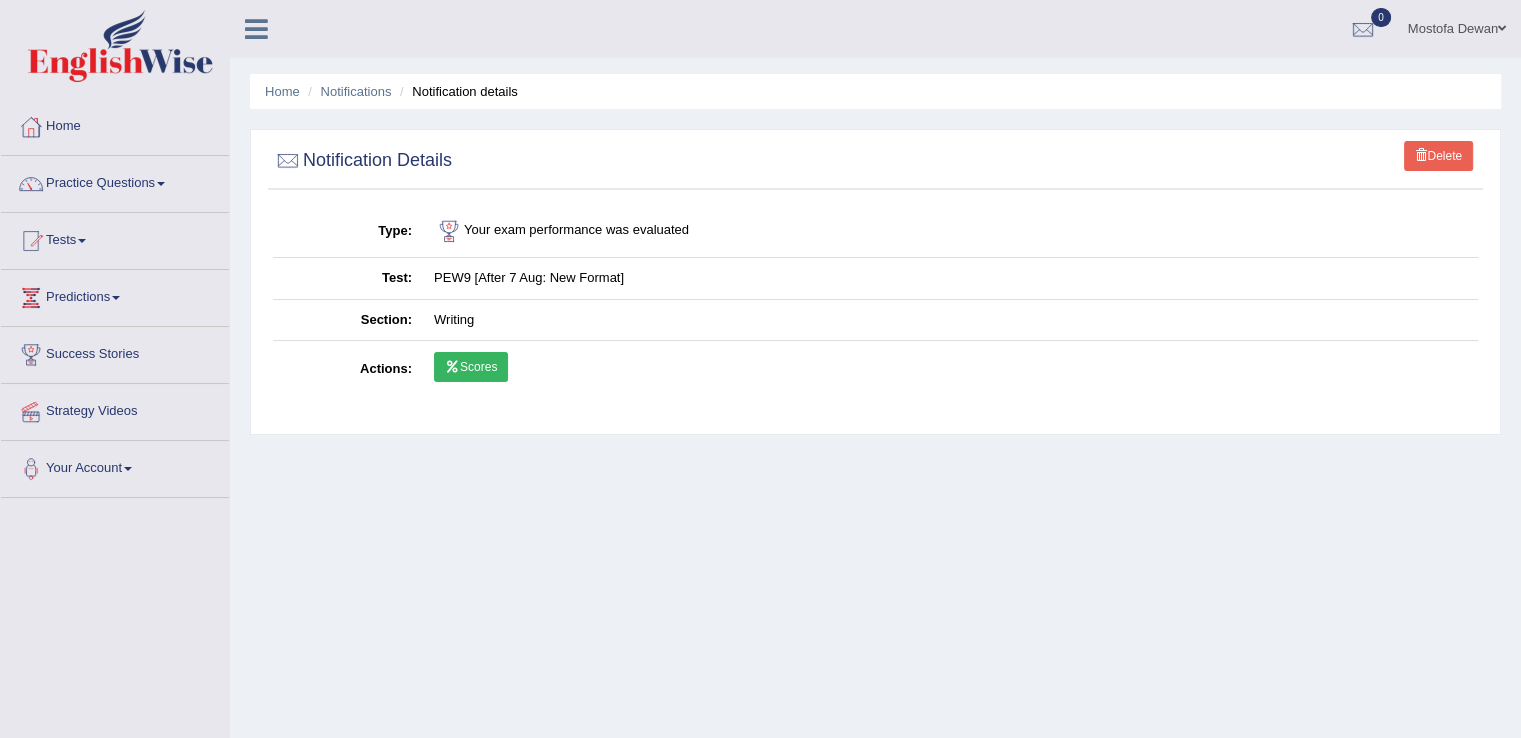 click on "Scores" at bounding box center (950, 370) 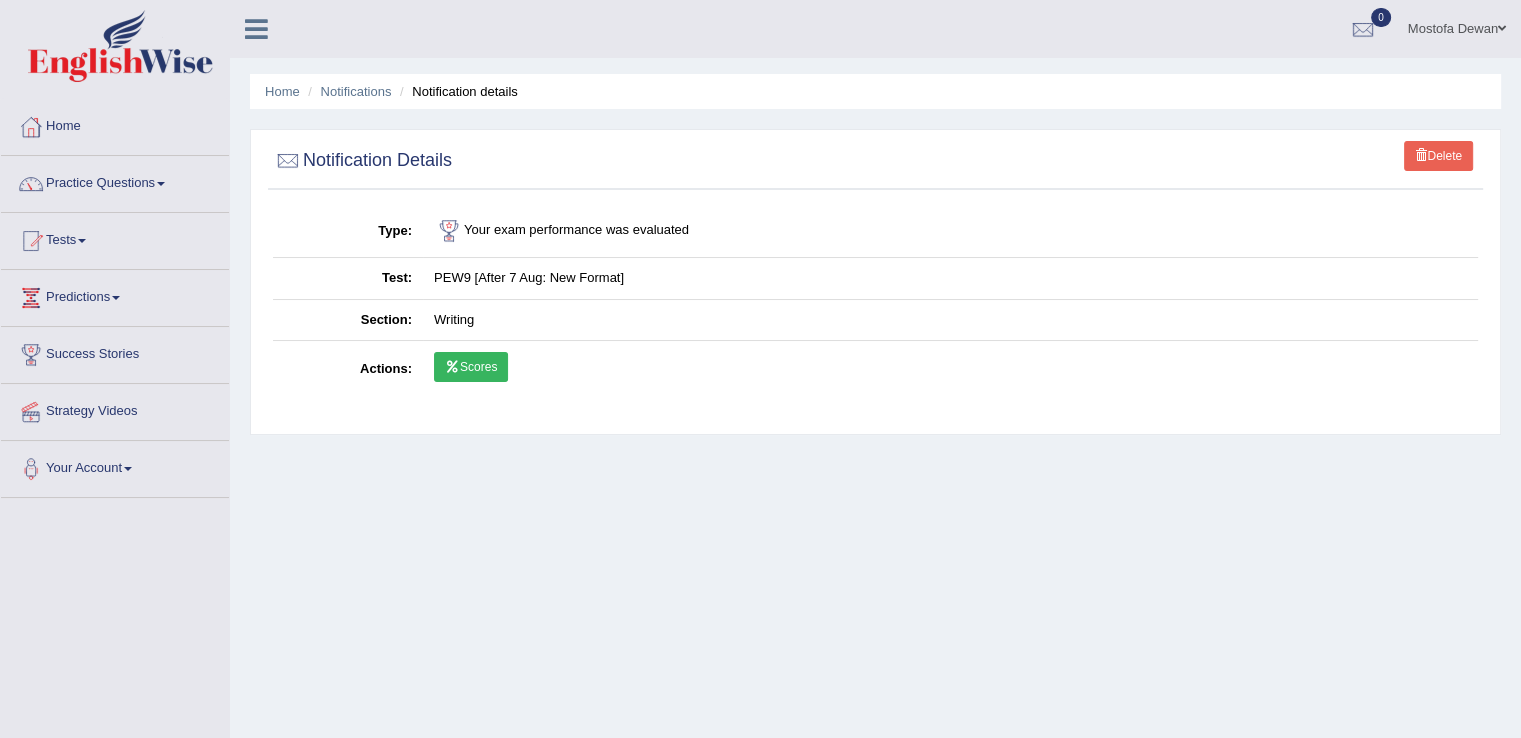 click on "Scores" at bounding box center (471, 367) 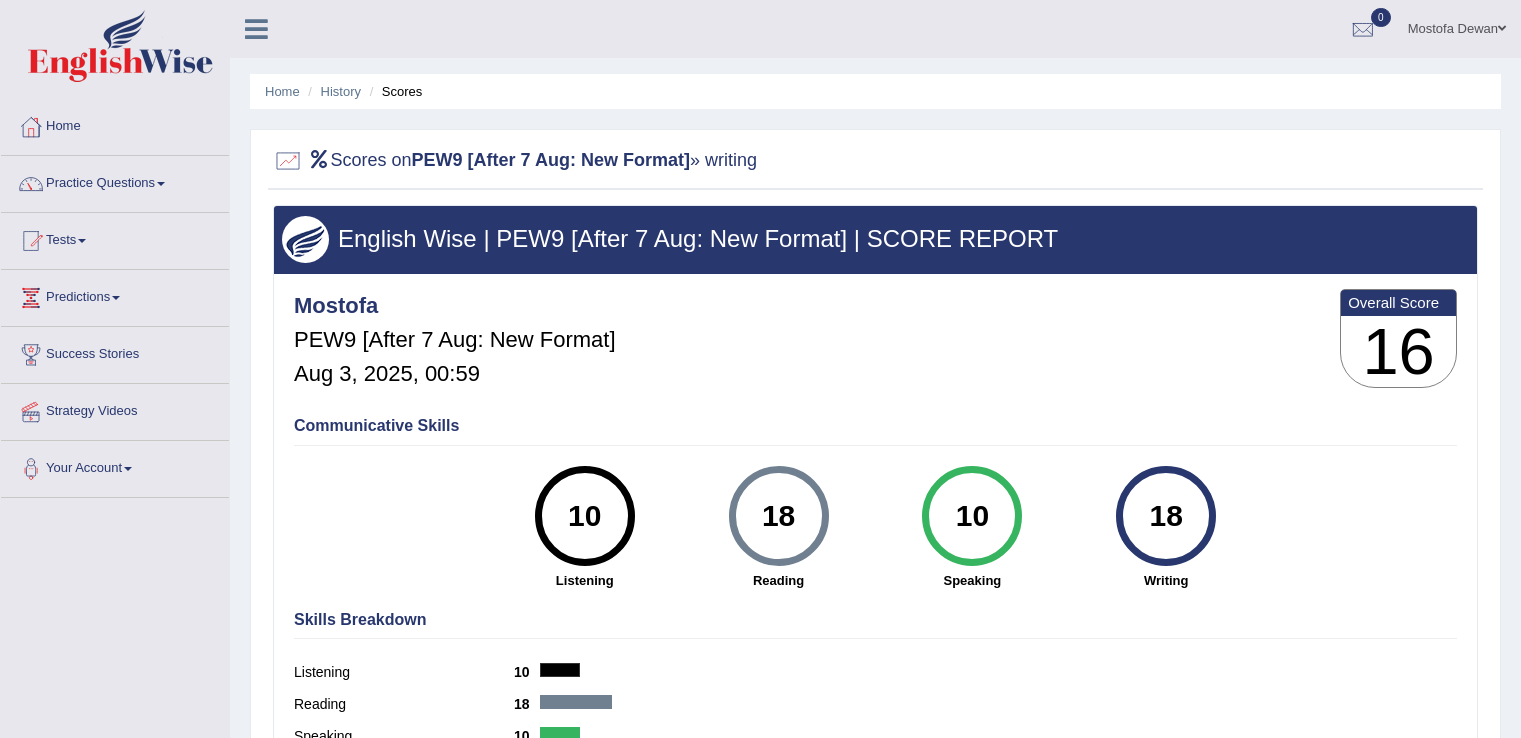 scroll, scrollTop: 0, scrollLeft: 0, axis: both 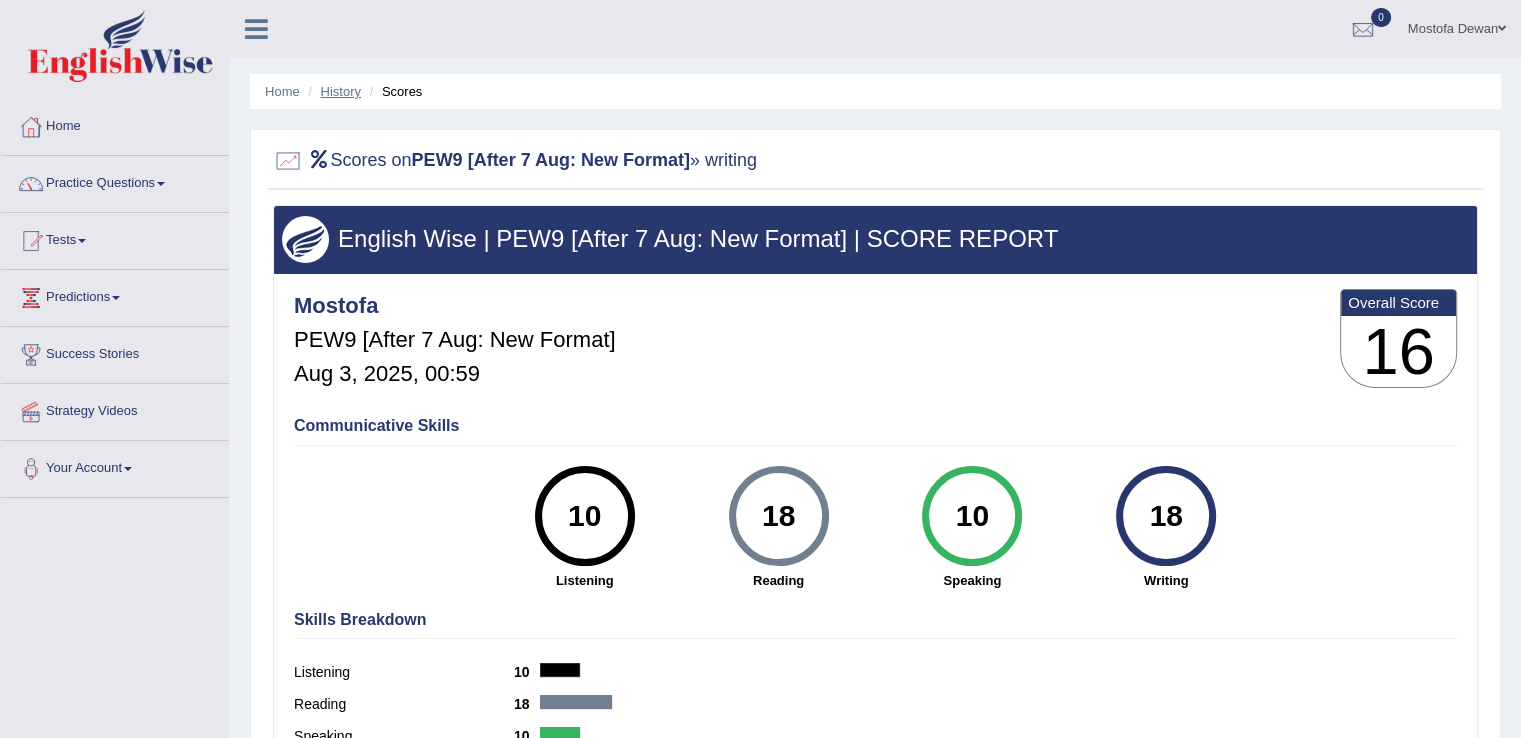 click on "History" at bounding box center (341, 91) 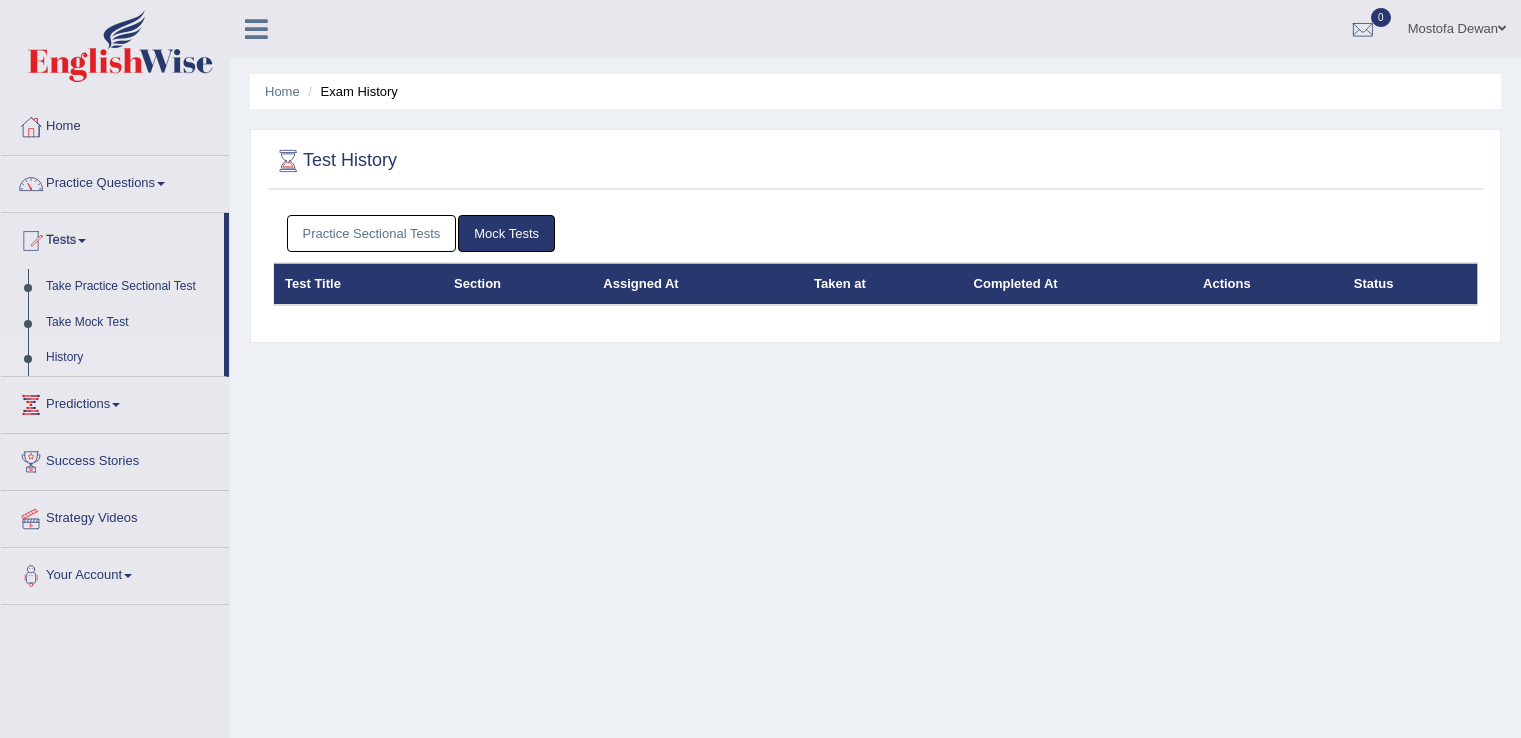 scroll, scrollTop: 0, scrollLeft: 0, axis: both 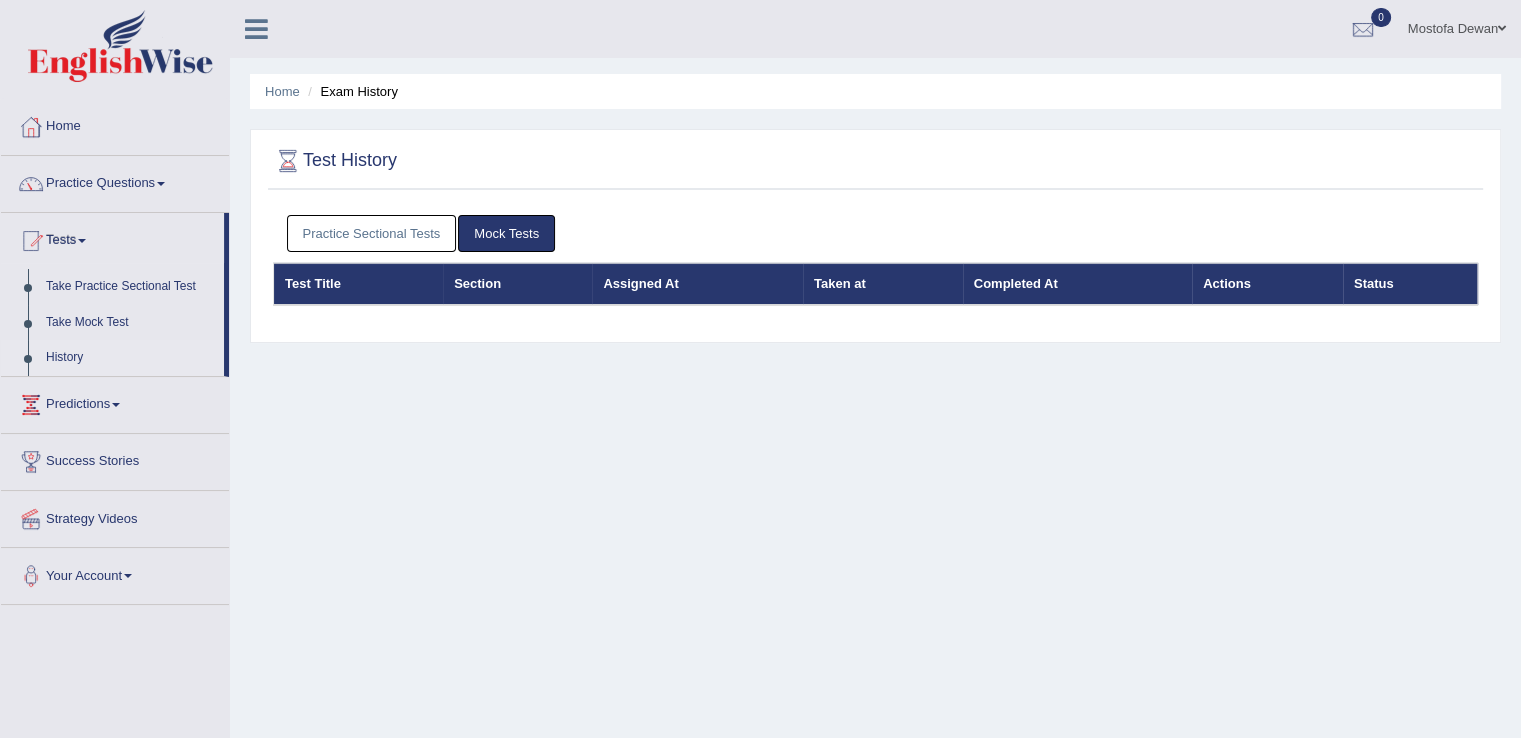 click on "Practice Sectional Tests" at bounding box center (372, 233) 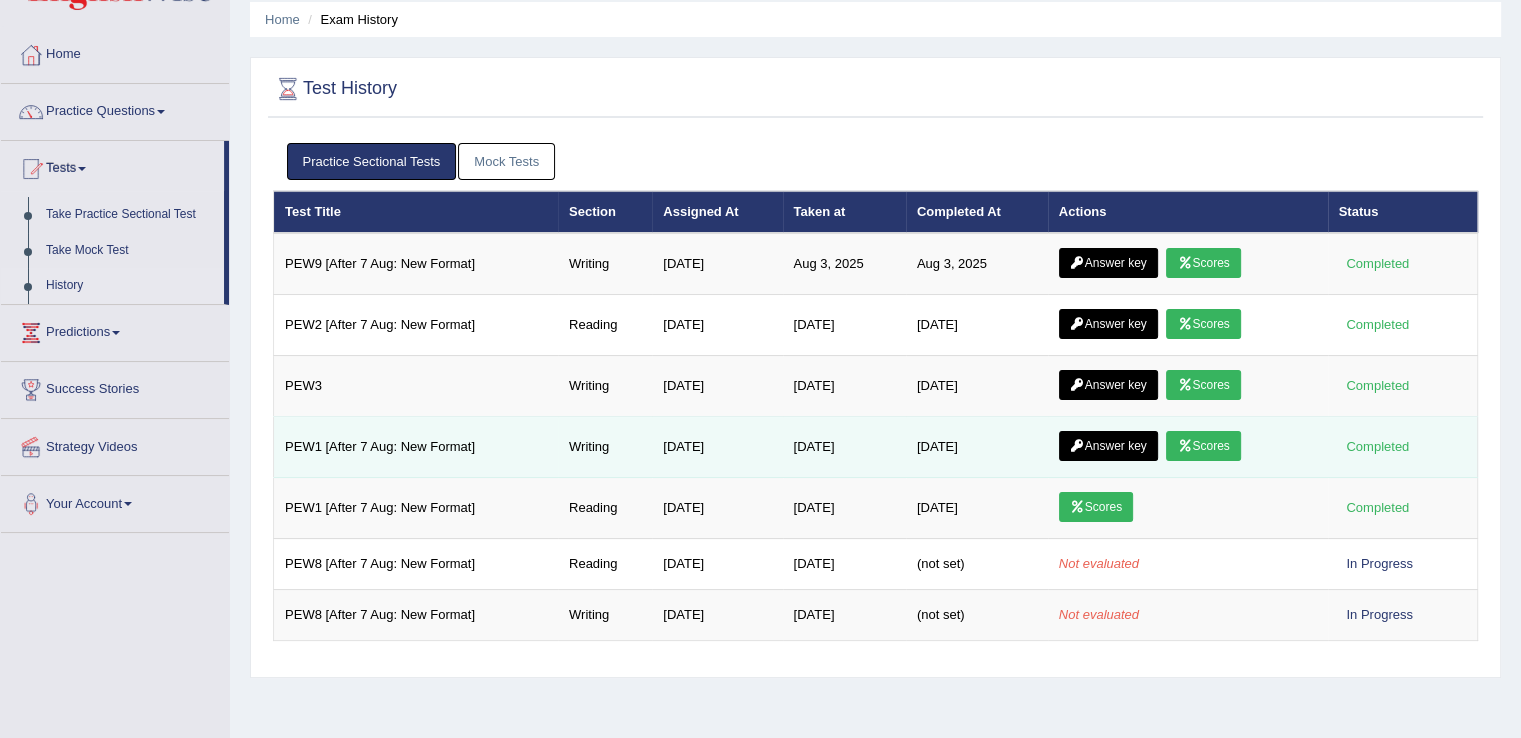 scroll, scrollTop: 72, scrollLeft: 0, axis: vertical 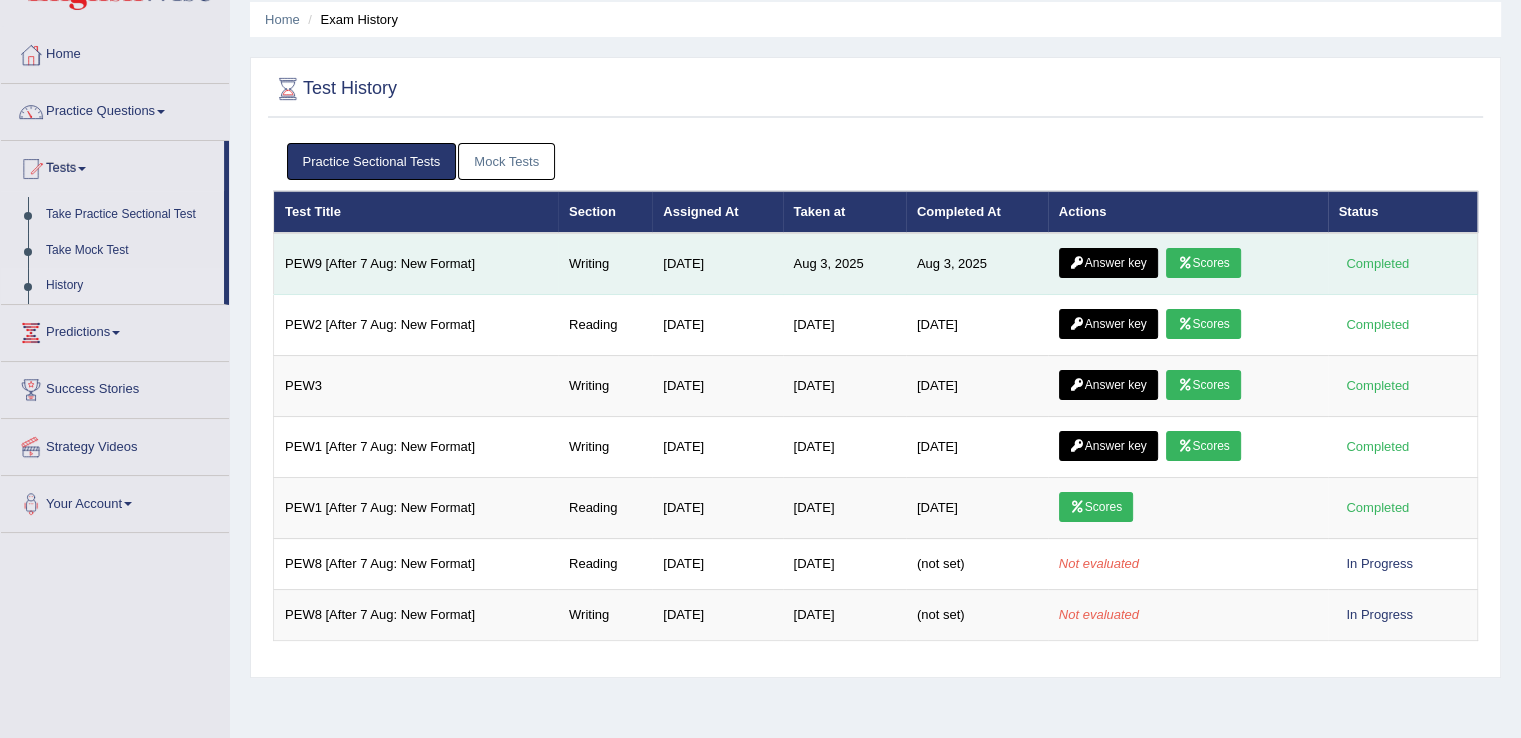 click on "Answer key" at bounding box center [1108, 263] 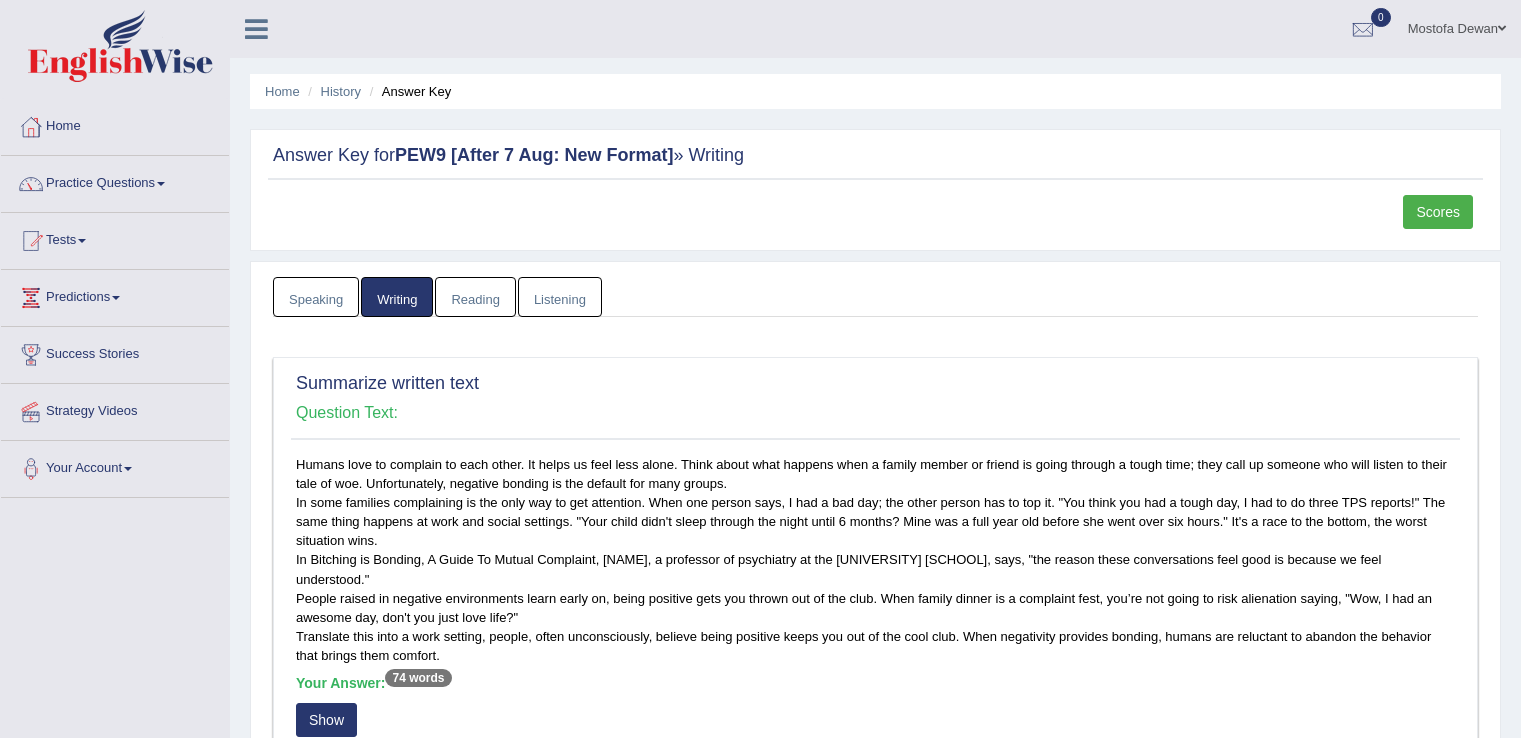 scroll, scrollTop: 0, scrollLeft: 0, axis: both 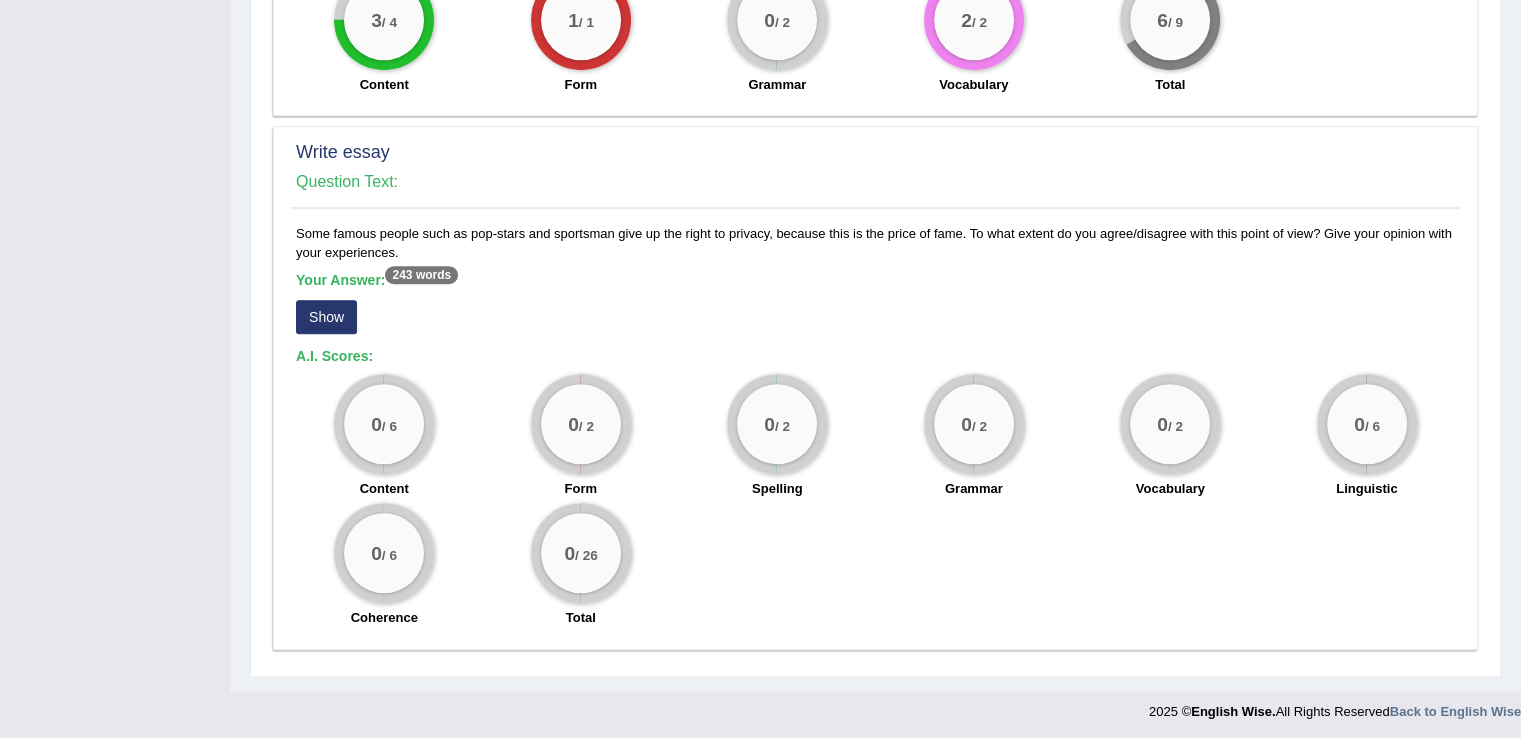 click on "Show" at bounding box center (326, 317) 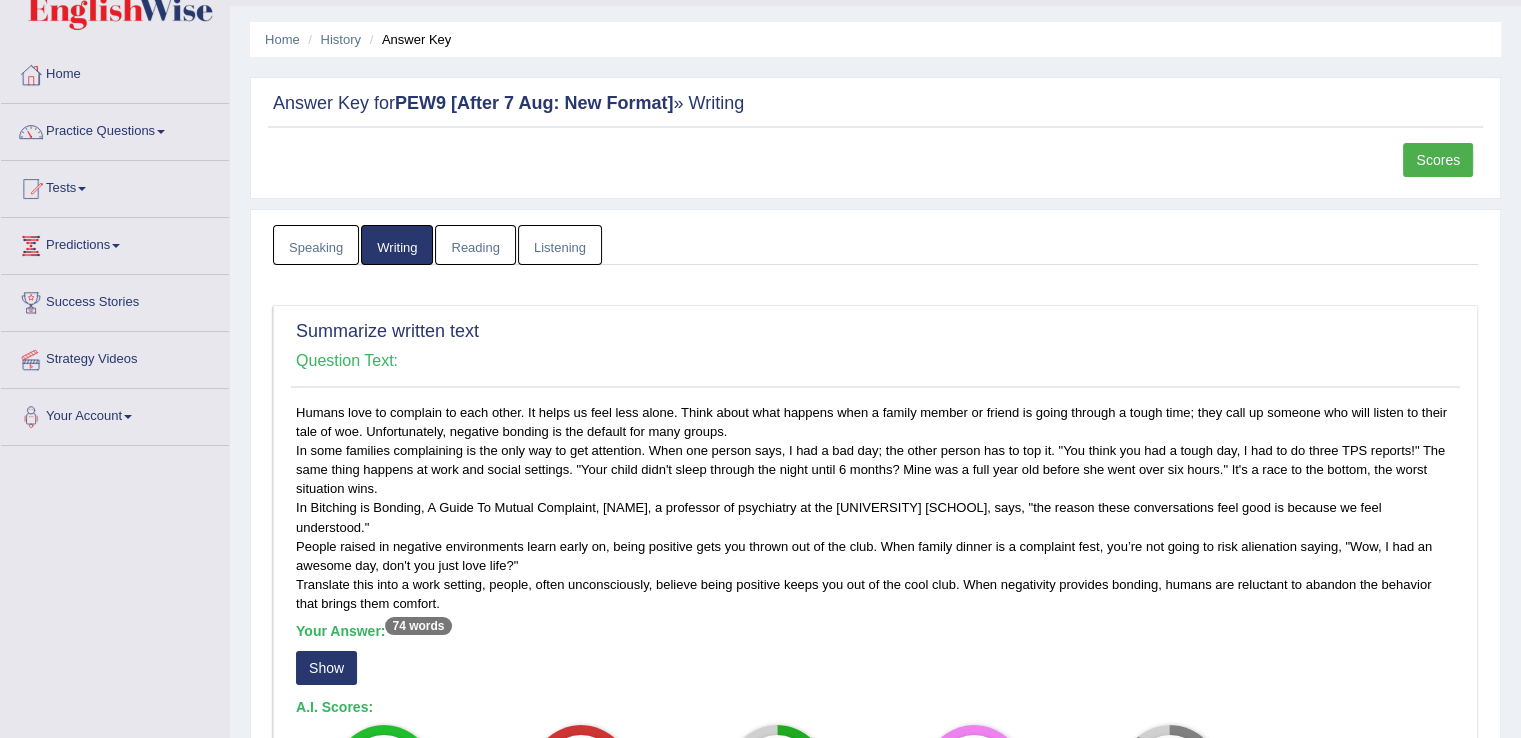 scroll, scrollTop: 0, scrollLeft: 0, axis: both 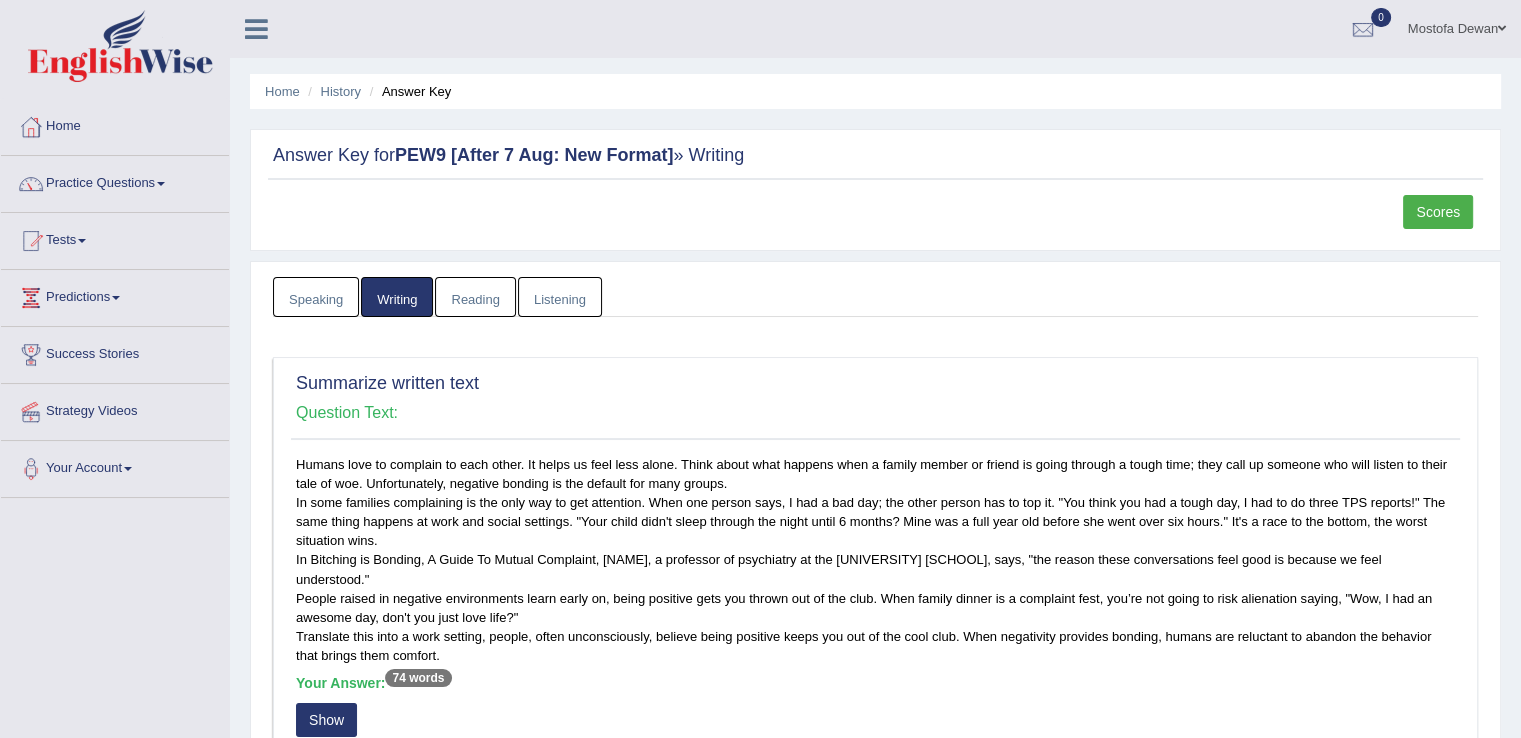 click on "Scores" at bounding box center (1438, 212) 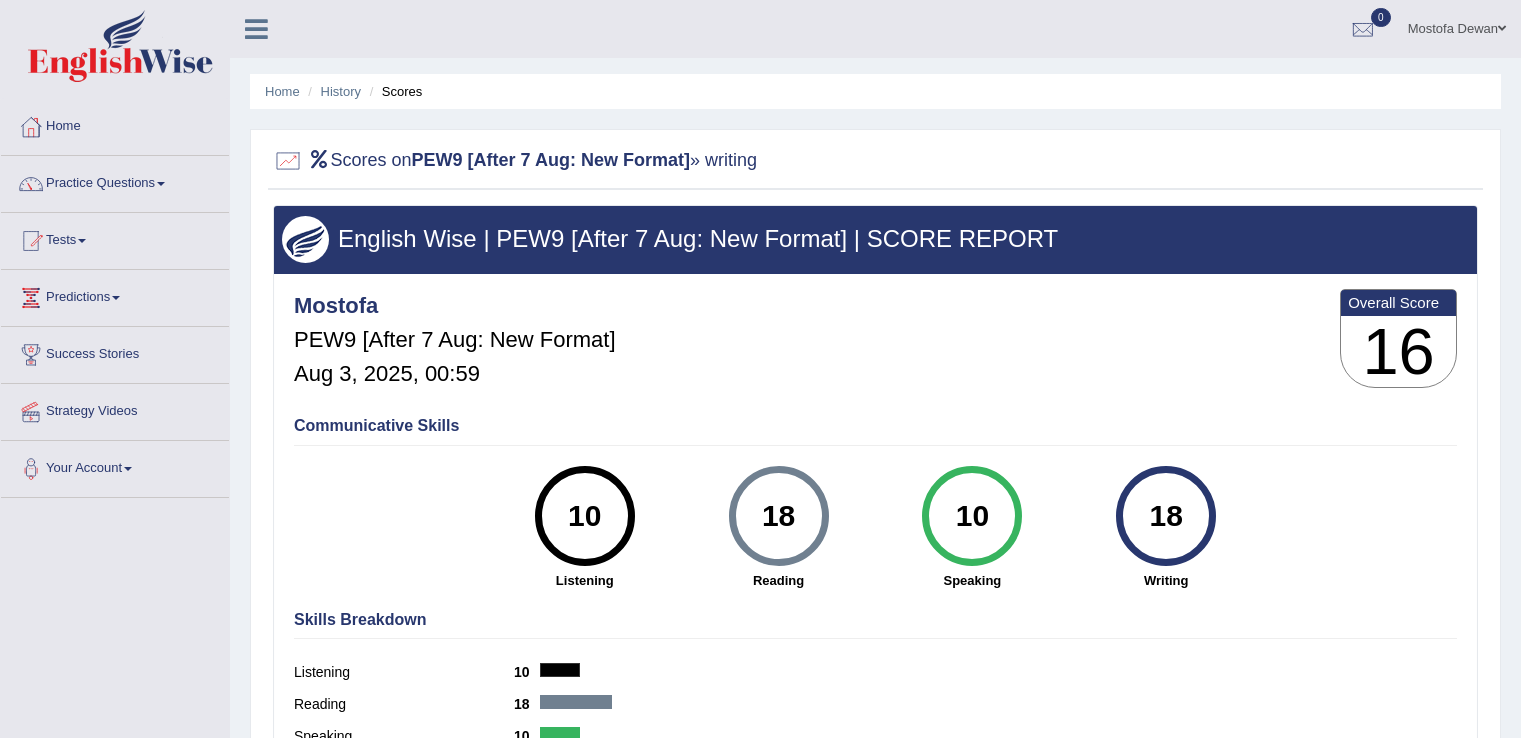 scroll, scrollTop: 0, scrollLeft: 0, axis: both 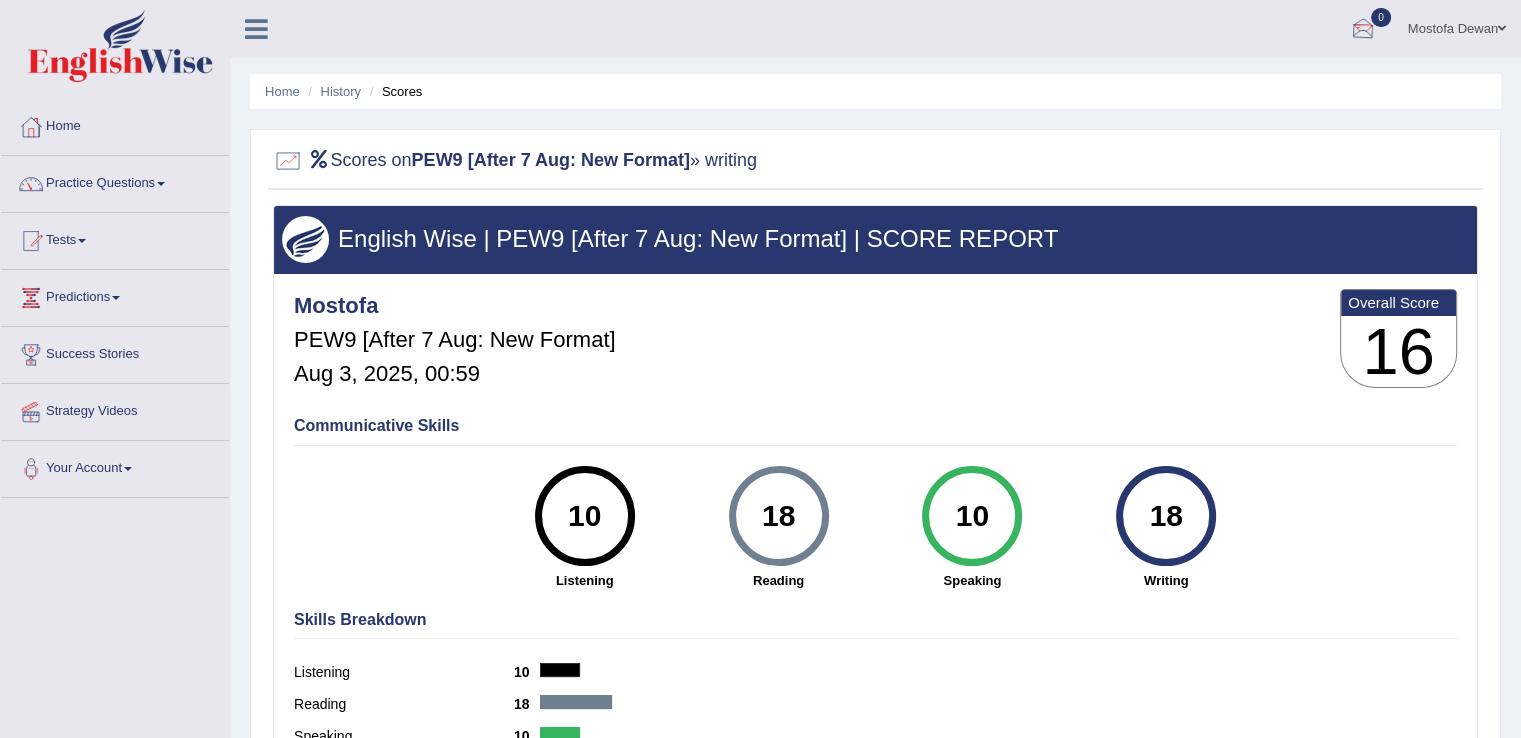 click at bounding box center [1363, 30] 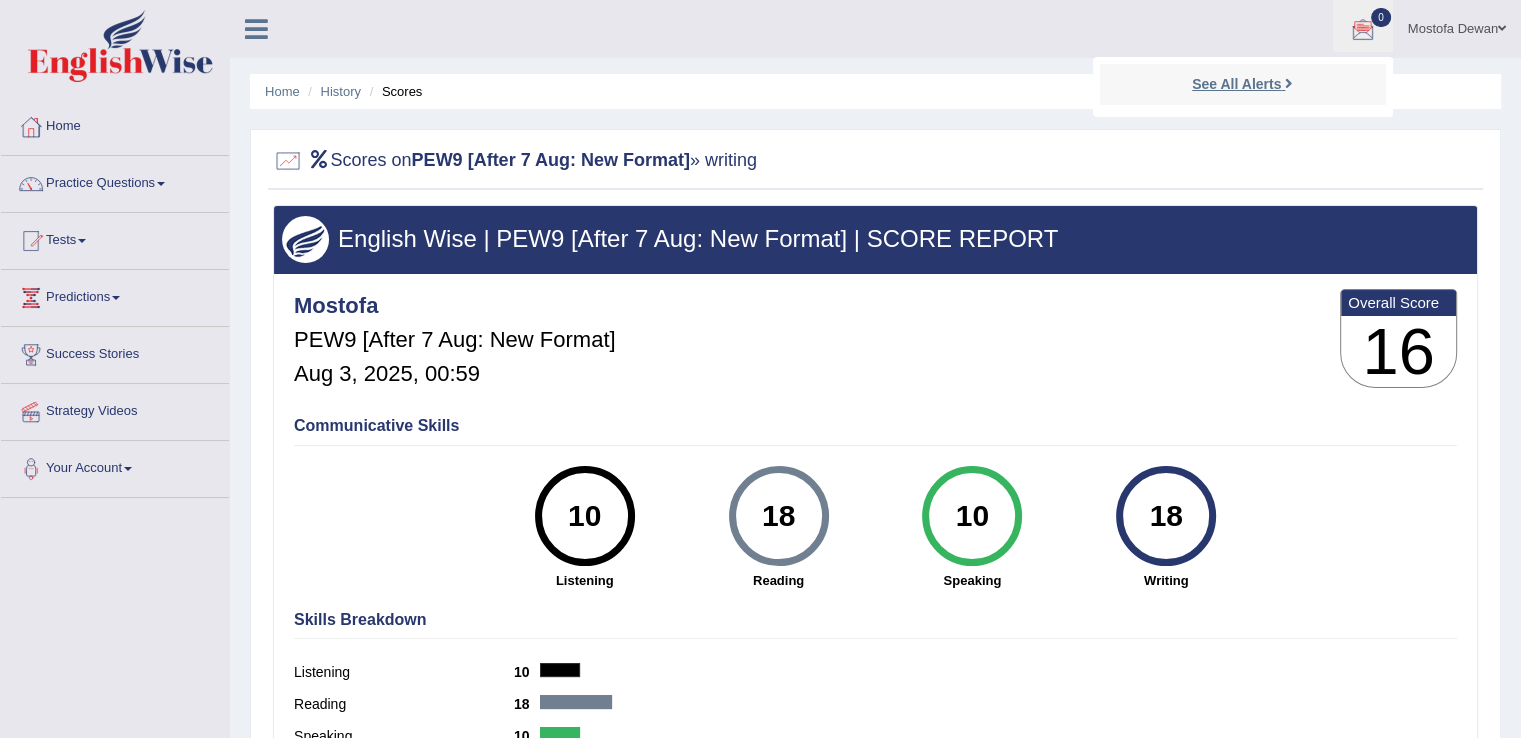 click on "See All Alerts" at bounding box center (1236, 84) 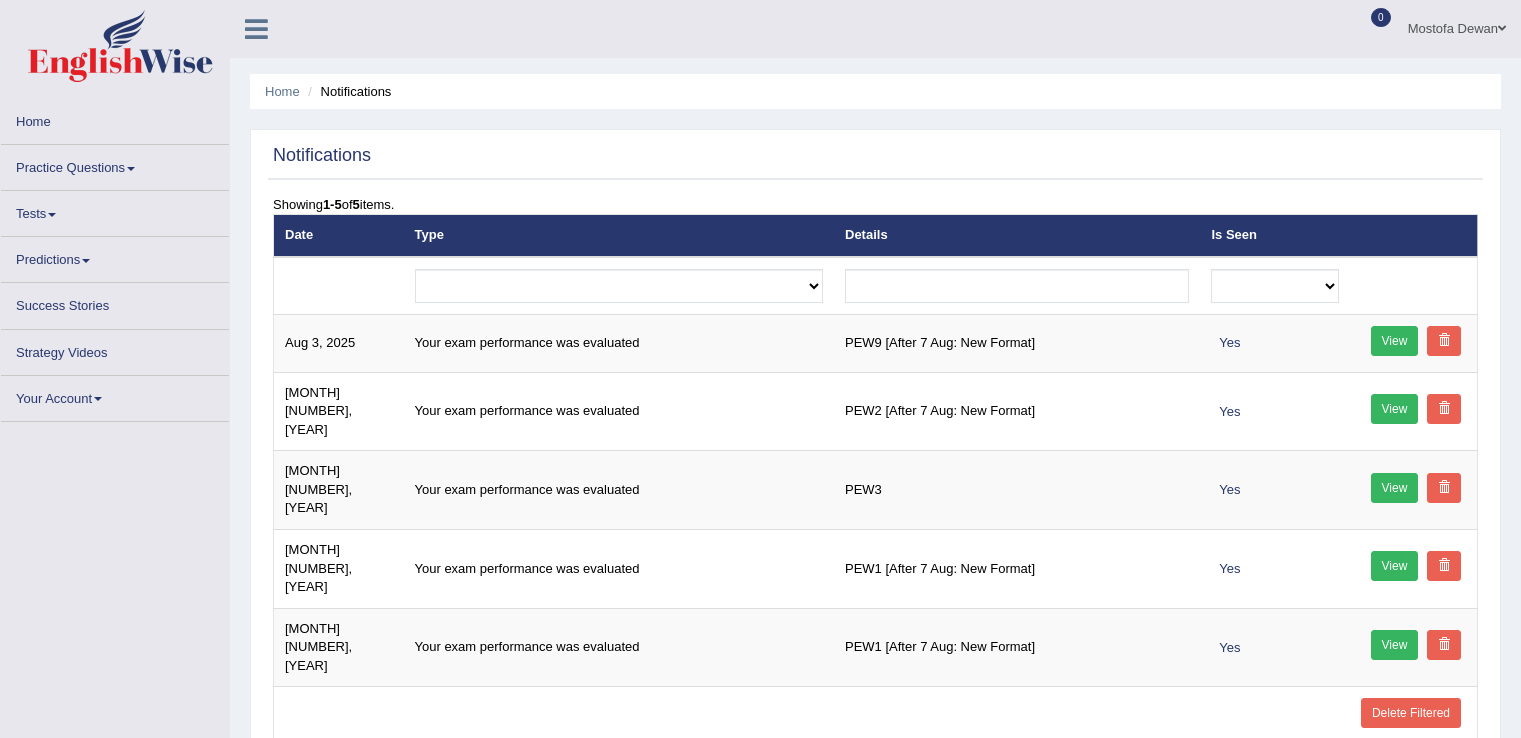 scroll, scrollTop: 0, scrollLeft: 0, axis: both 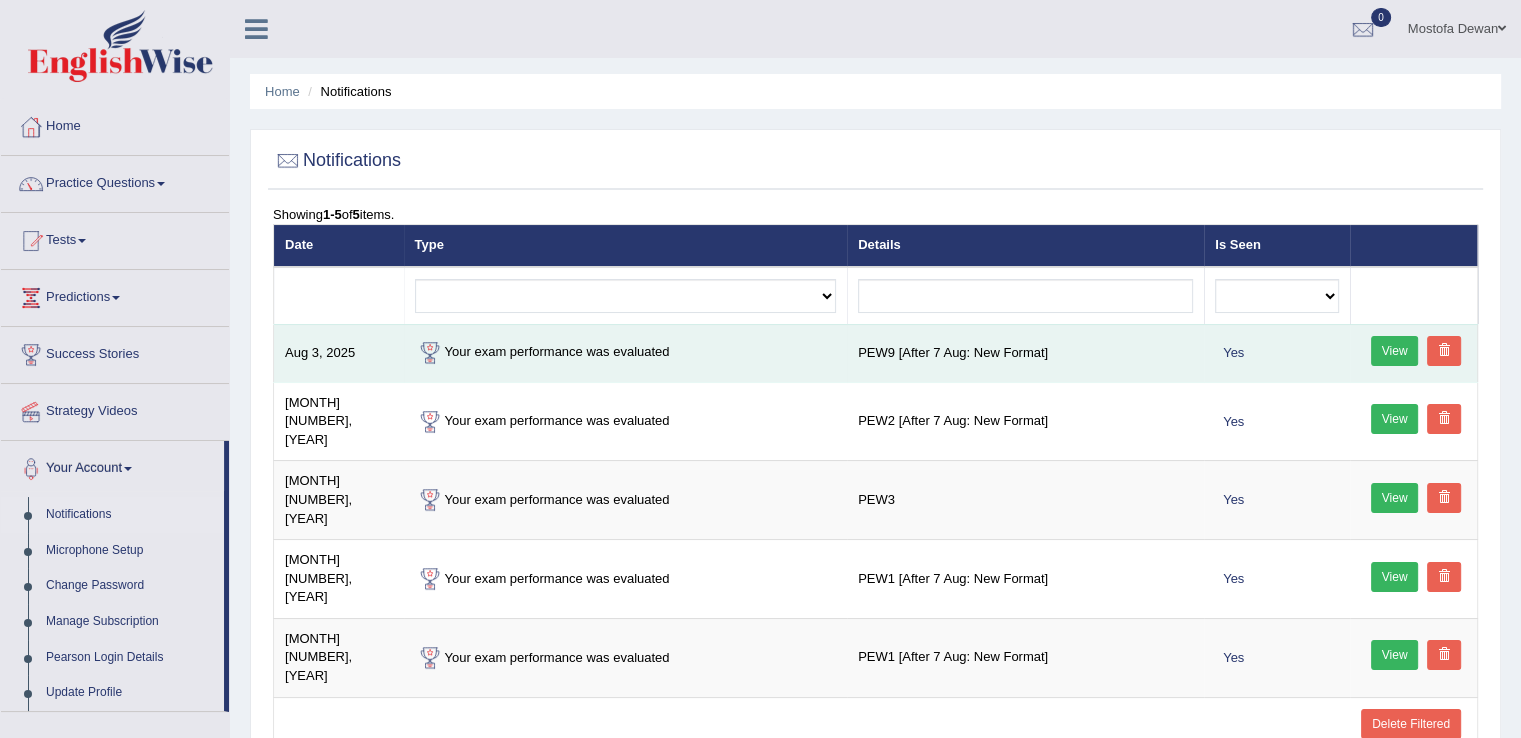 click on "View" at bounding box center [1395, 351] 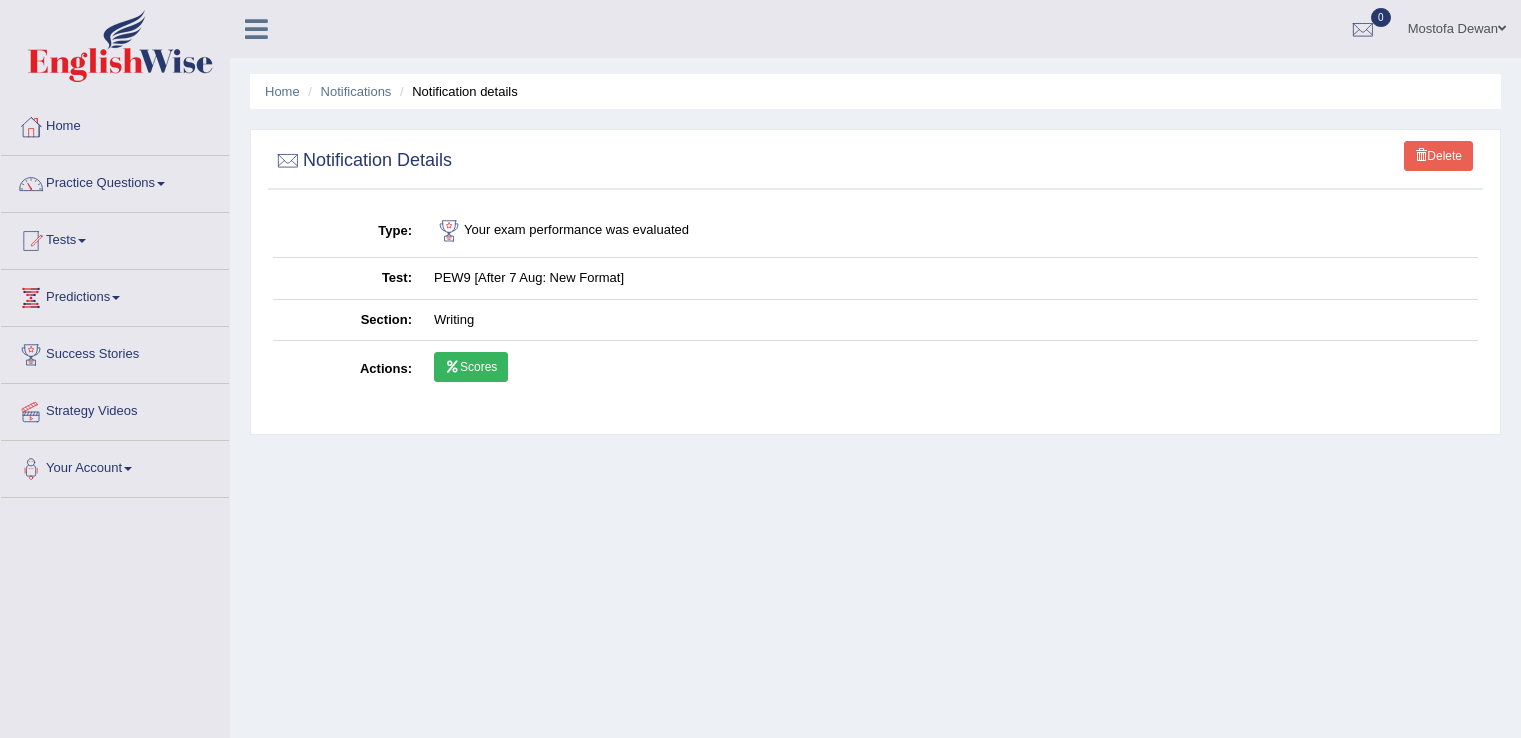 scroll, scrollTop: 0, scrollLeft: 0, axis: both 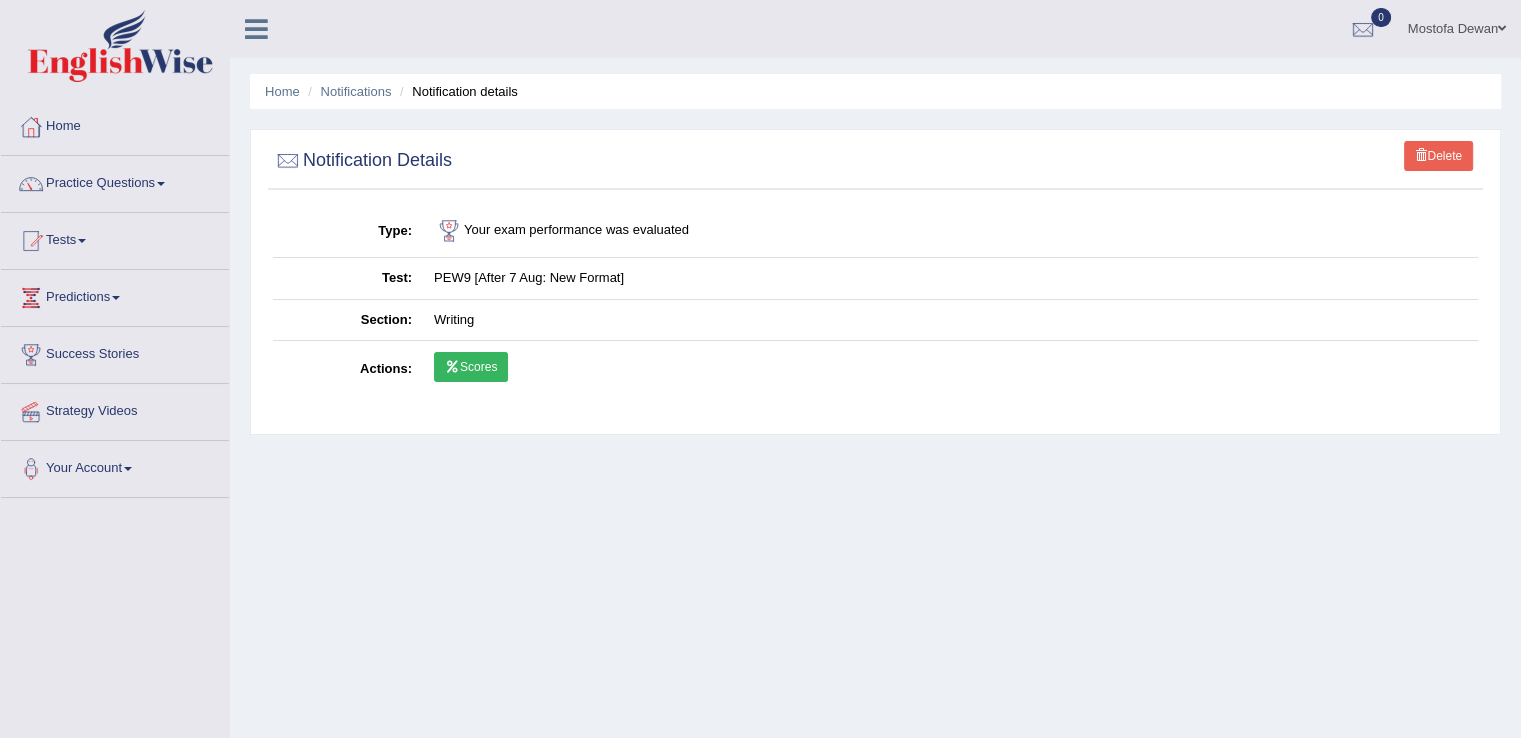 click on "Scores" at bounding box center (471, 367) 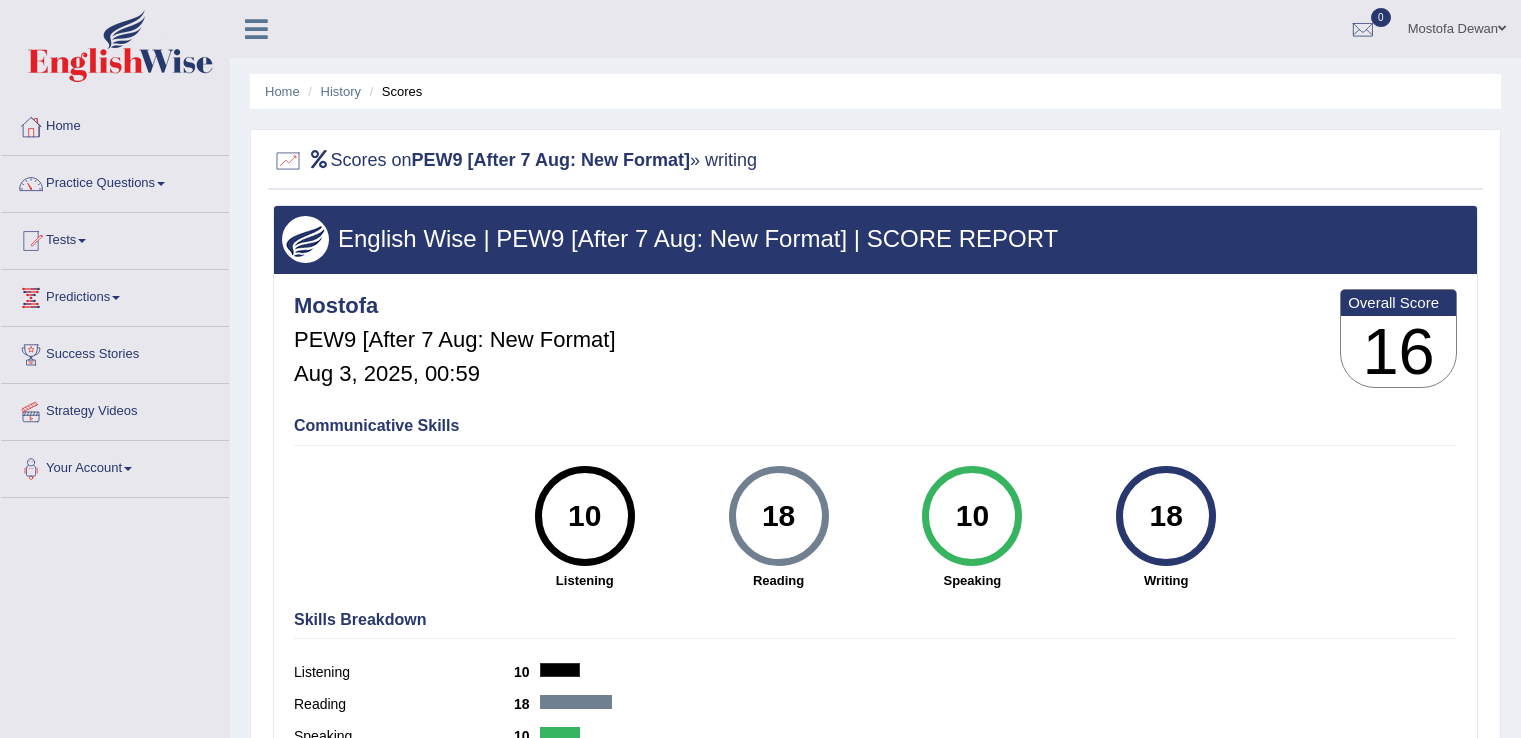 scroll, scrollTop: 0, scrollLeft: 0, axis: both 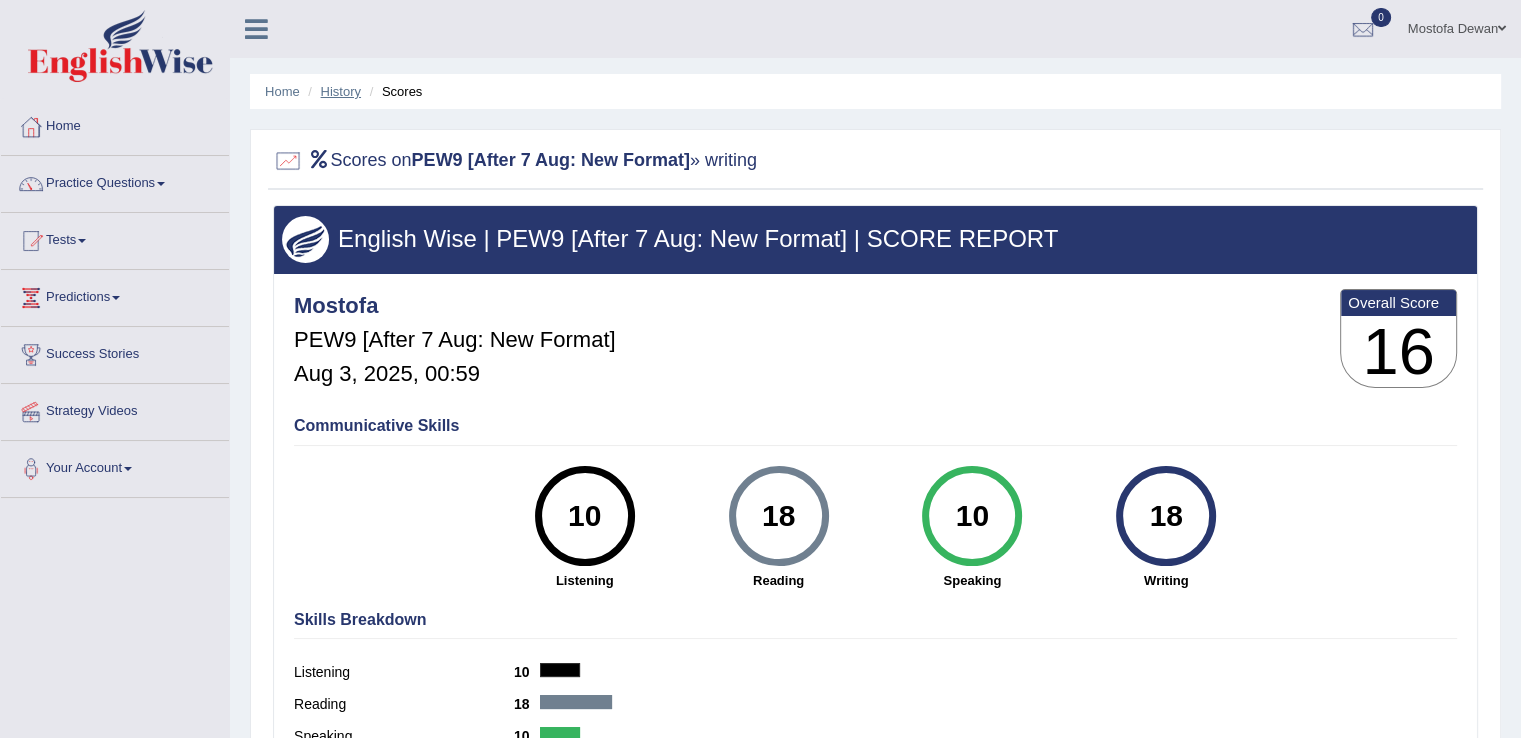 click on "History" at bounding box center (341, 91) 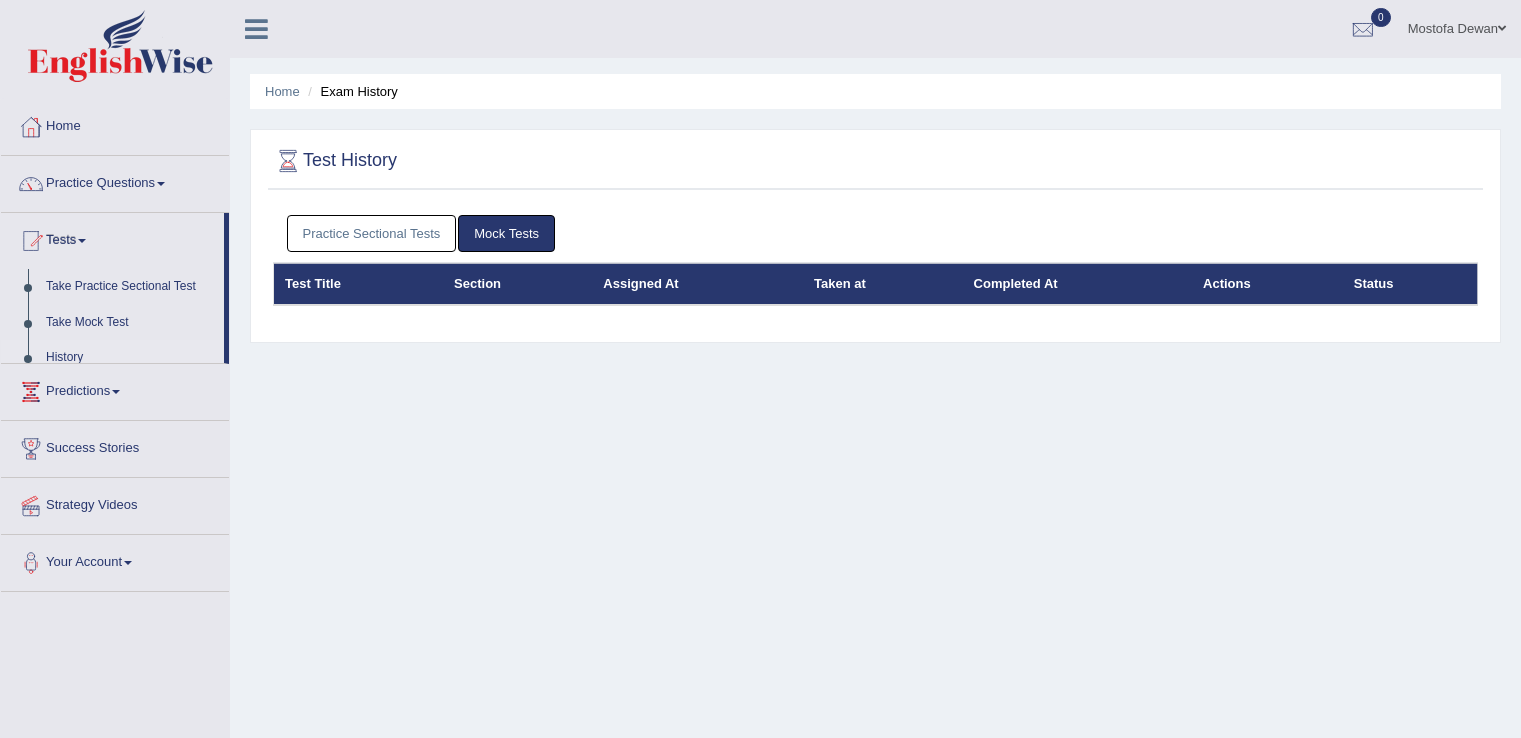 scroll, scrollTop: 0, scrollLeft: 0, axis: both 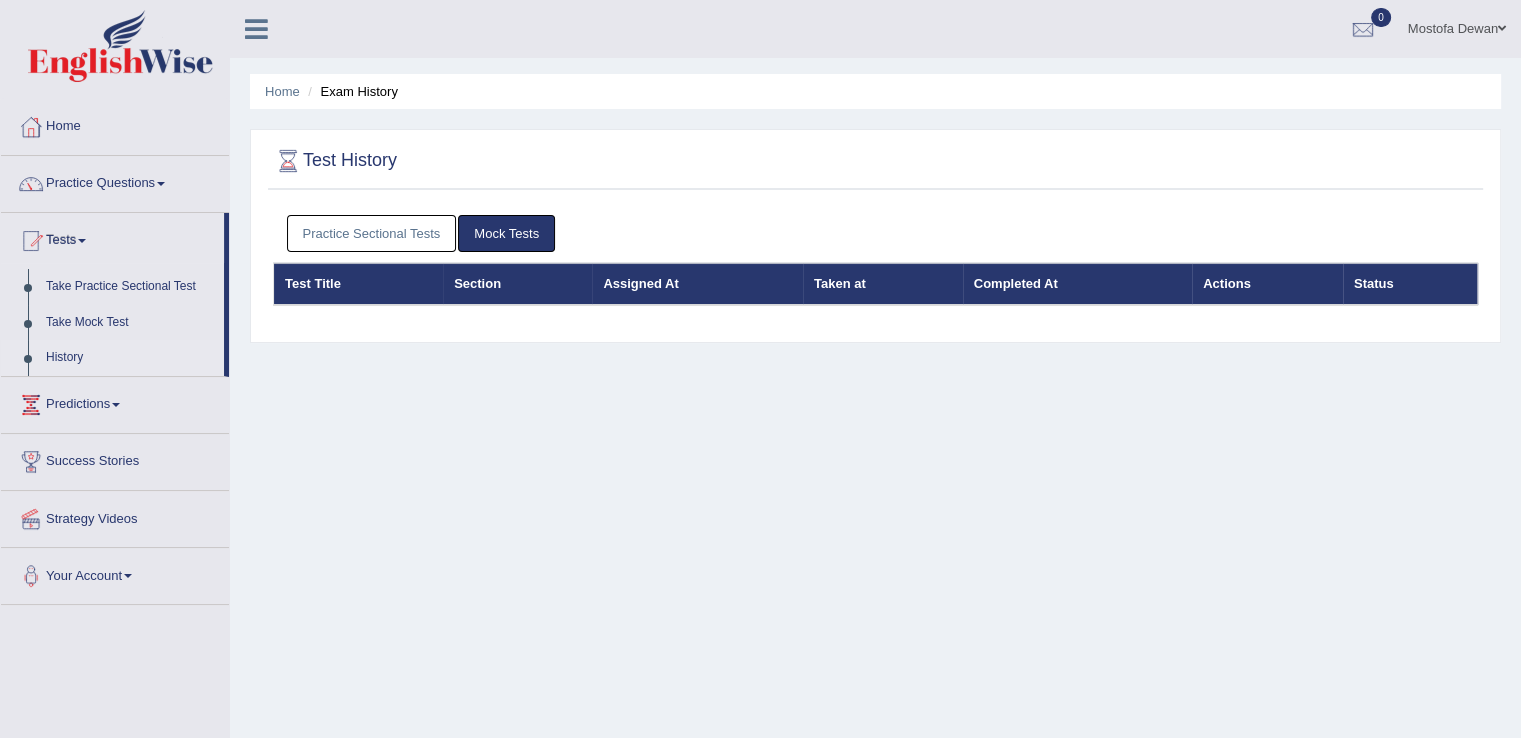 click on "Practice Sectional Tests" at bounding box center [372, 233] 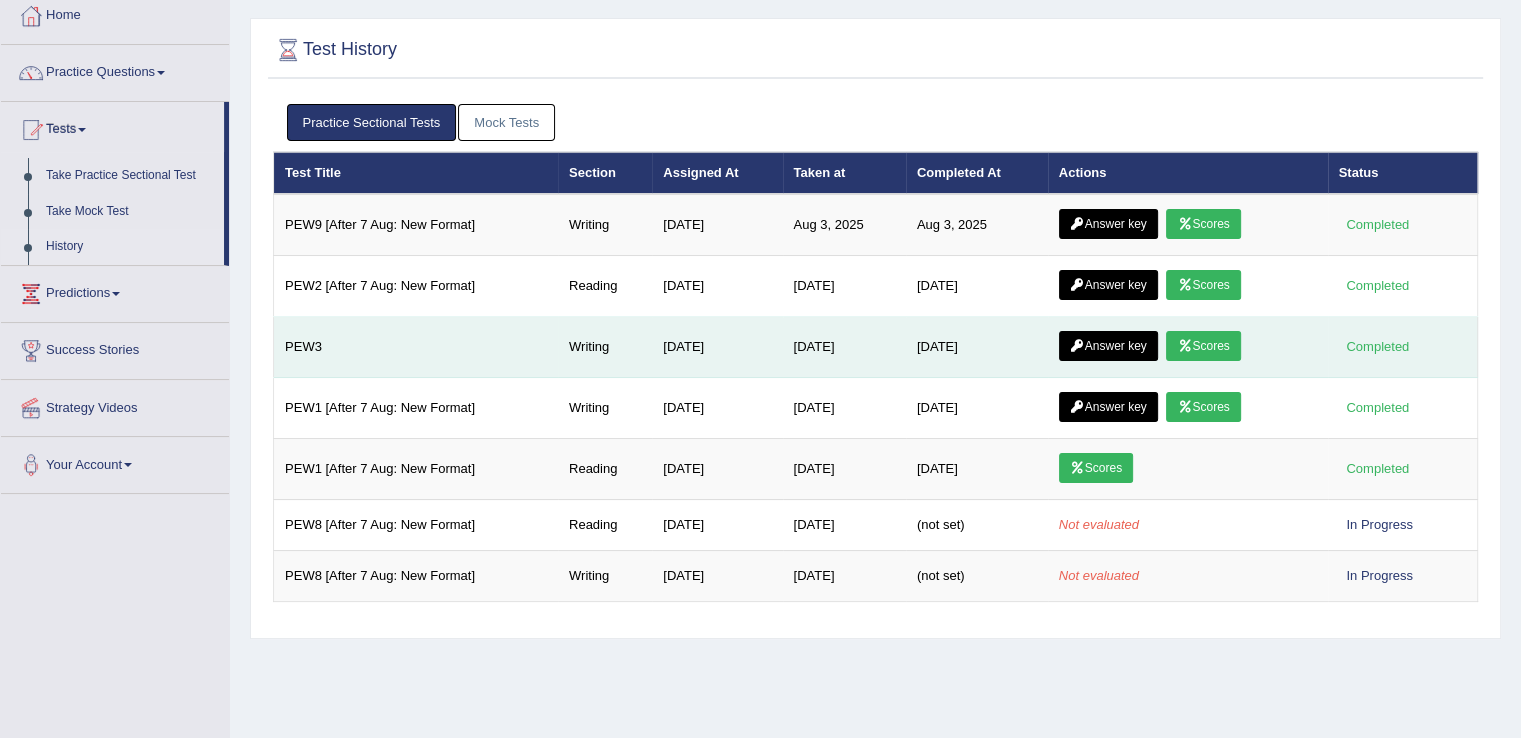 scroll, scrollTop: 108, scrollLeft: 0, axis: vertical 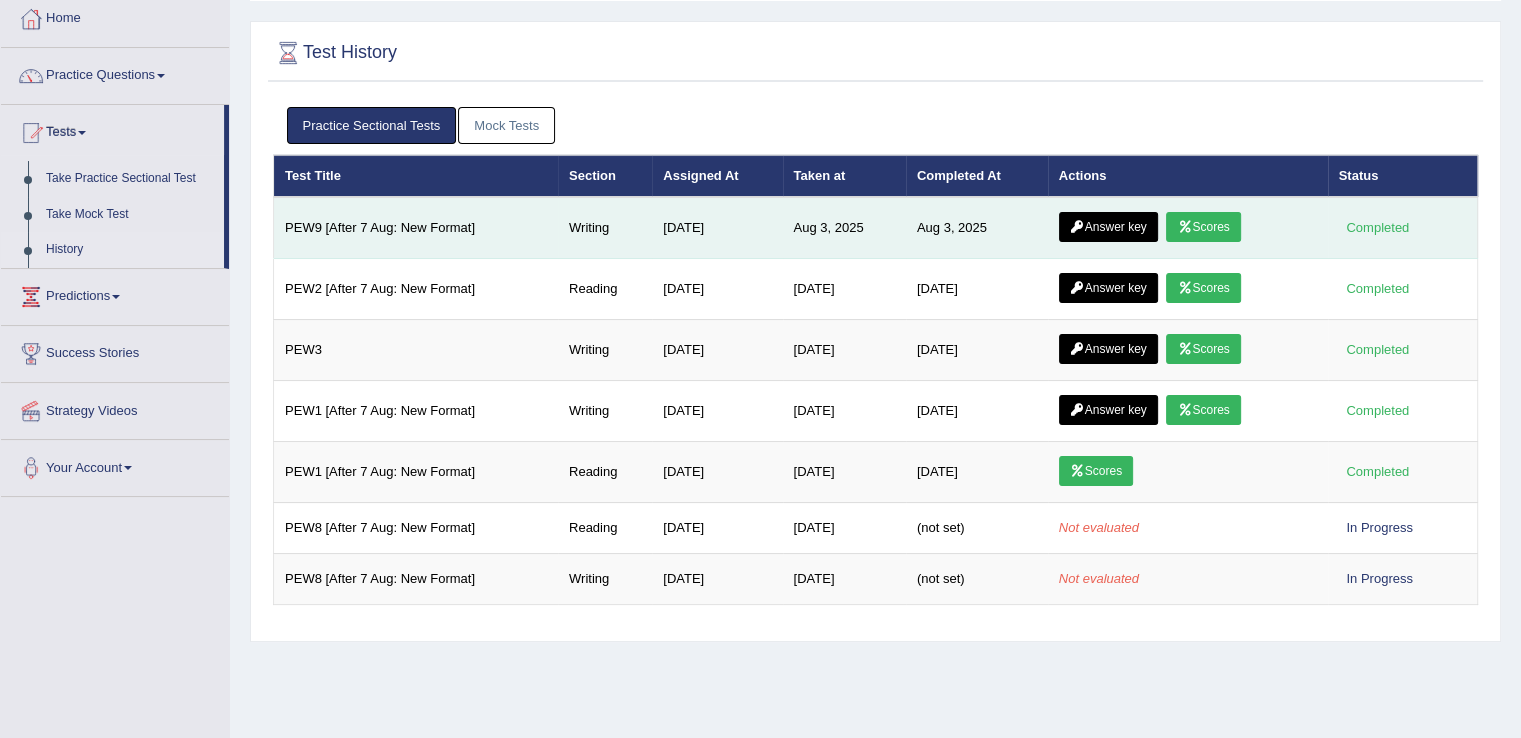 click on "Scores" at bounding box center (1203, 227) 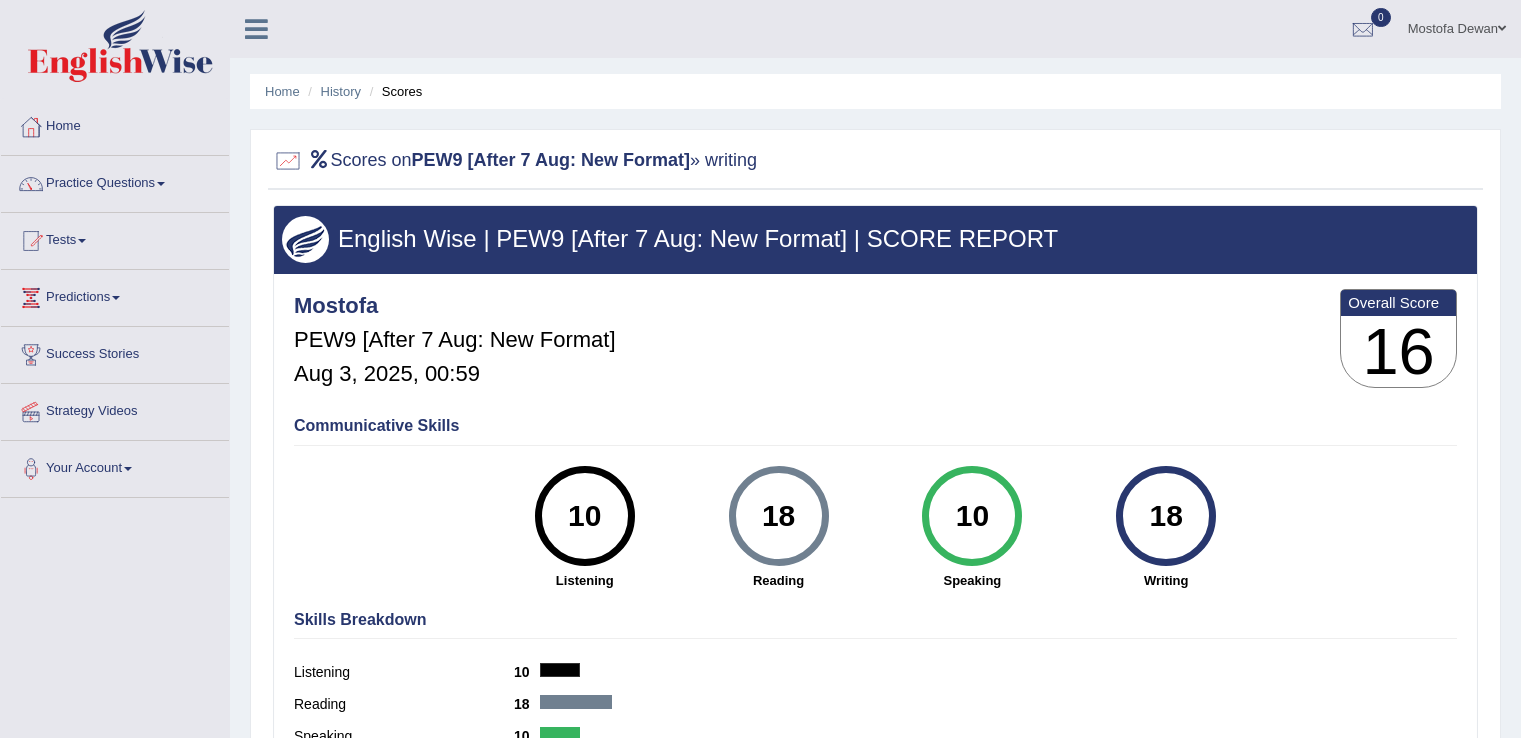 scroll, scrollTop: 0, scrollLeft: 0, axis: both 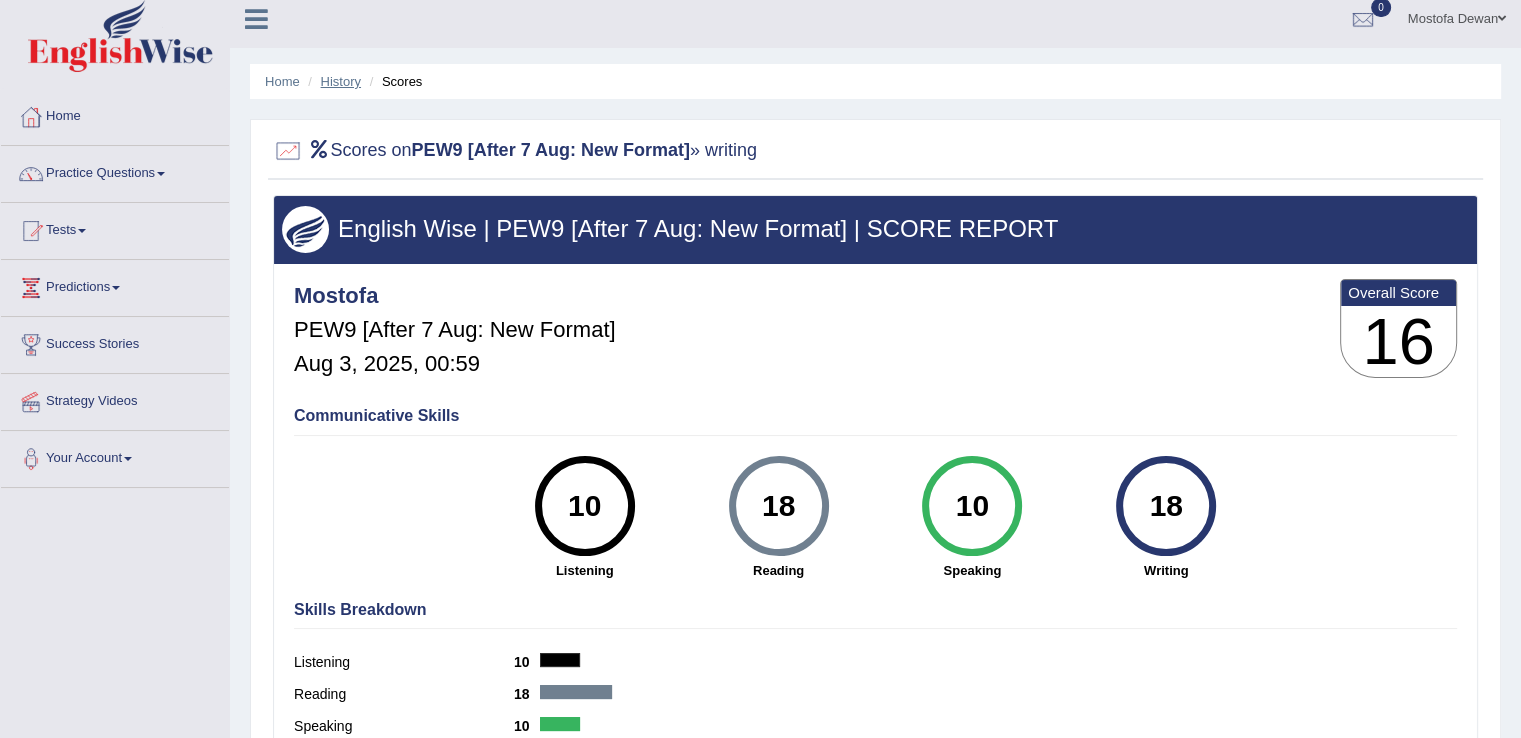 click on "History" at bounding box center [341, 81] 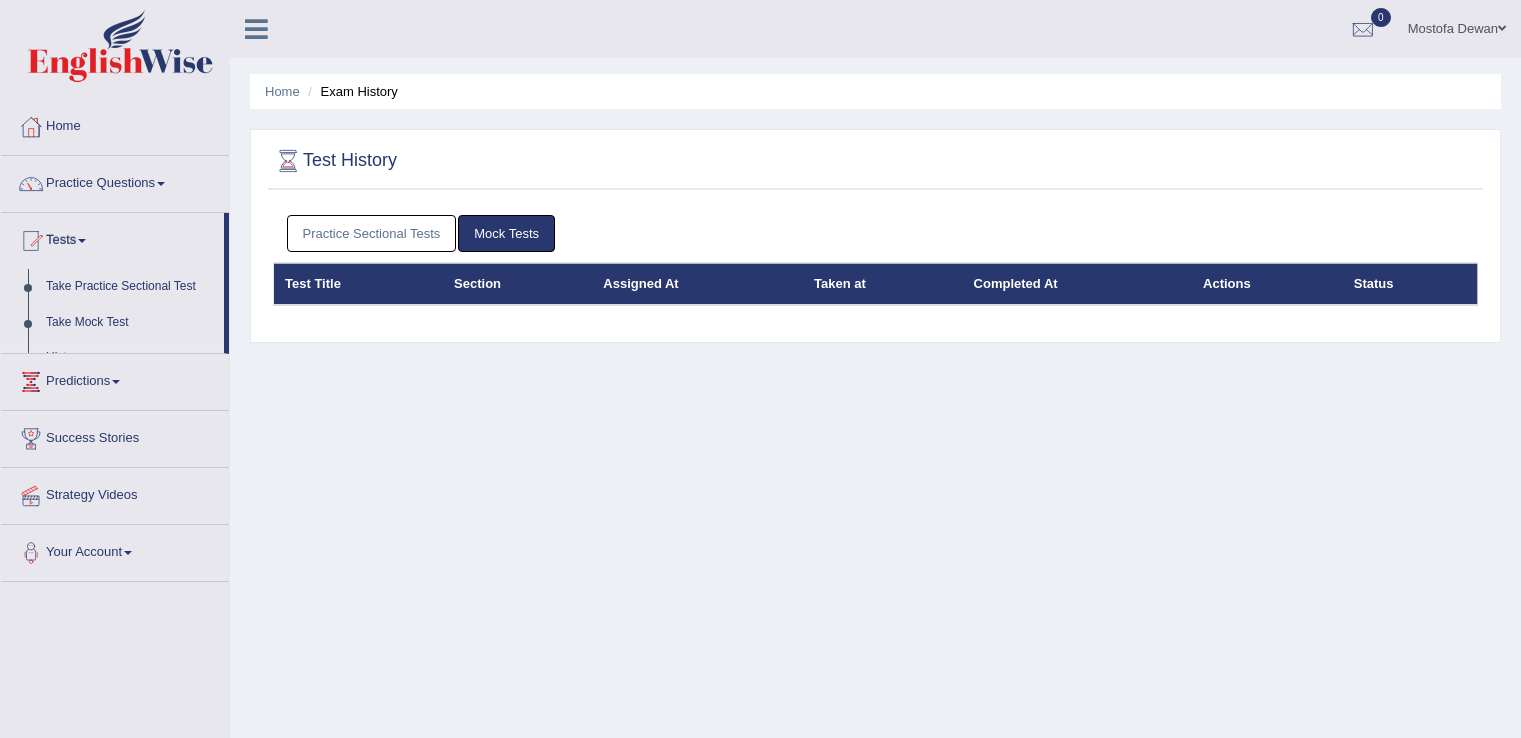 scroll, scrollTop: 0, scrollLeft: 0, axis: both 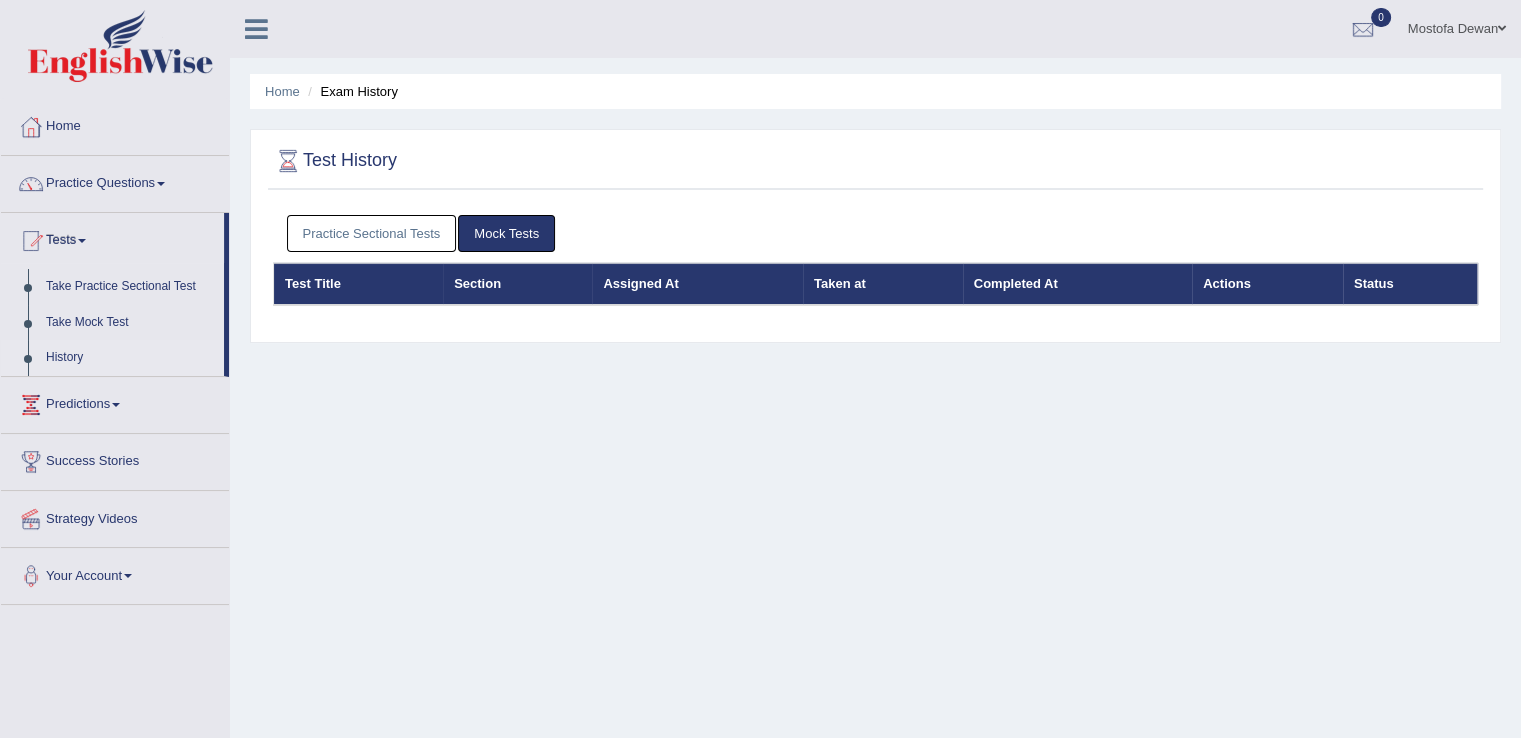 click on "Practice Sectional Tests" at bounding box center [372, 233] 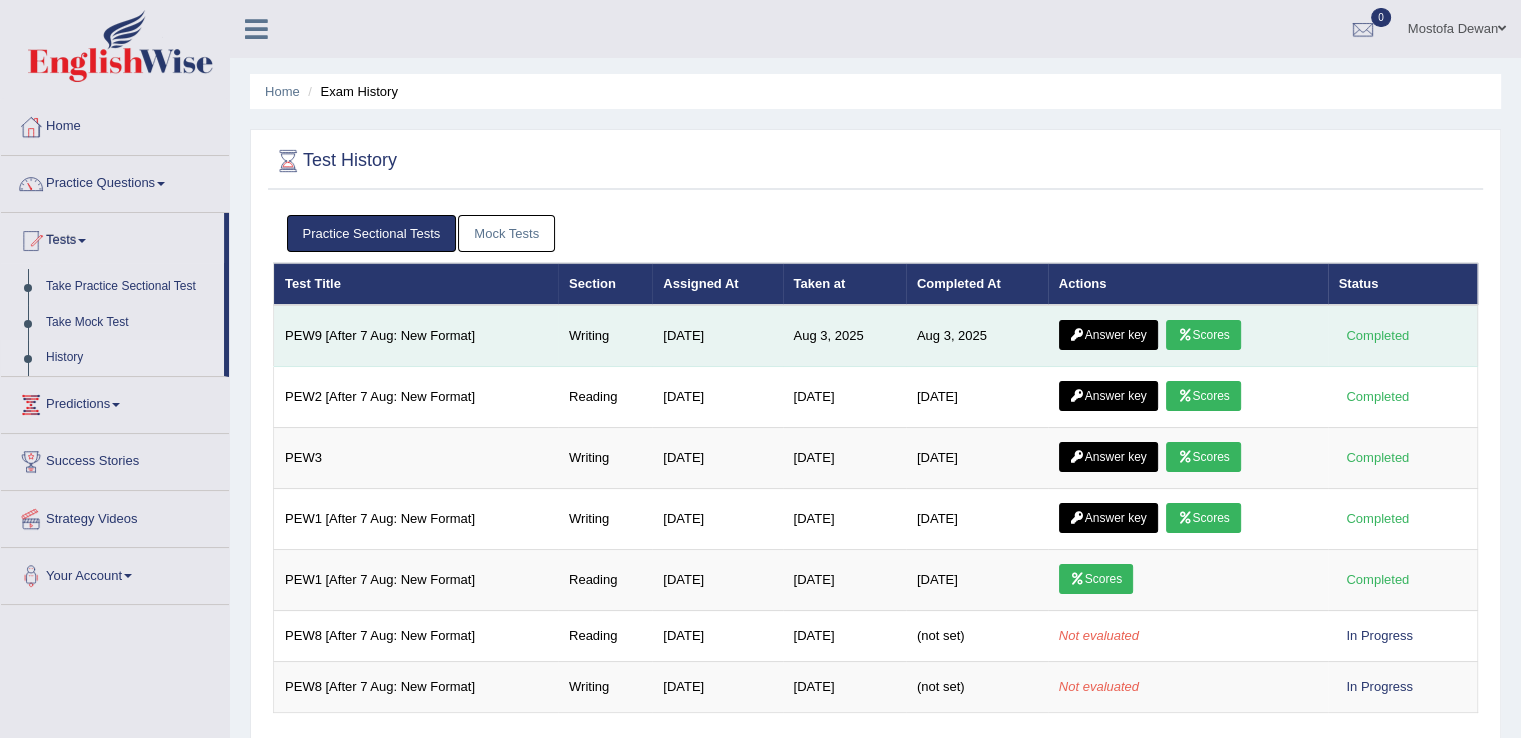 click at bounding box center [1077, 335] 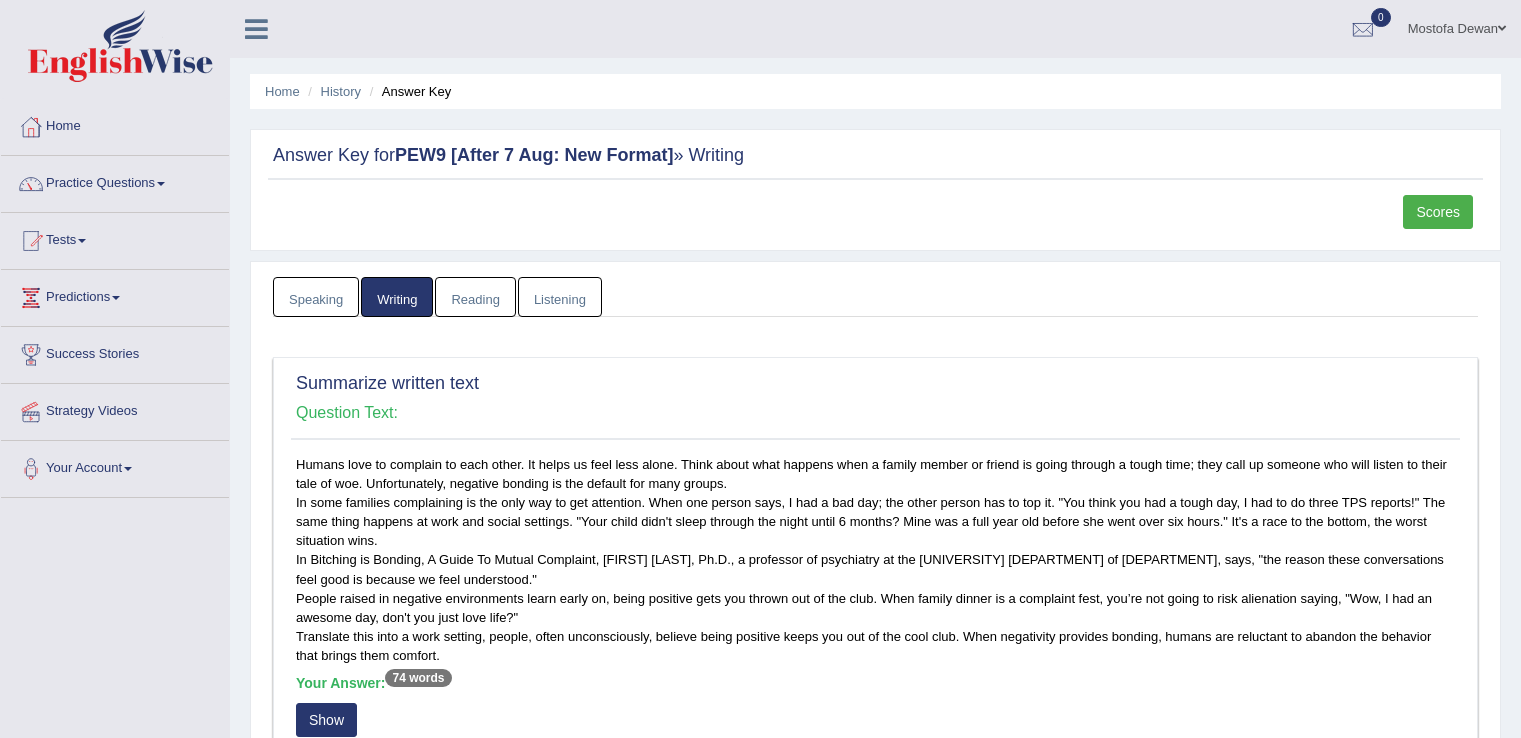scroll, scrollTop: 0, scrollLeft: 0, axis: both 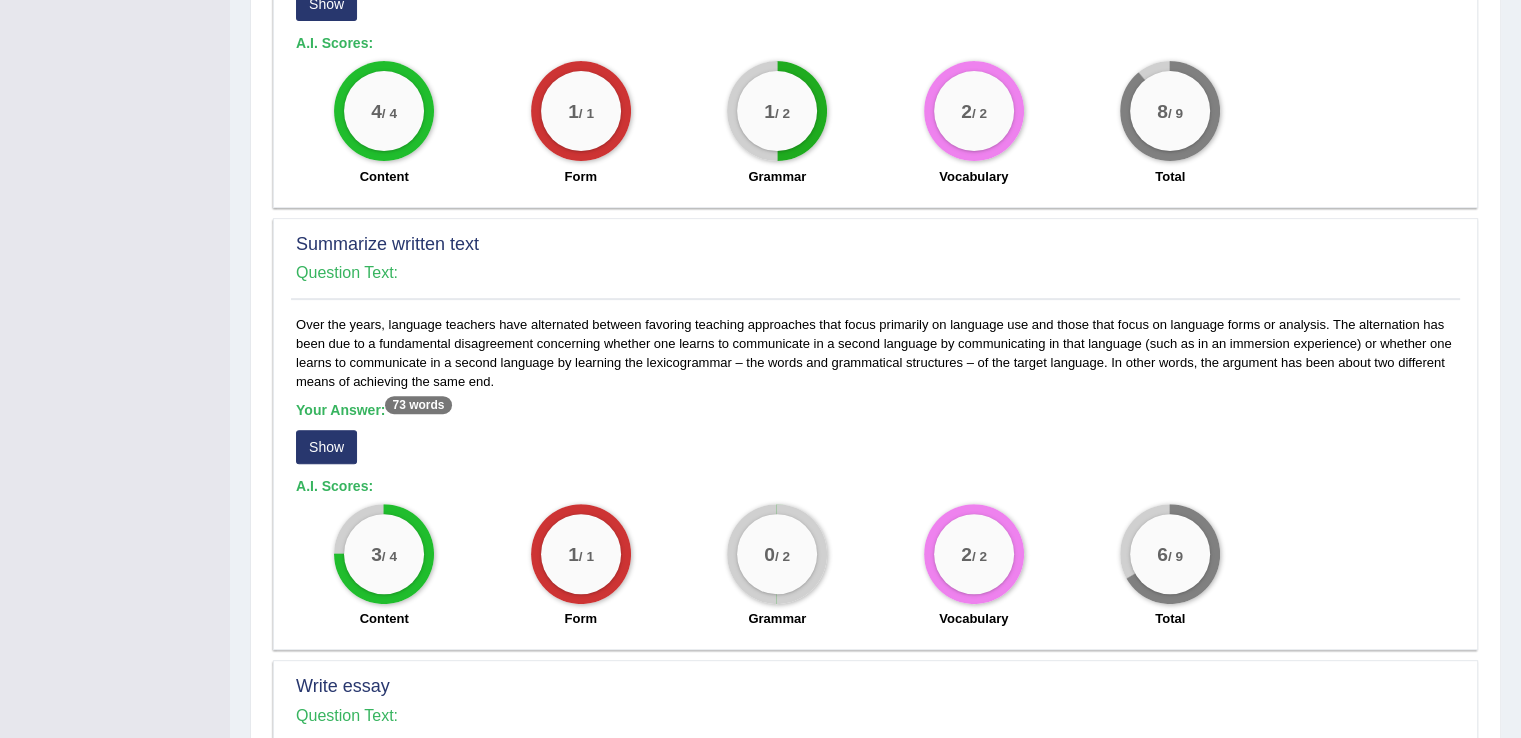 click on "Show" at bounding box center [326, 447] 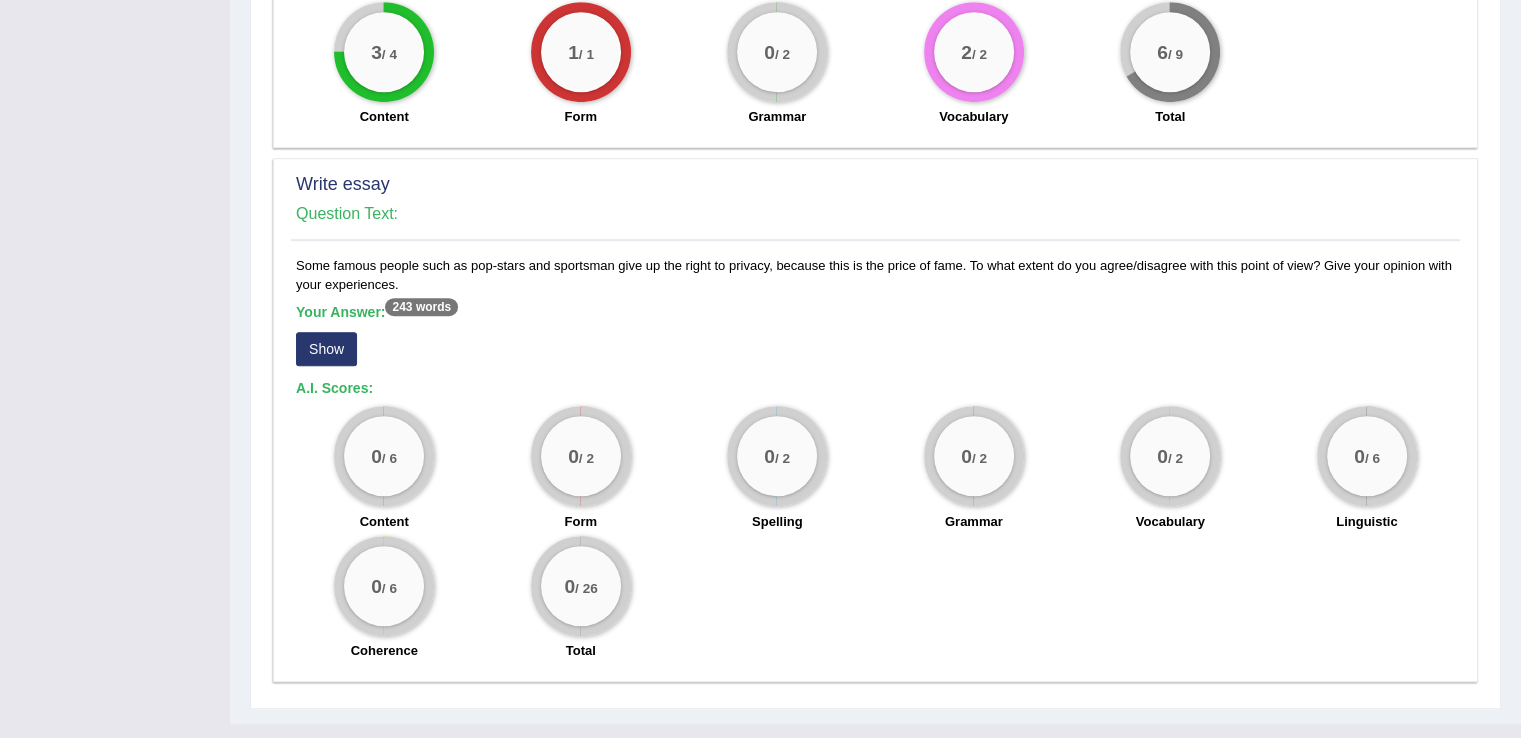 scroll, scrollTop: 1268, scrollLeft: 0, axis: vertical 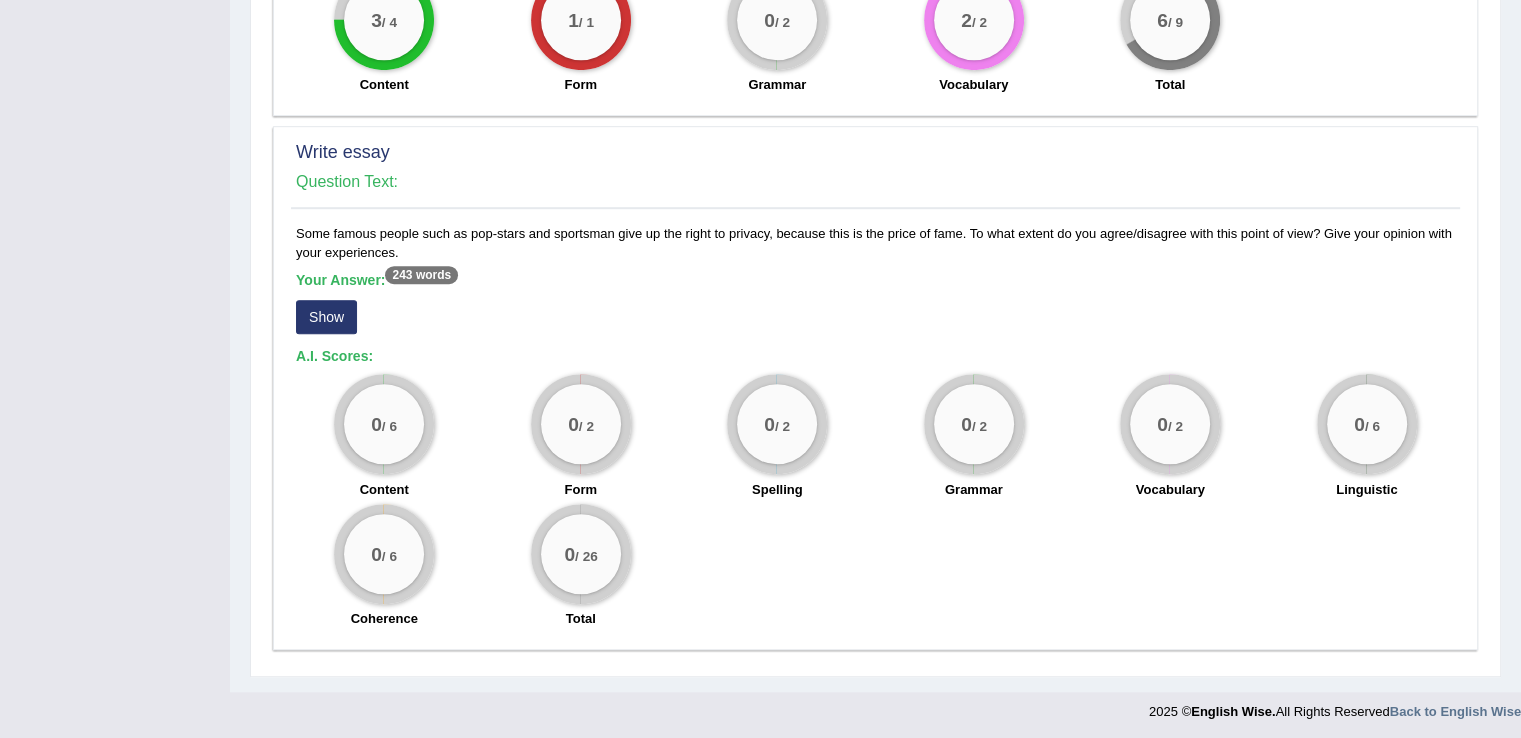 click on "Show" at bounding box center [326, 317] 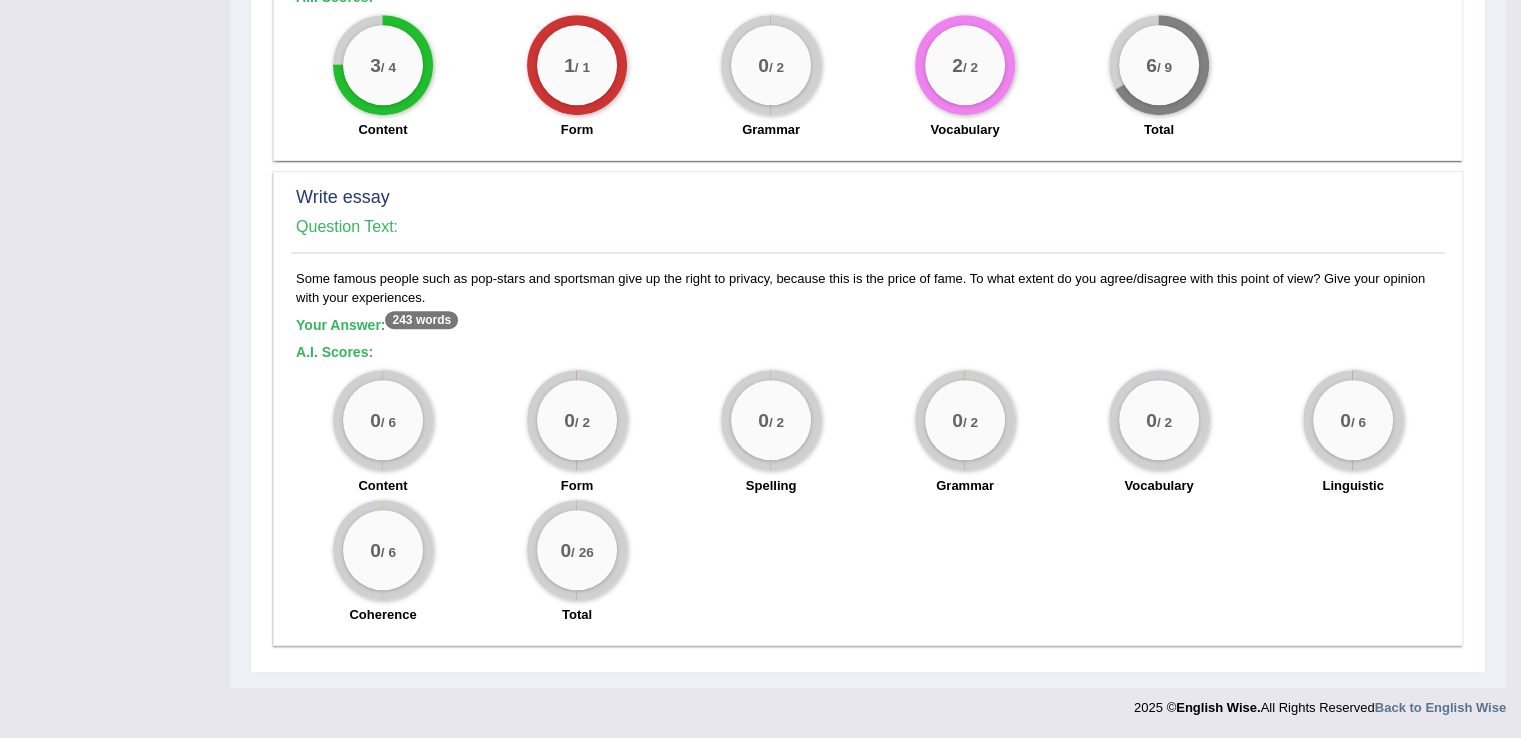 scroll, scrollTop: 1220, scrollLeft: 0, axis: vertical 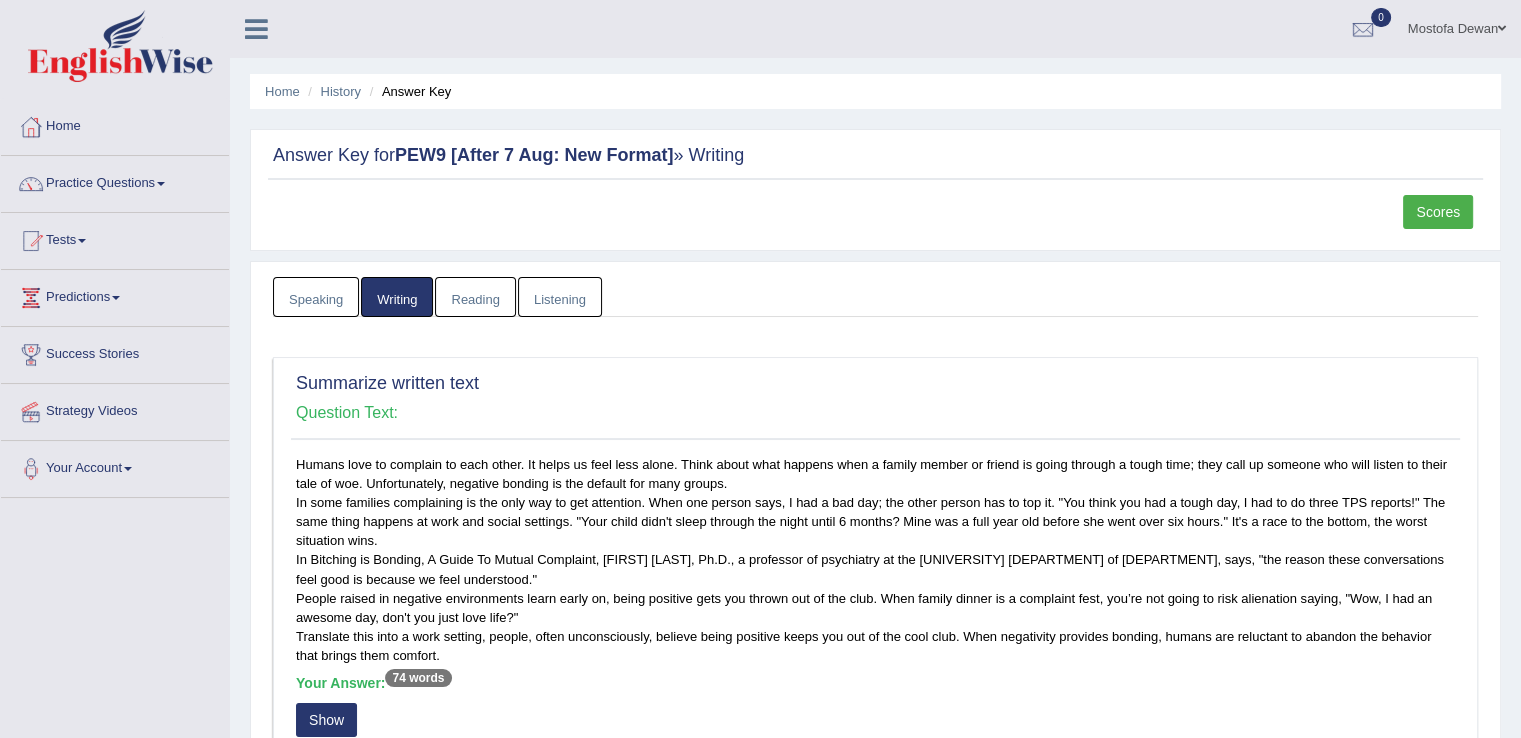 click on "Scores" at bounding box center (1438, 212) 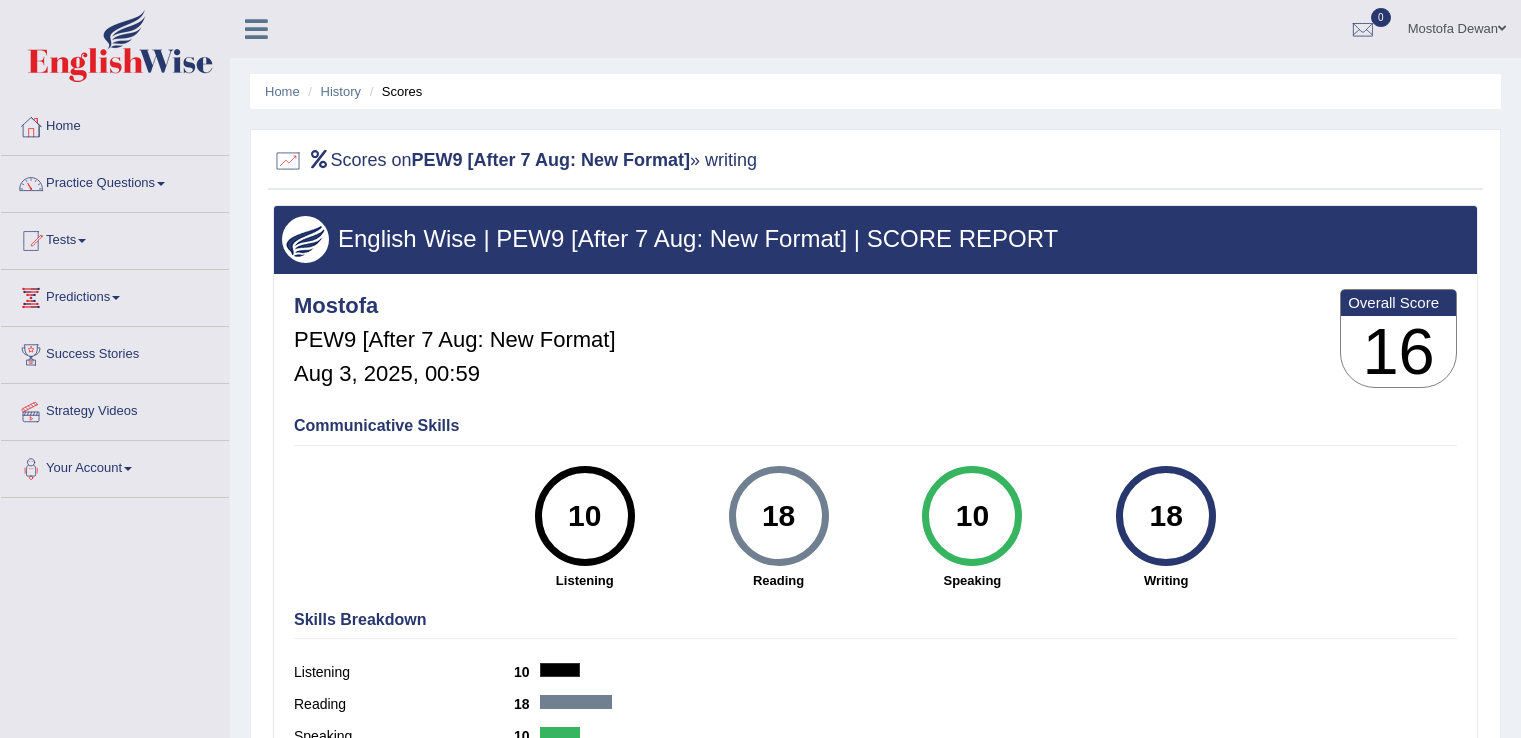 scroll, scrollTop: 0, scrollLeft: 0, axis: both 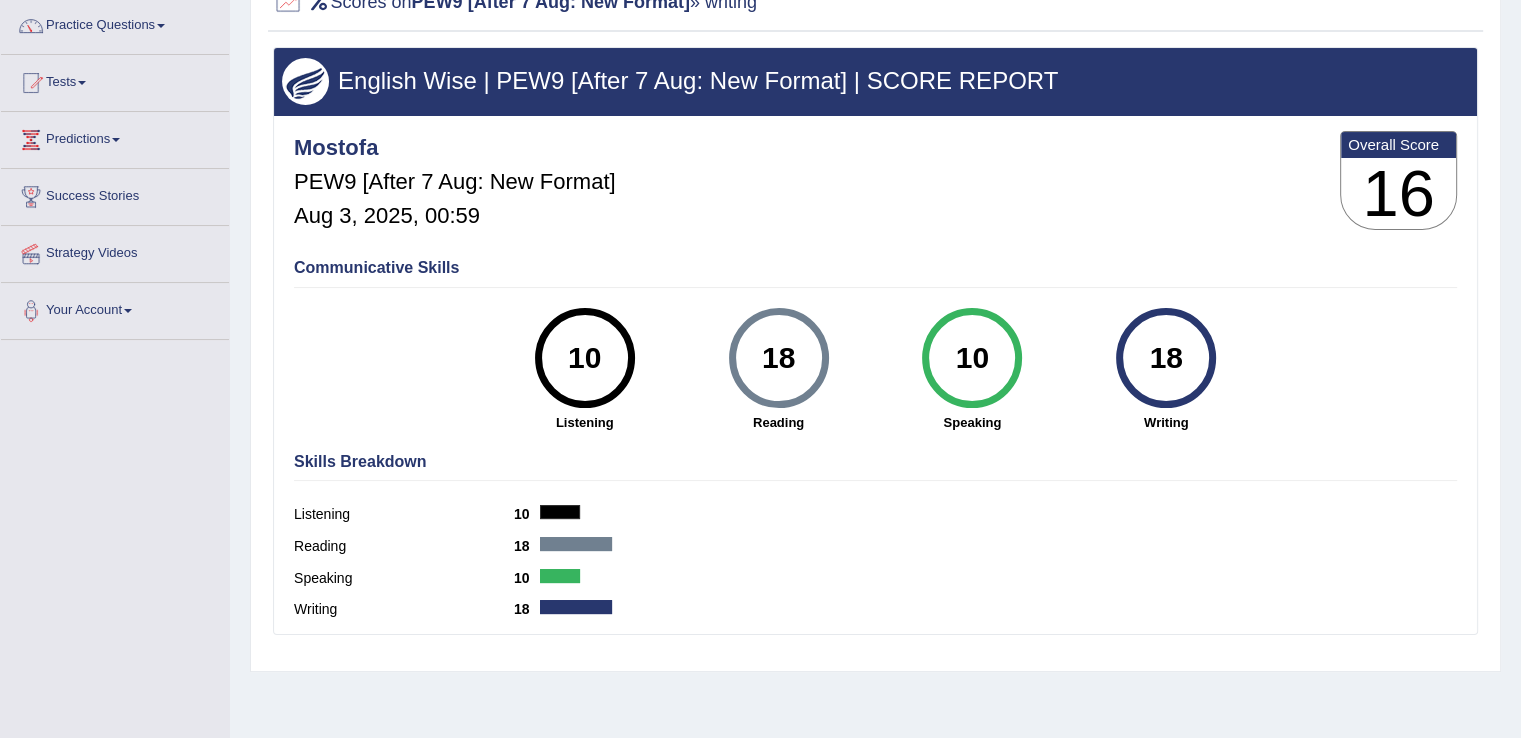 click on "18" at bounding box center (1166, 358) 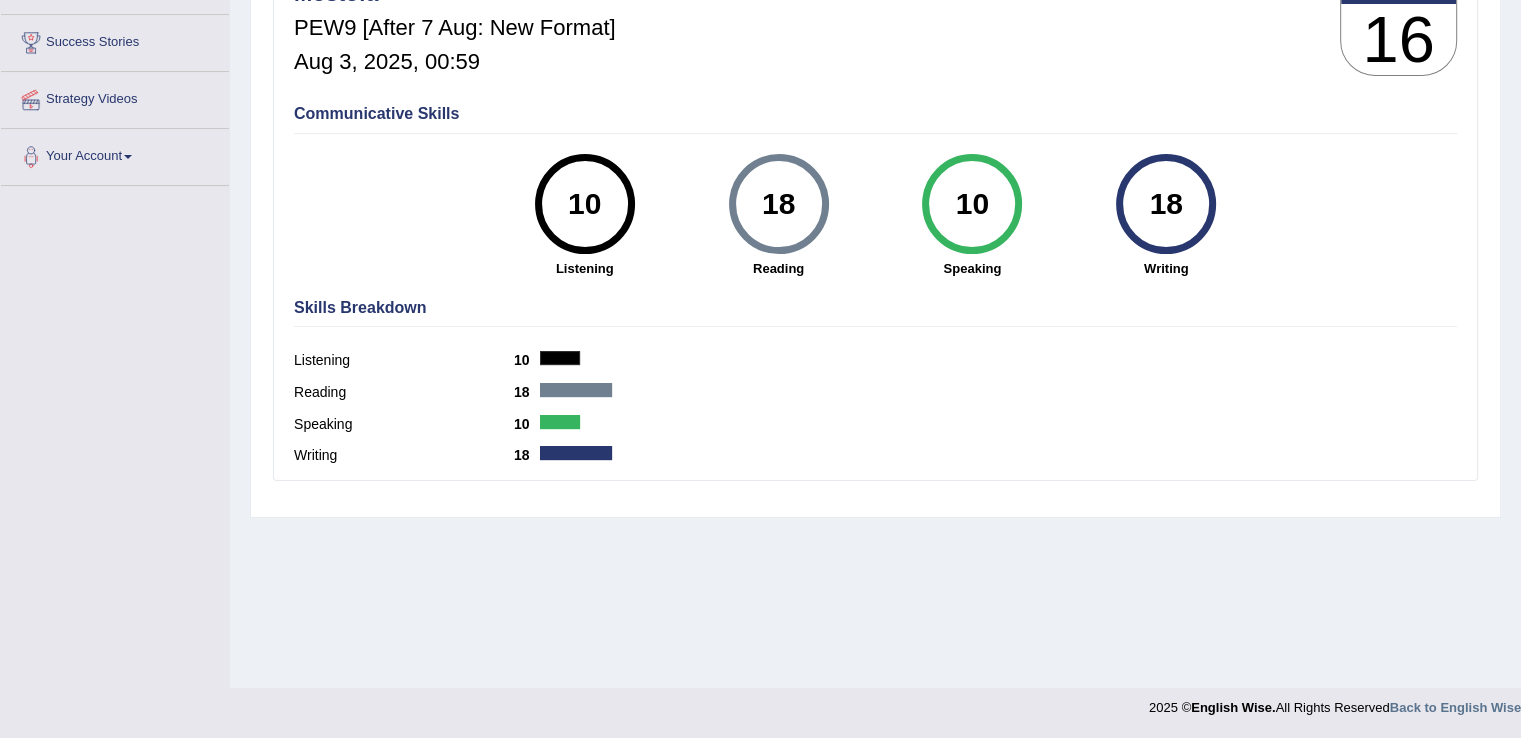 scroll, scrollTop: 0, scrollLeft: 0, axis: both 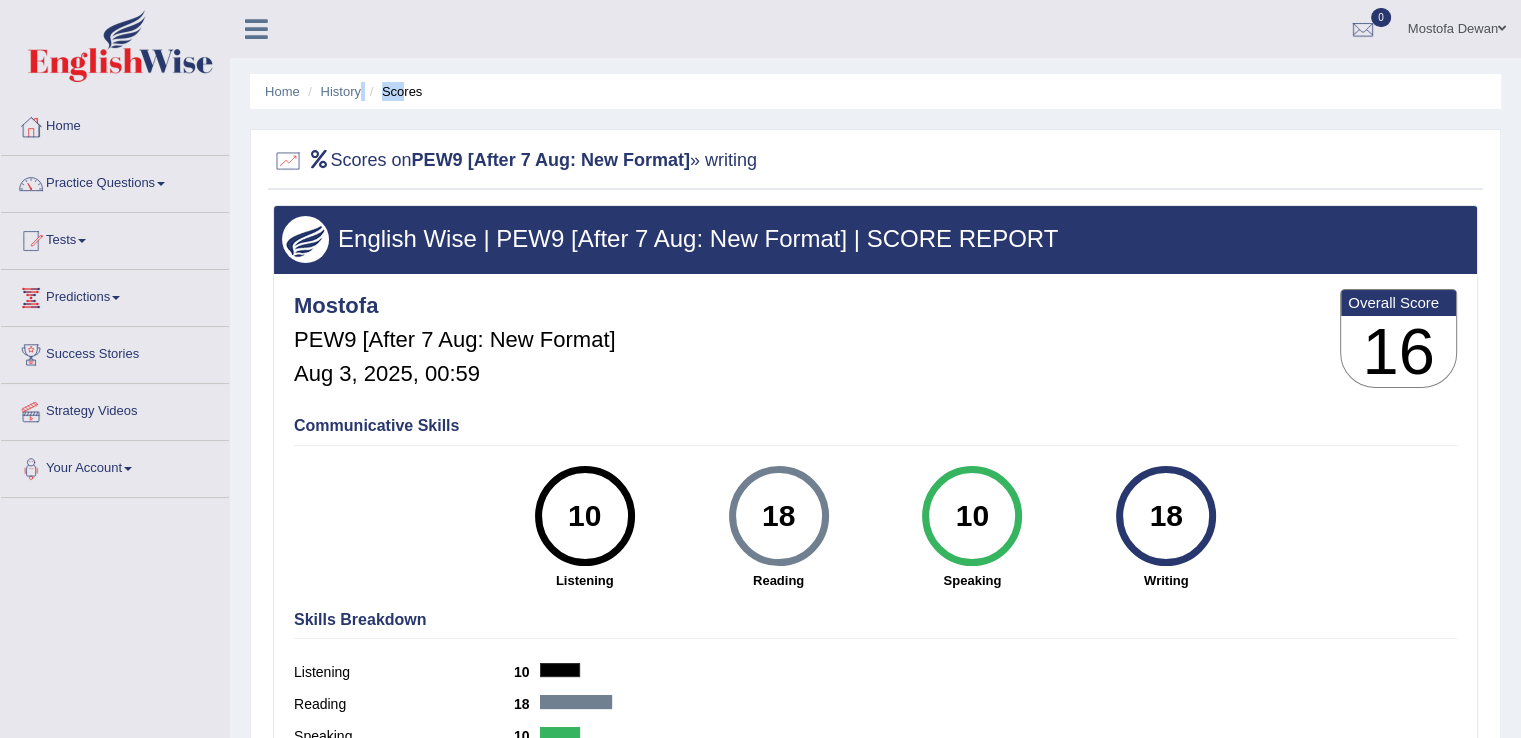 drag, startPoint x: 349, startPoint y: 105, endPoint x: 404, endPoint y: 85, distance: 58.5235 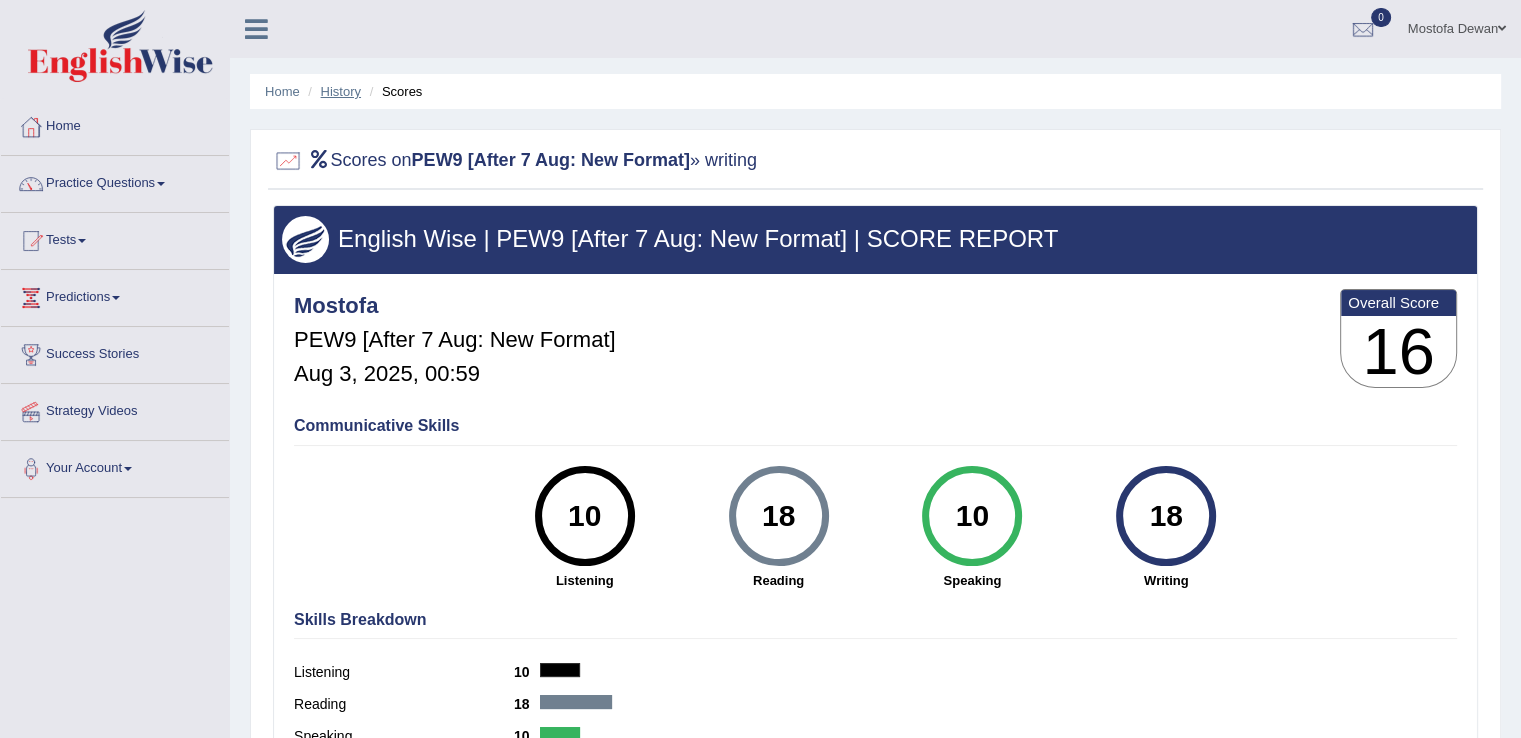 click on "History" at bounding box center (341, 91) 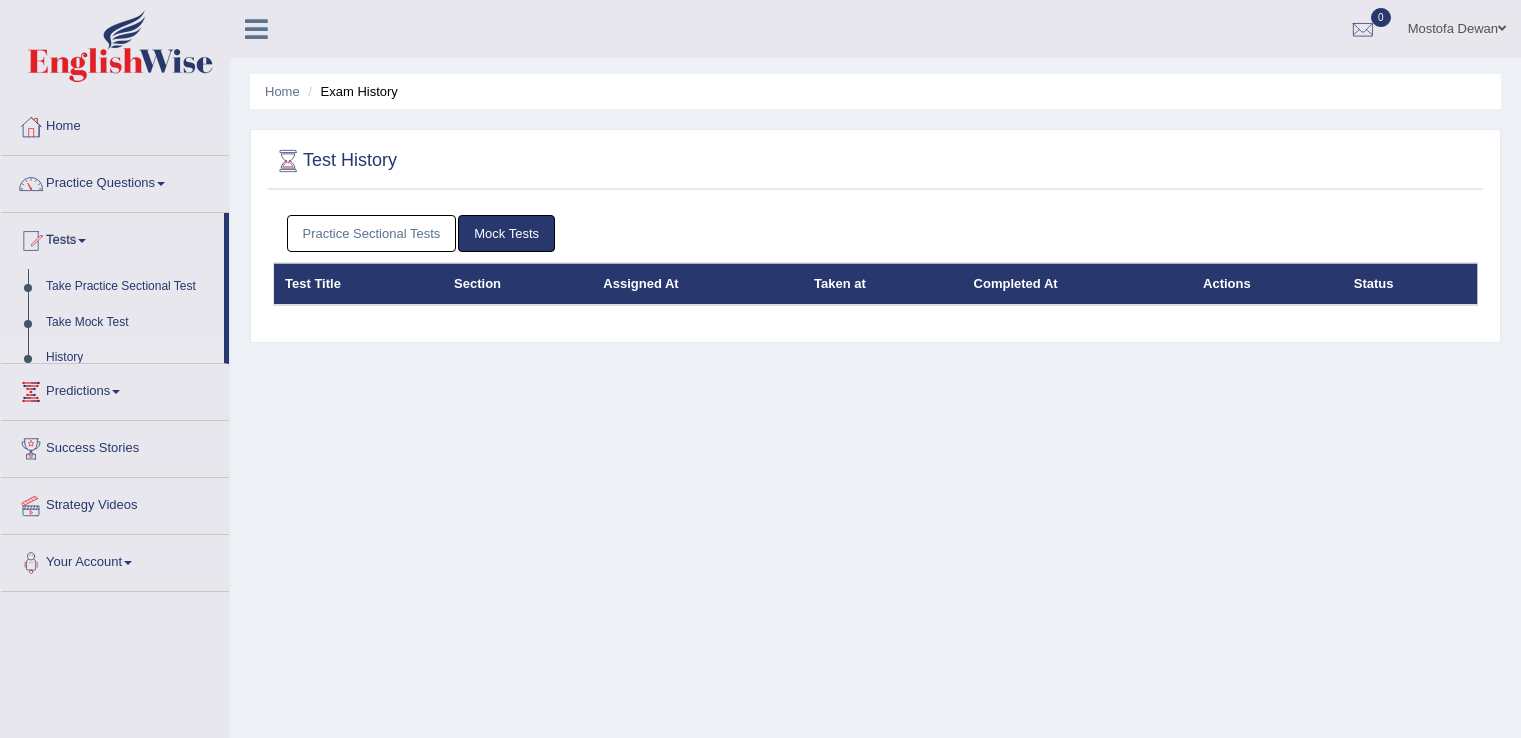 scroll, scrollTop: 0, scrollLeft: 0, axis: both 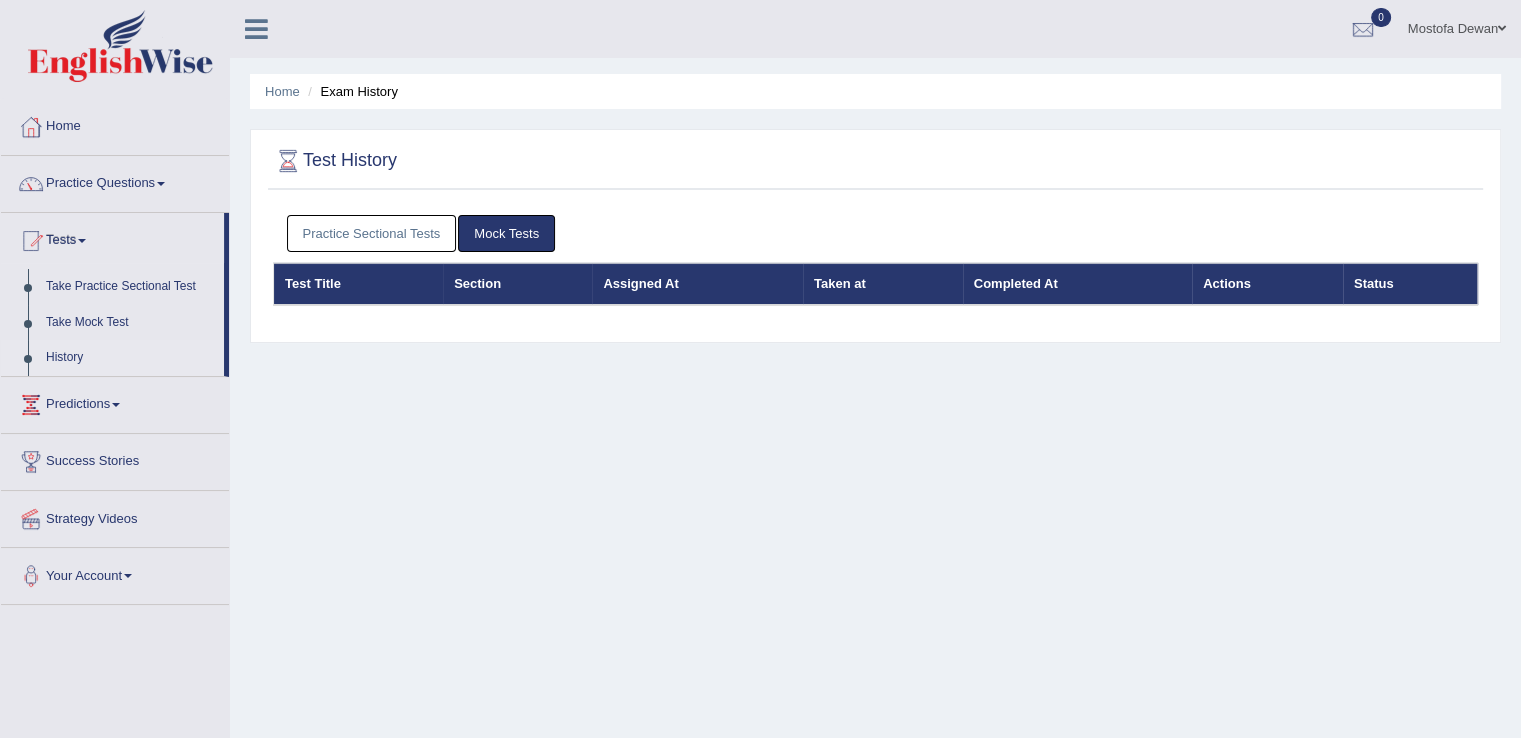 click on "Practice Sectional Tests" at bounding box center [372, 233] 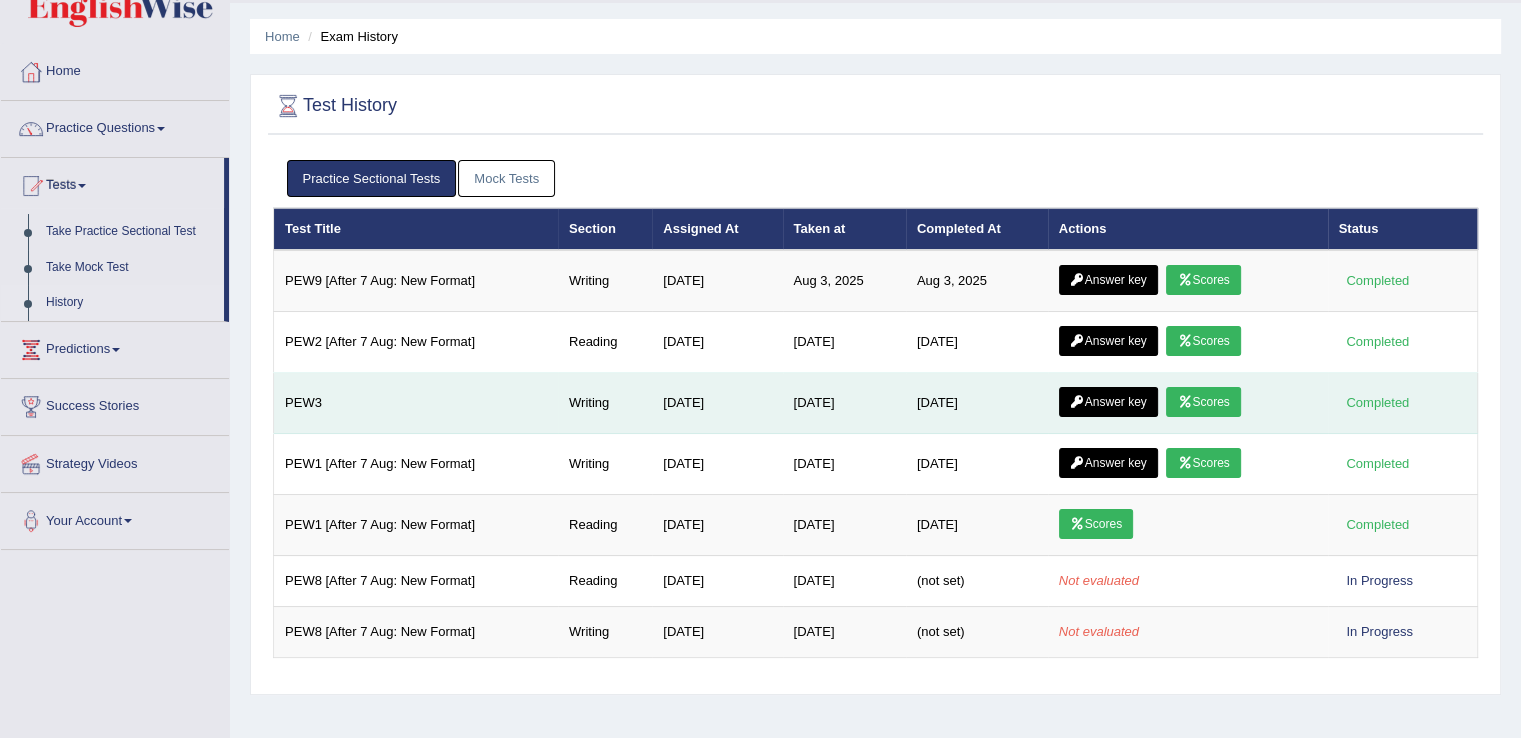 scroll, scrollTop: 56, scrollLeft: 0, axis: vertical 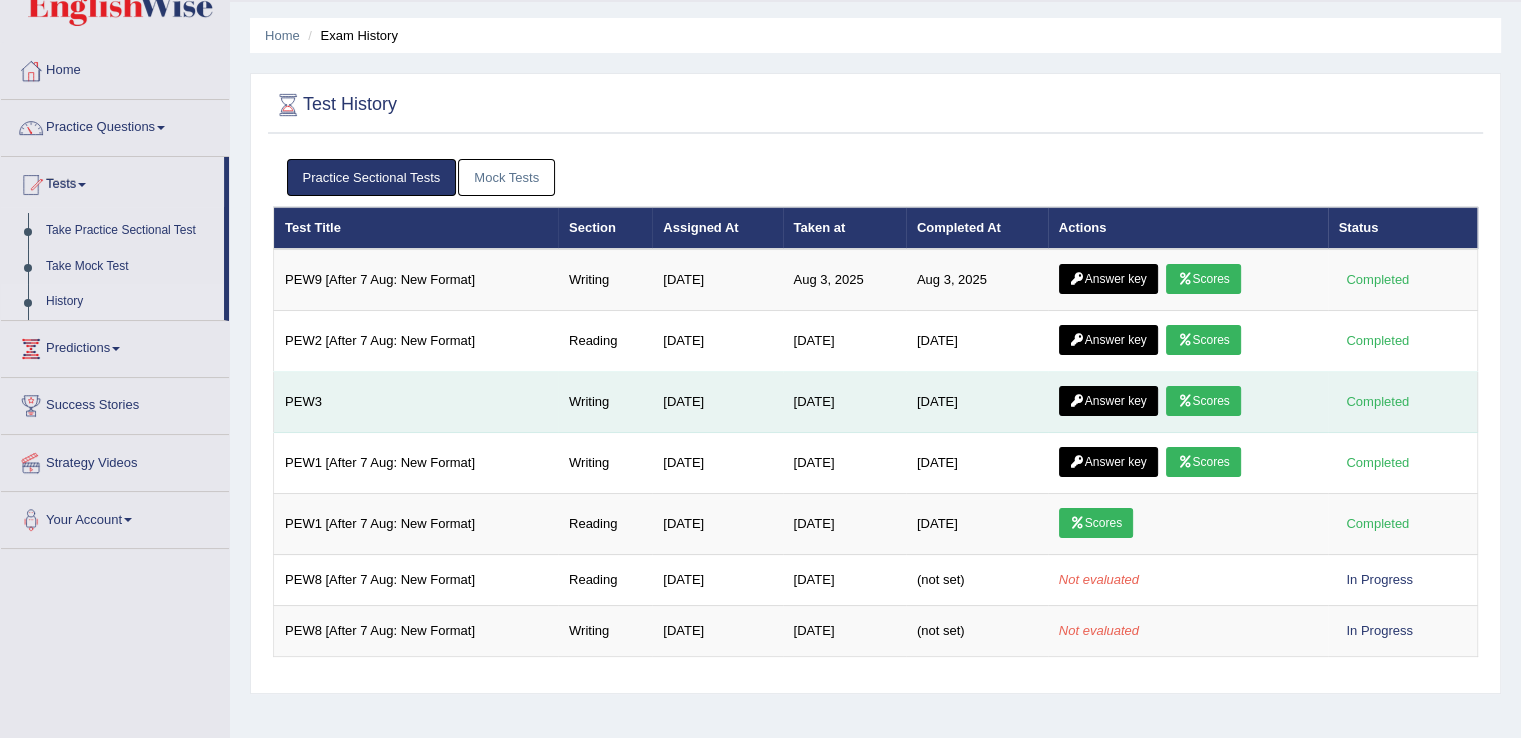 click on "Answer key" at bounding box center (1108, 462) 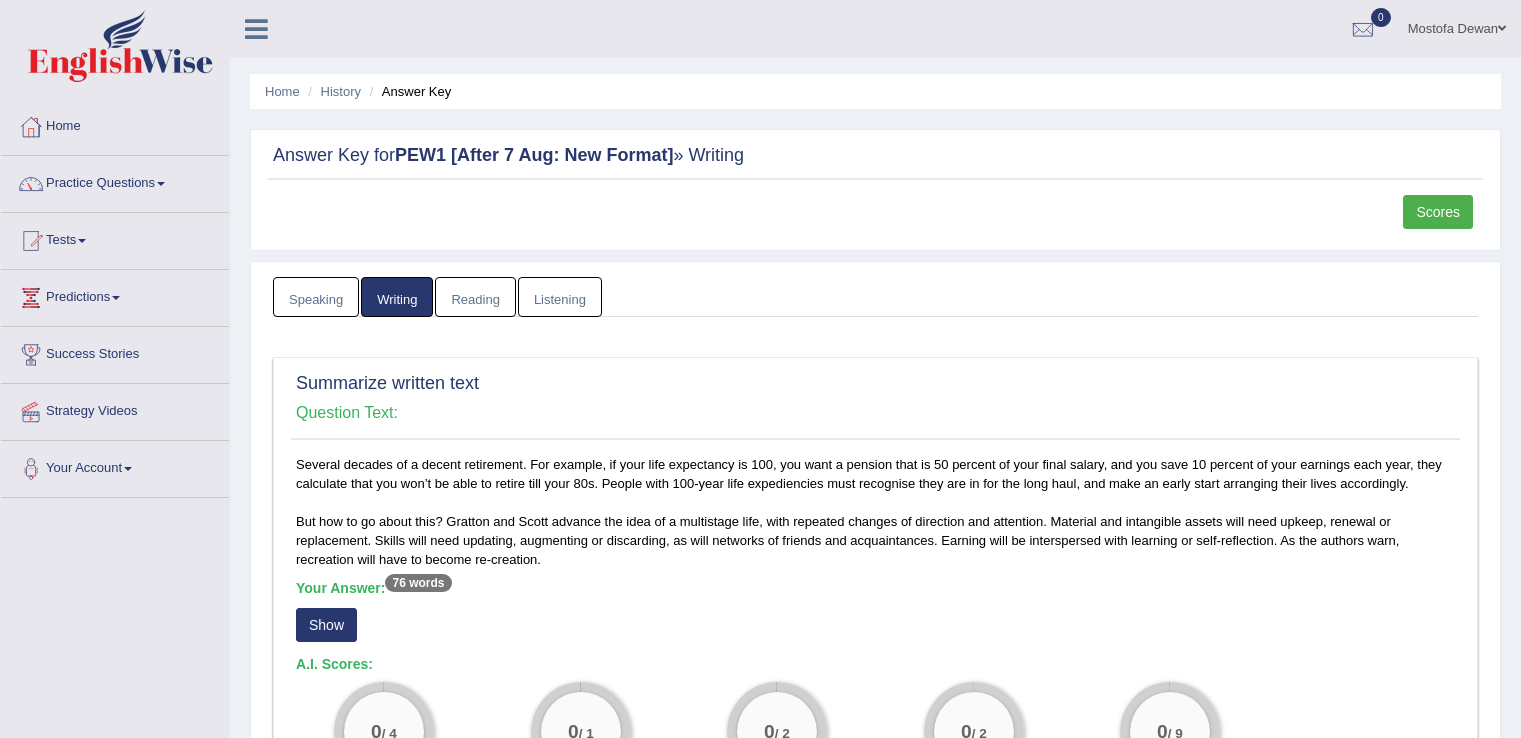 scroll, scrollTop: 0, scrollLeft: 0, axis: both 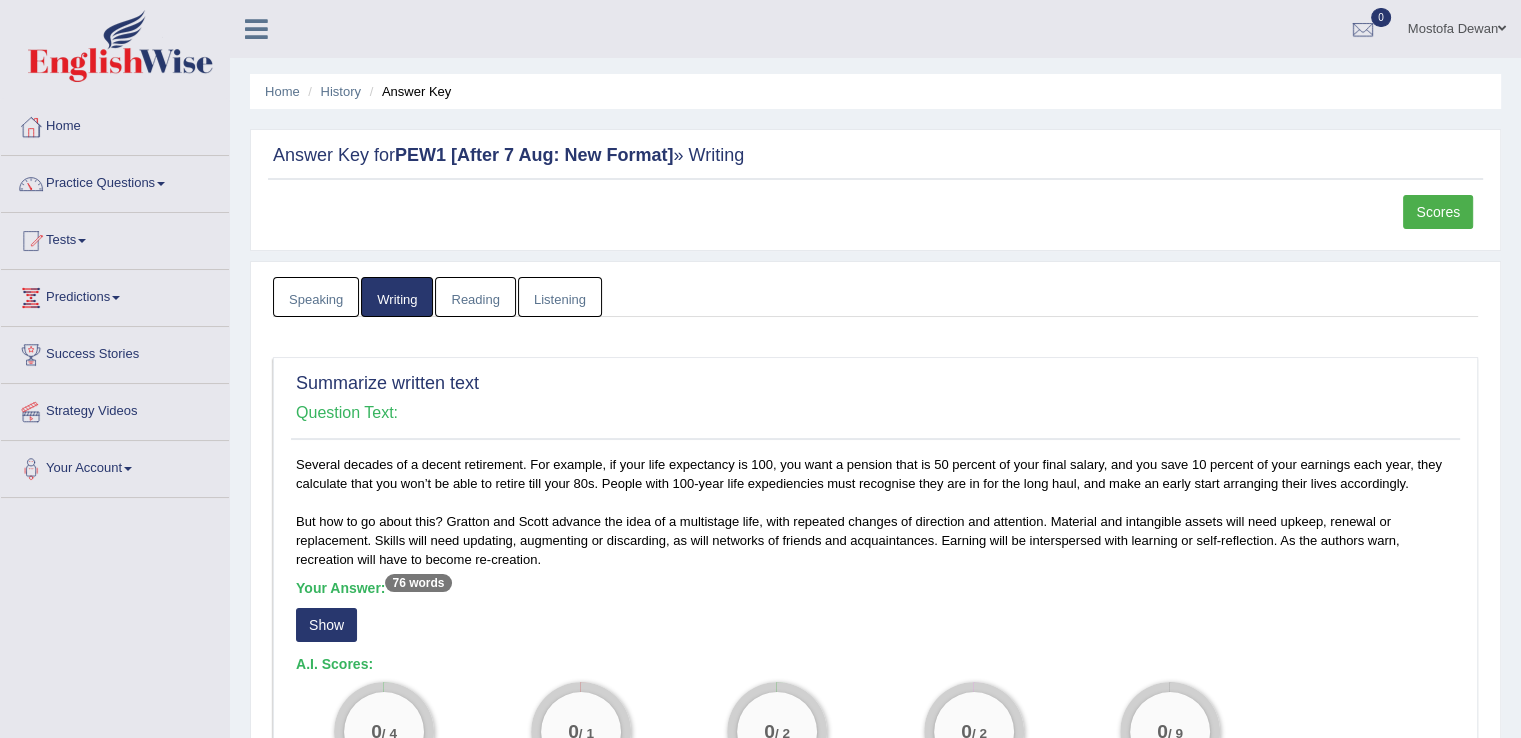 click on "Scores" at bounding box center [1438, 212] 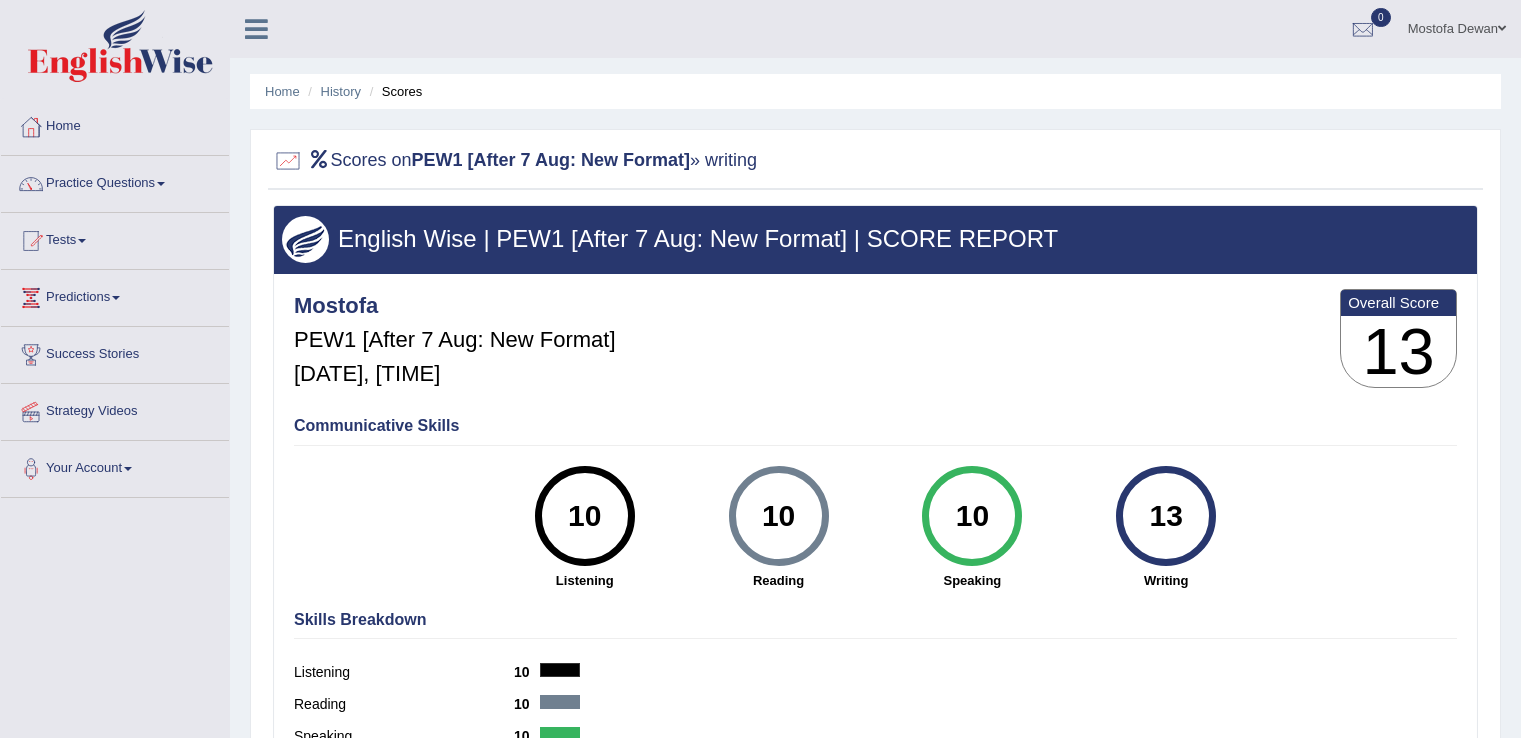 scroll, scrollTop: 0, scrollLeft: 0, axis: both 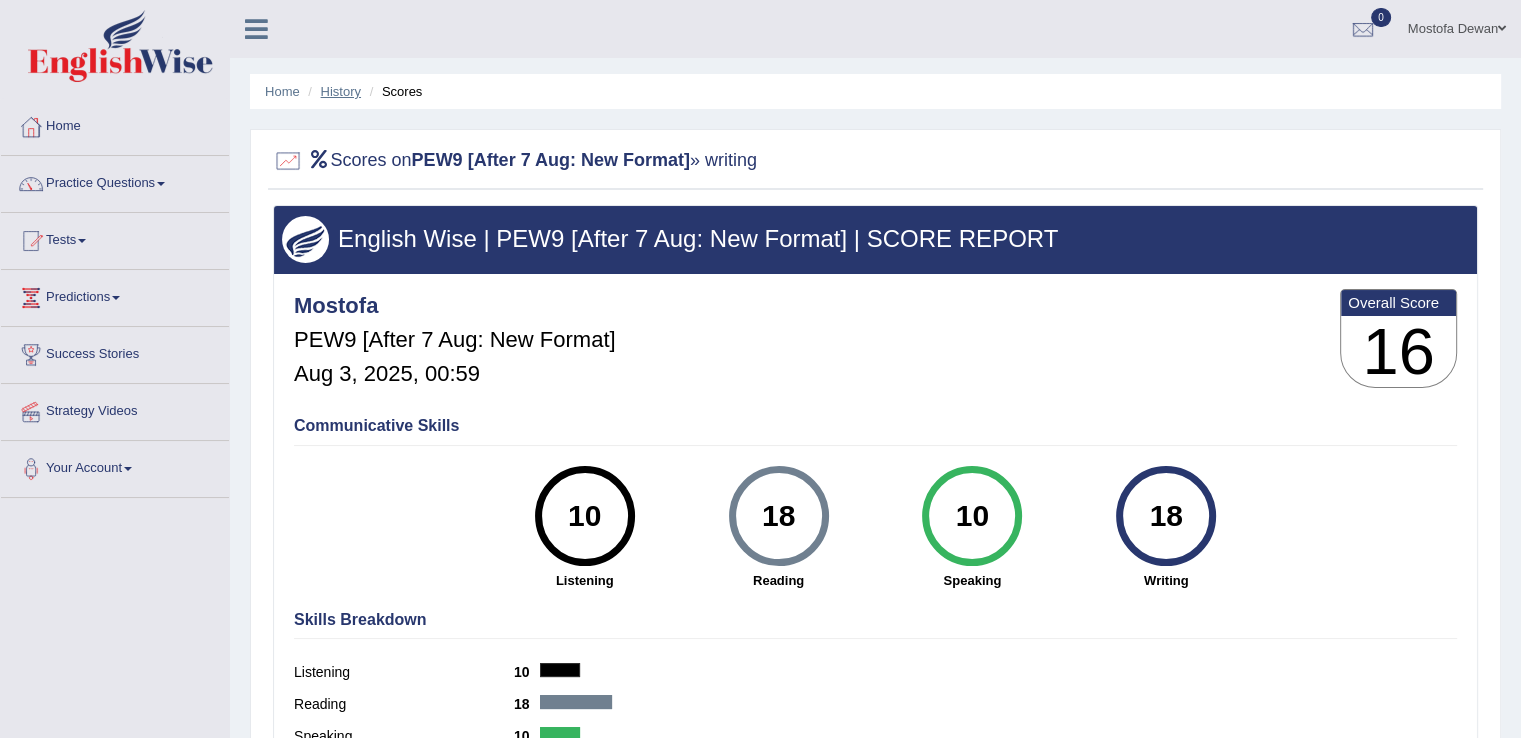 click on "History" at bounding box center (341, 91) 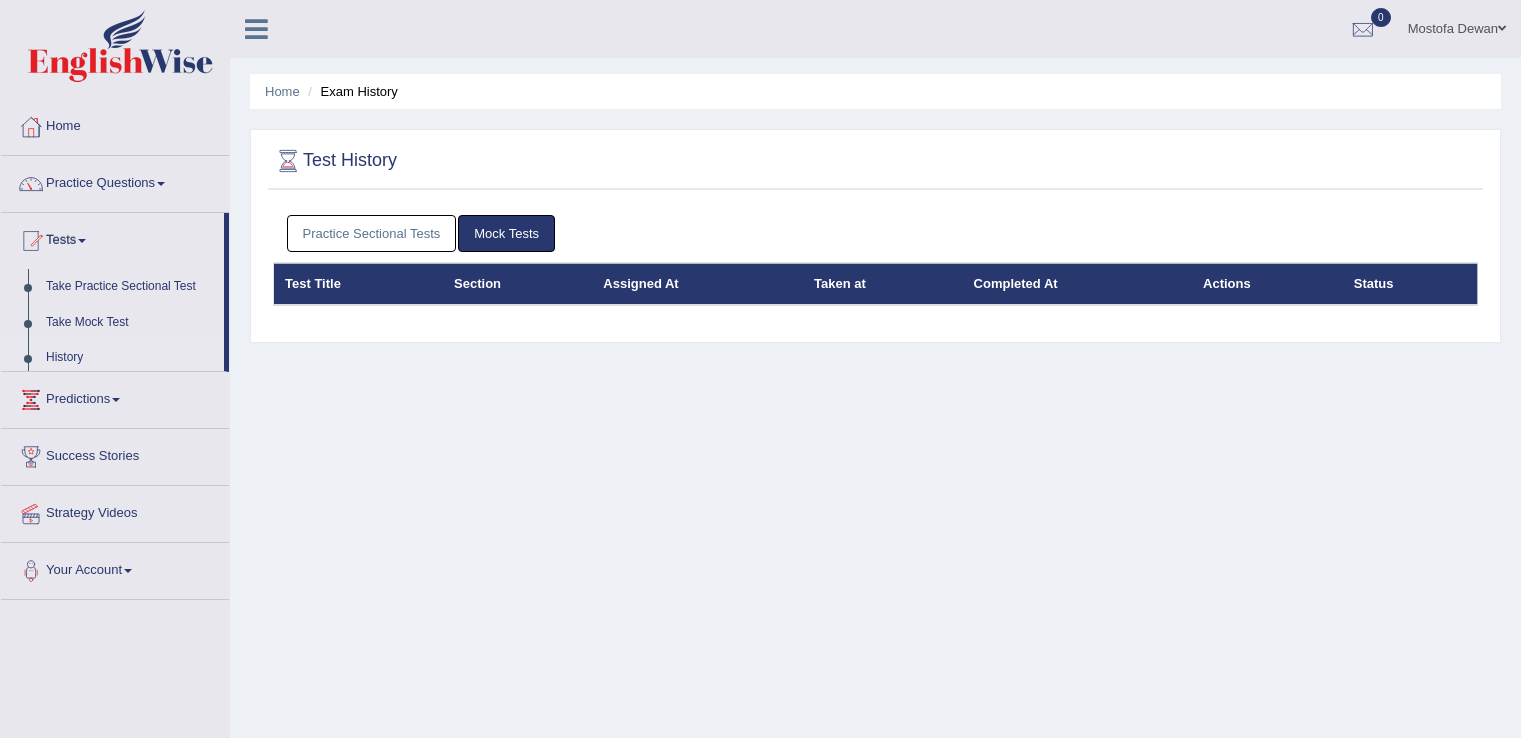 scroll, scrollTop: 0, scrollLeft: 0, axis: both 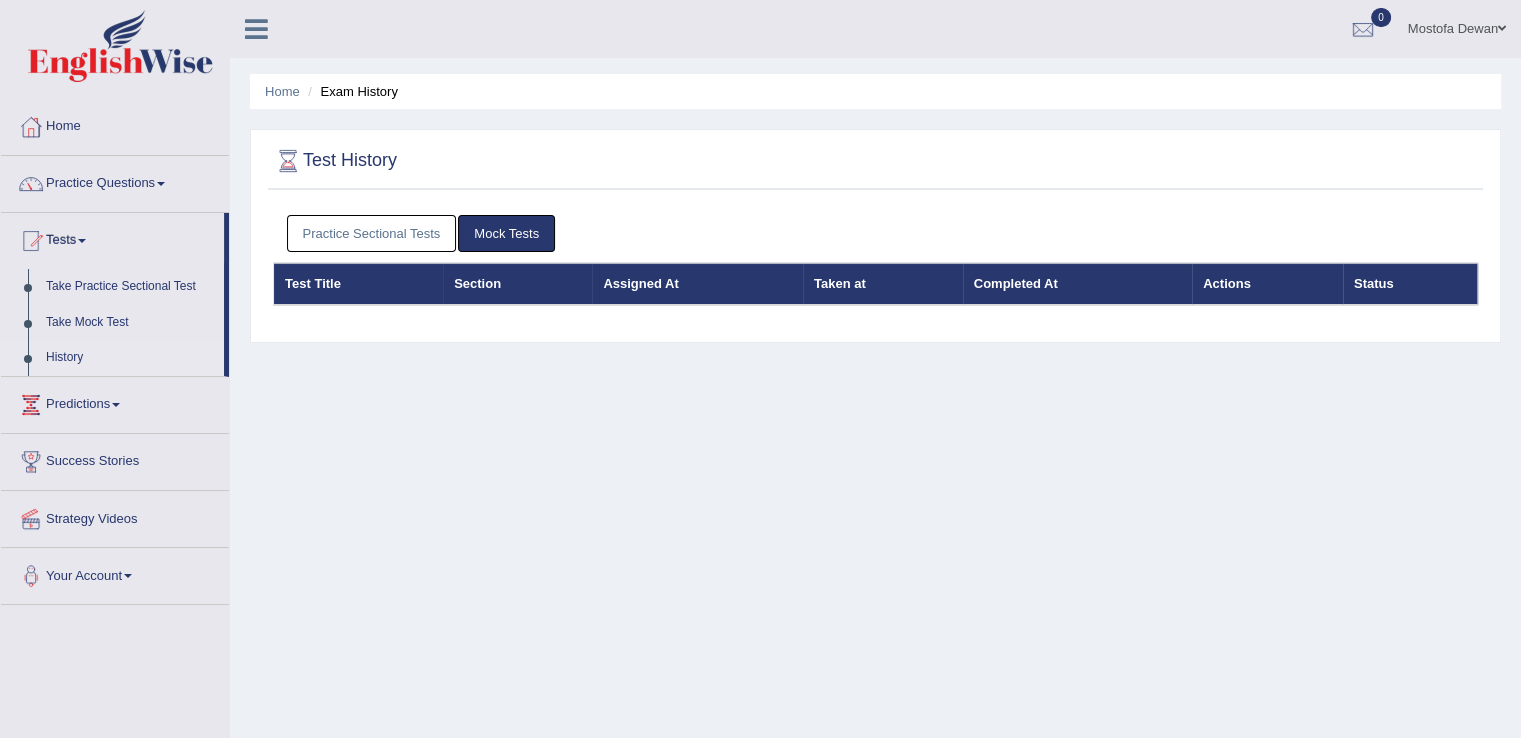 click on "Practice Sectional Tests" at bounding box center (372, 233) 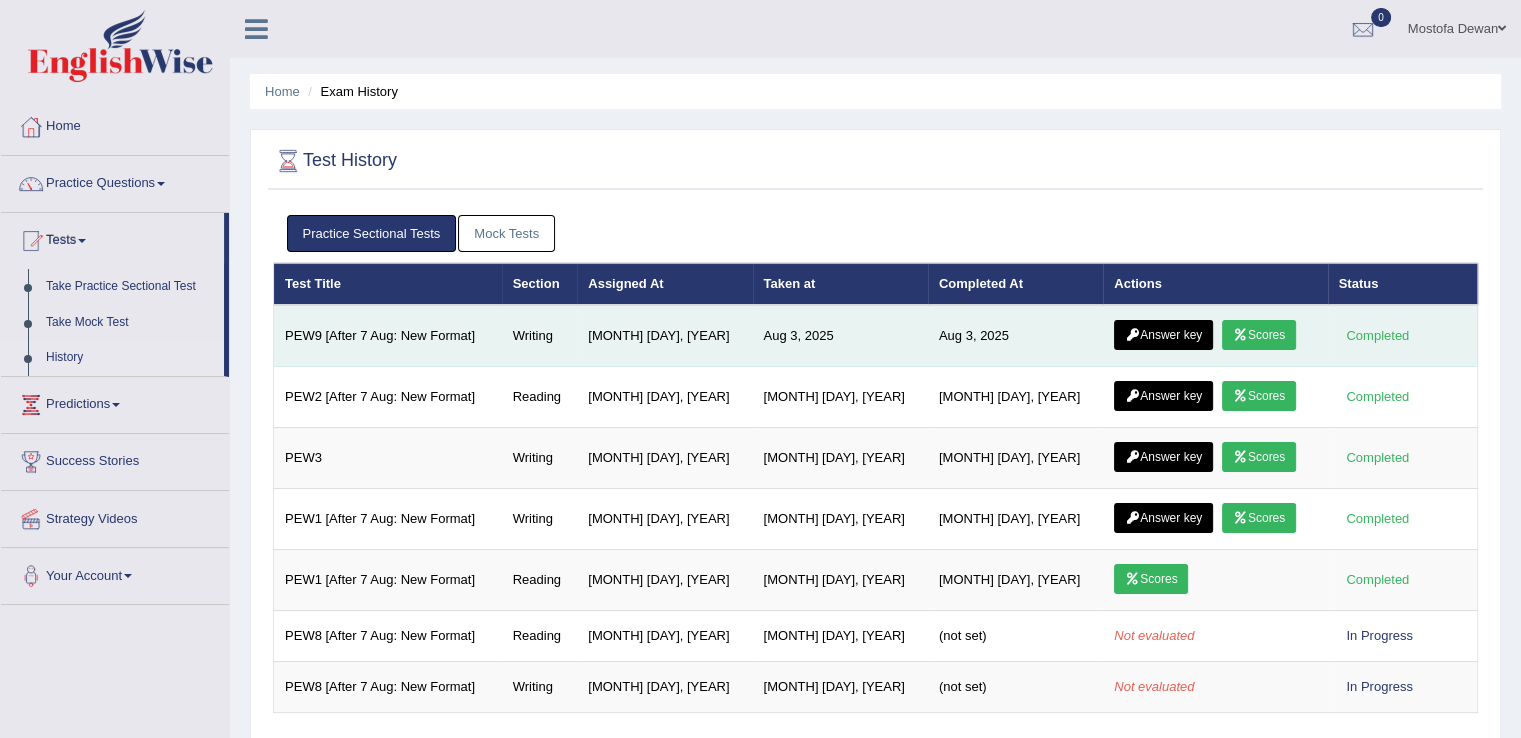 click at bounding box center [1132, 335] 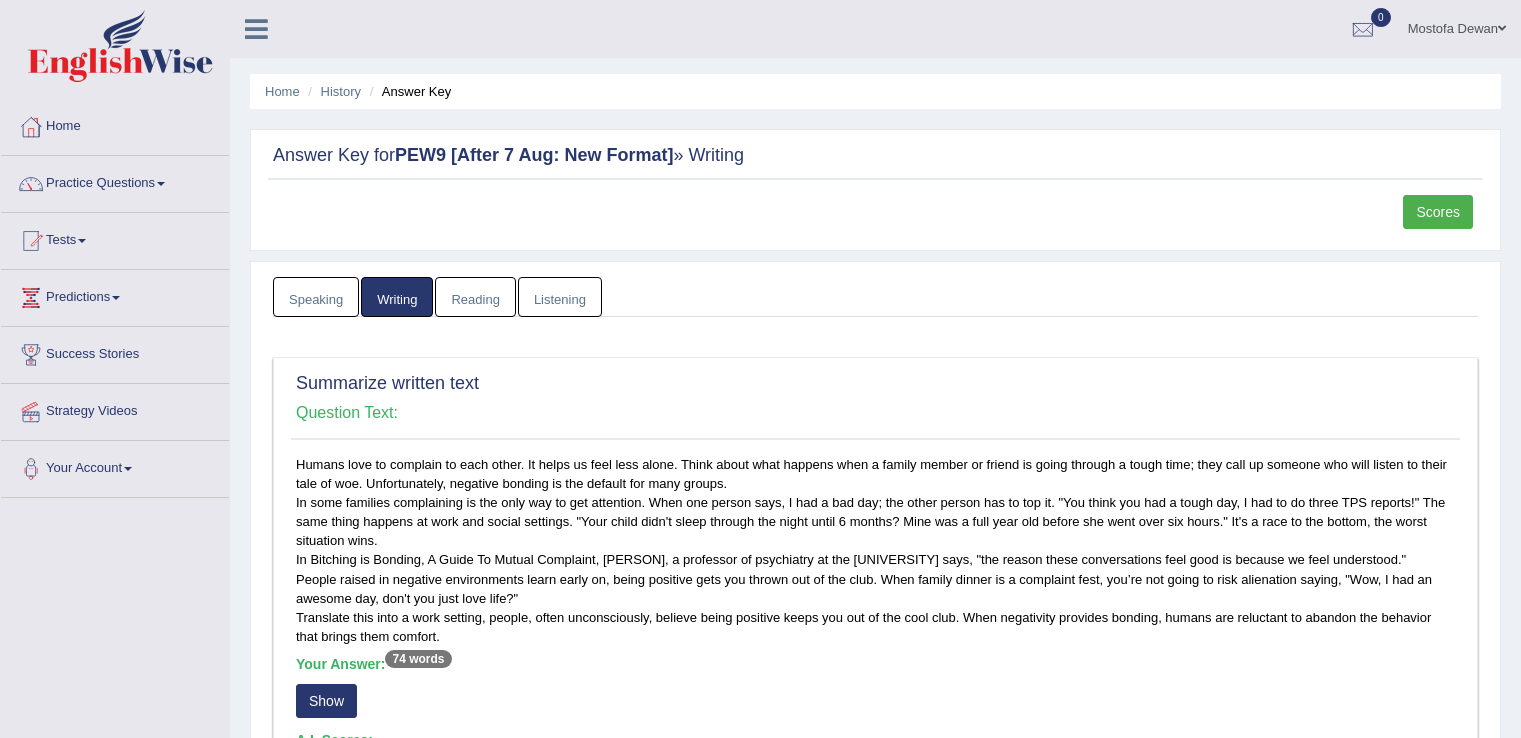 scroll, scrollTop: 0, scrollLeft: 0, axis: both 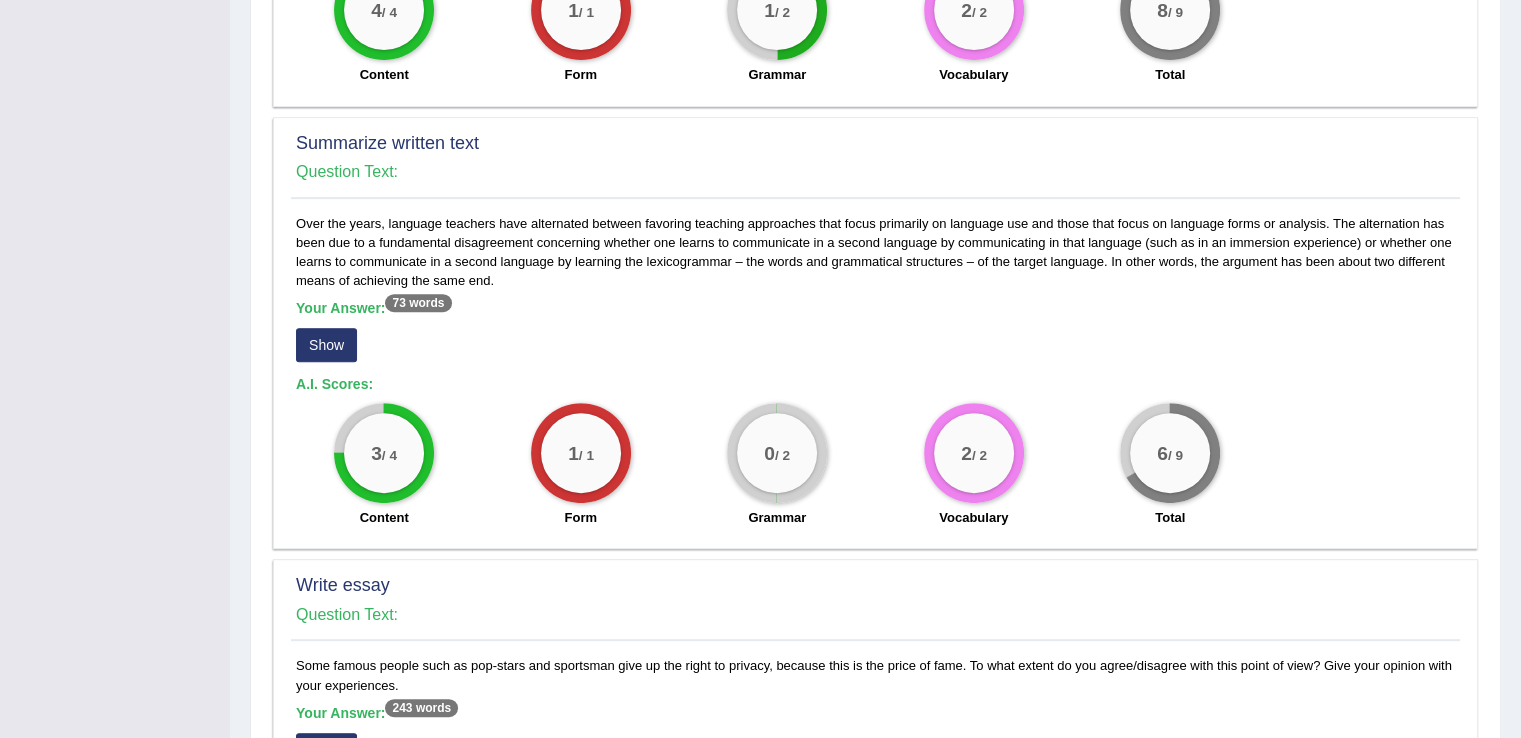 click on "1  / 1" at bounding box center [581, 453] 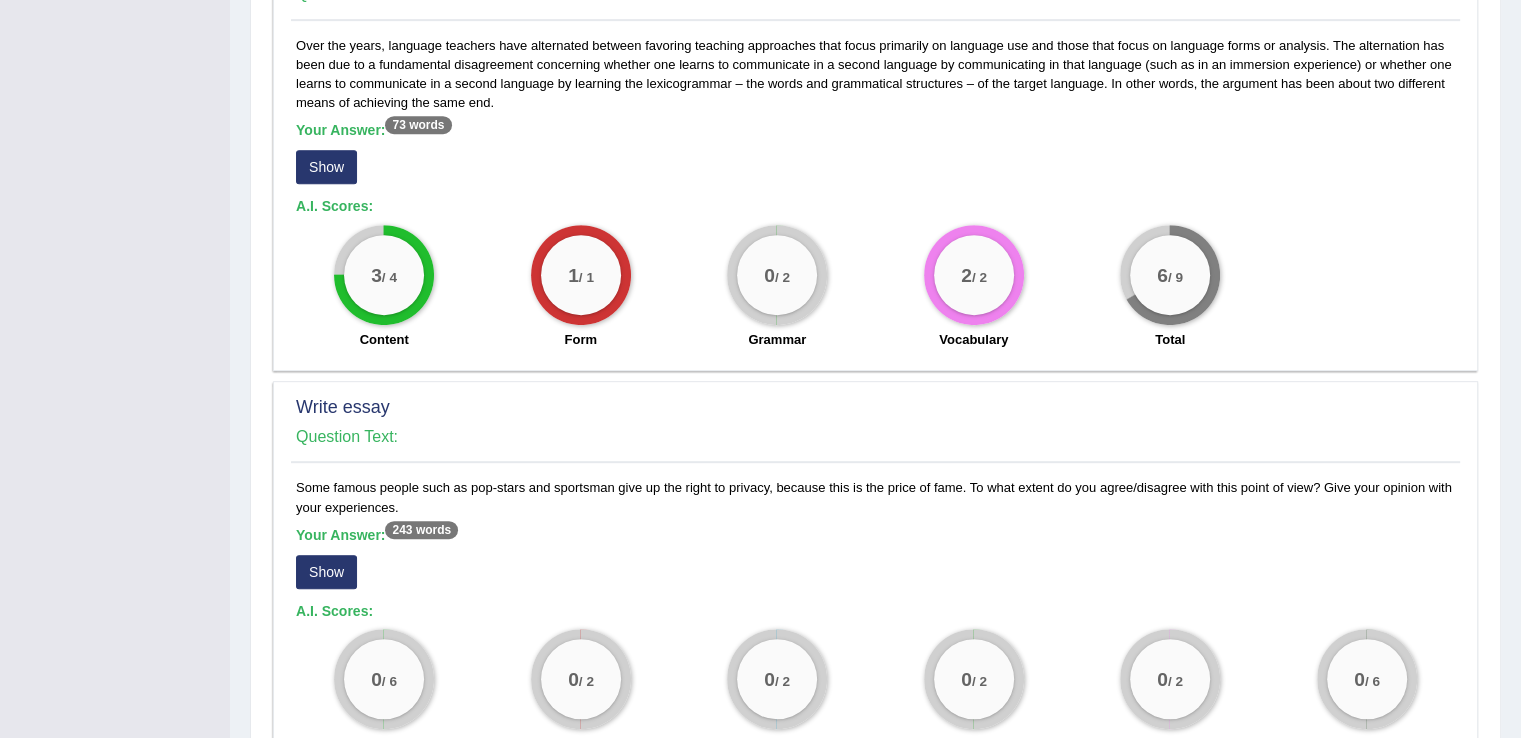 scroll, scrollTop: 984, scrollLeft: 0, axis: vertical 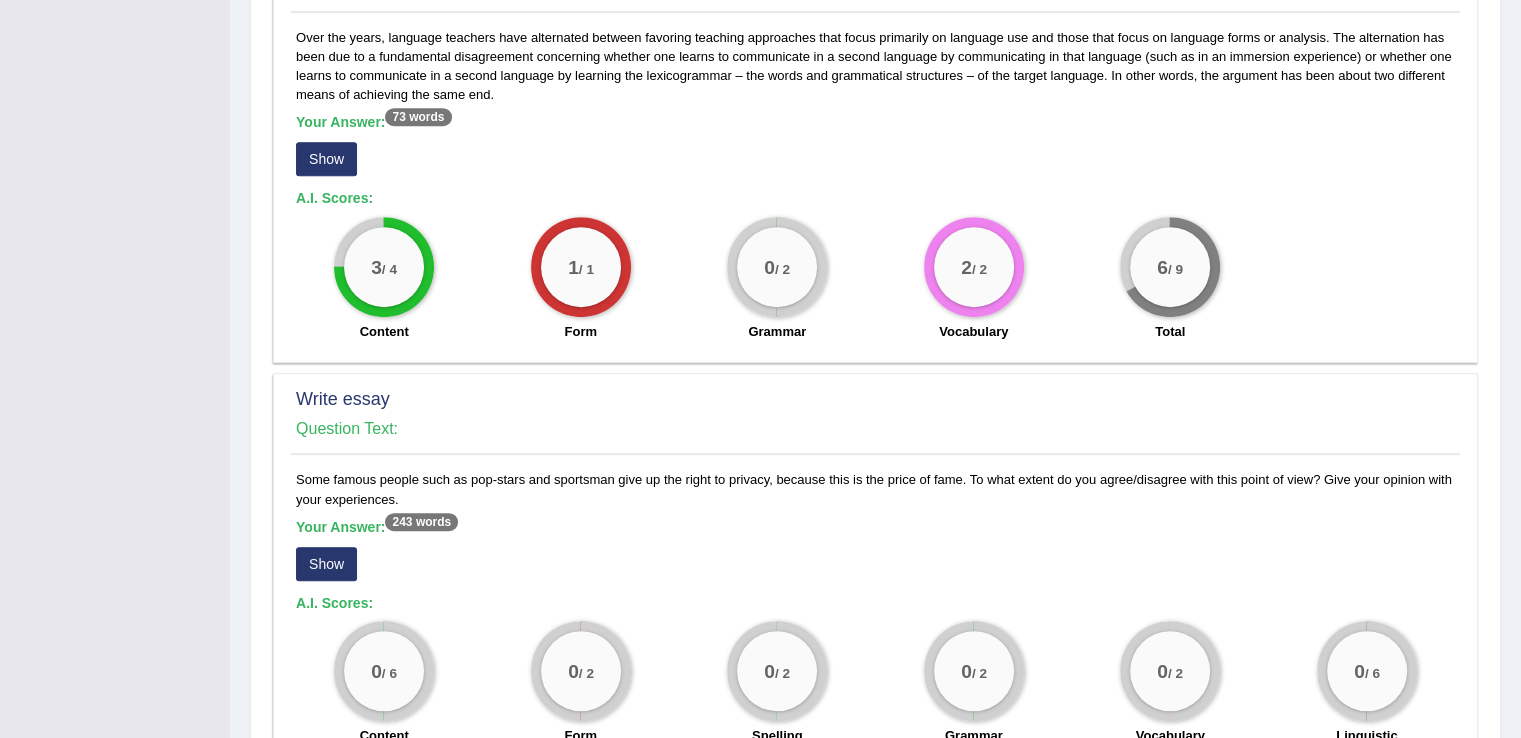 click on "Show" at bounding box center [326, 564] 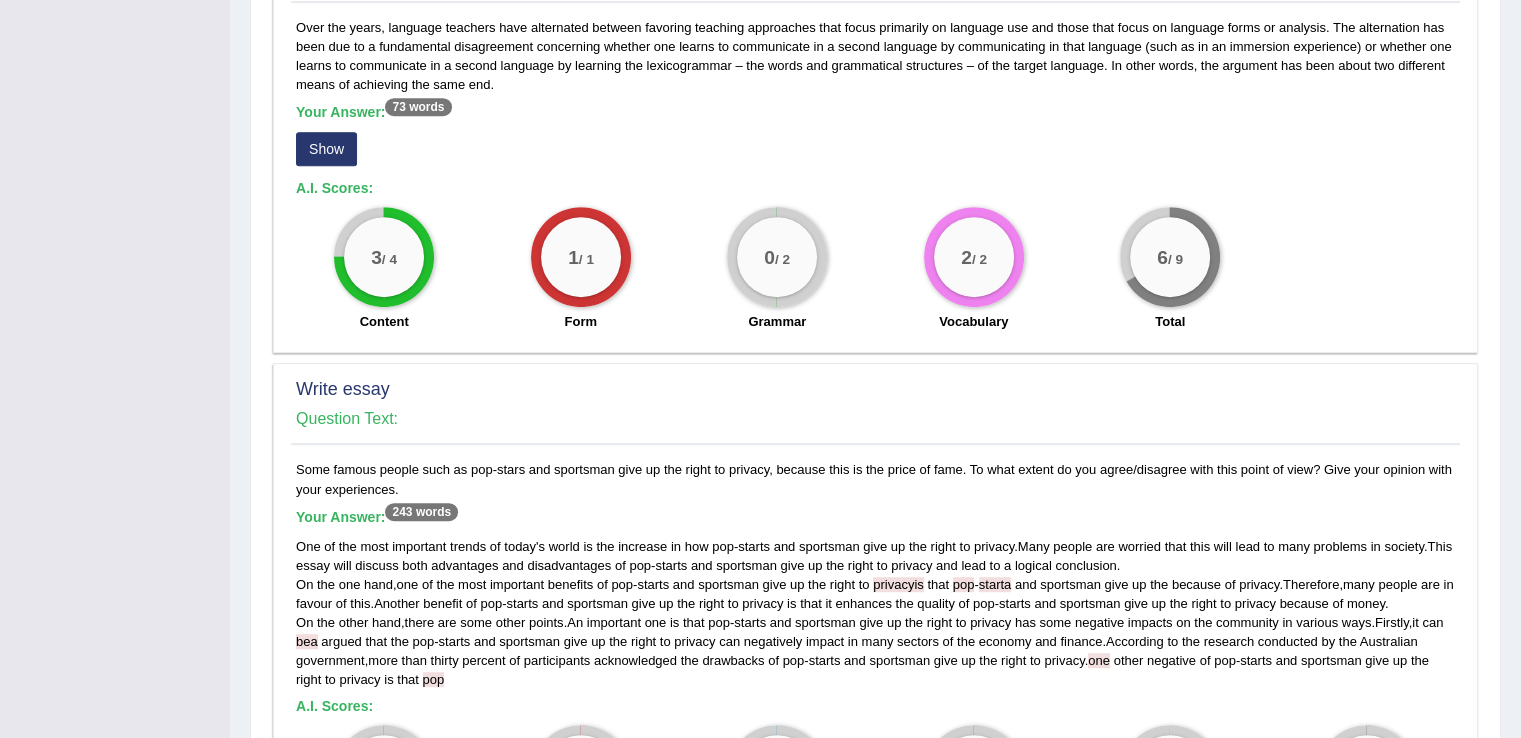 scroll, scrollTop: 992, scrollLeft: 0, axis: vertical 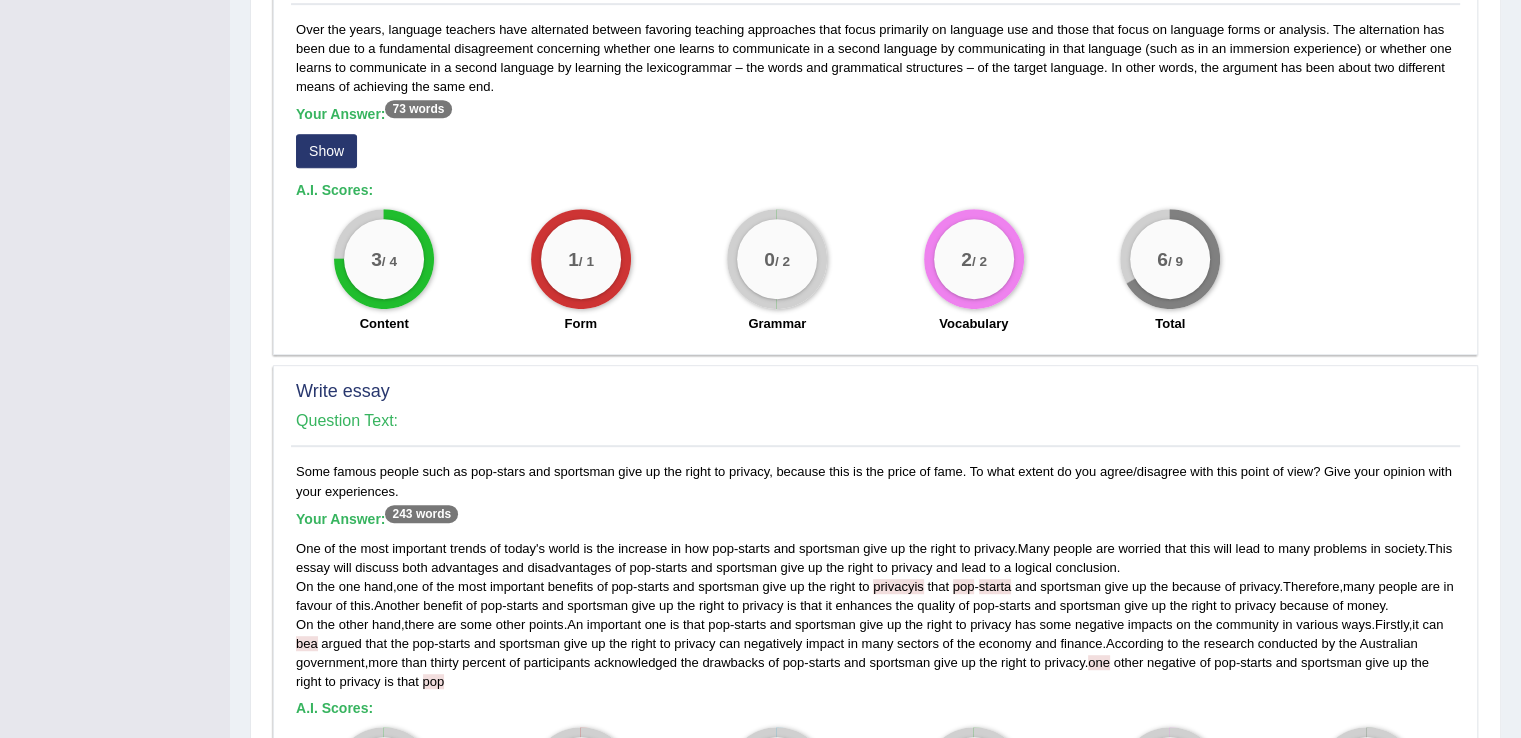 click on "Show" at bounding box center (326, 151) 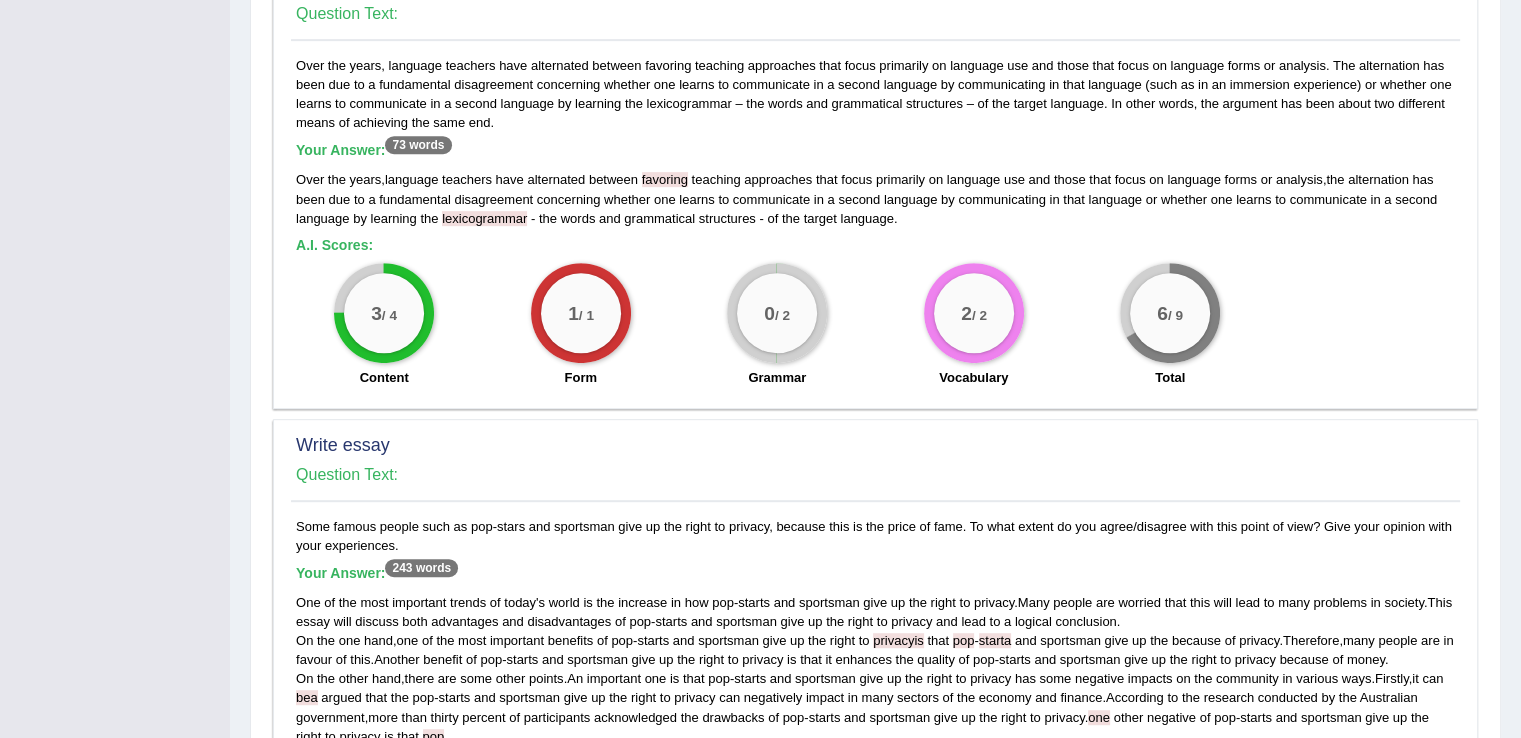 scroll, scrollTop: 955, scrollLeft: 0, axis: vertical 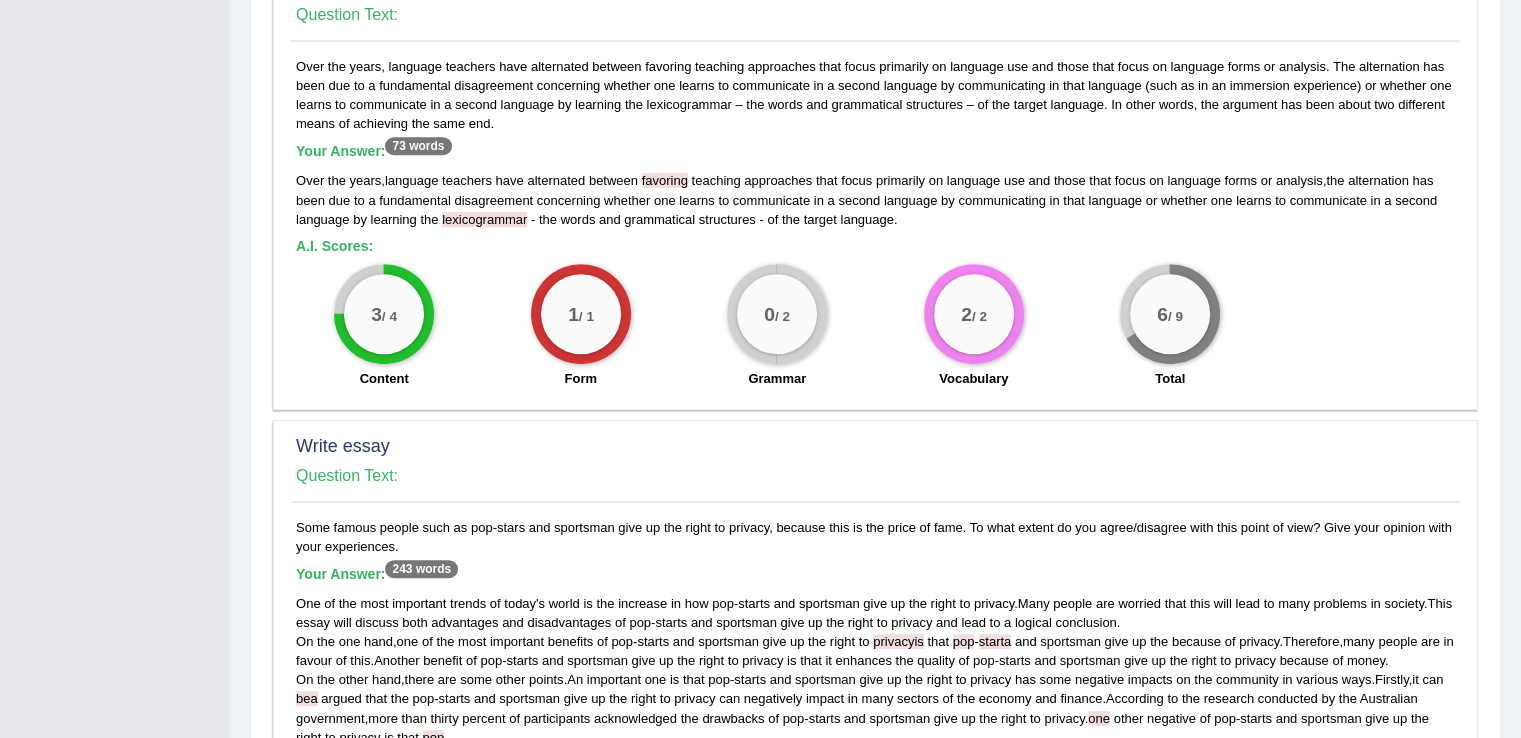 click on "Over the years, language teachers have alternated between favoring teaching approaches that focus primarily on language use and those that focus on language forms or analysis. The alternation has been due to a fundamental disagreement concerning whether one learns to communicate in a second language by communicating in that language (such as in an immersion experience) or whether one learns to communicate in a second language by learning the lexicogrammar – the words and grammatical structures – of the target language. In other words, the argument has been about two different means of achieving the same end.										 Your Answer:  73 words Over   the   years ,  language   teachers   have   alternated   between   favoring   teaching   approaches   that   focus   primarily   on   language   use   and   those   that   focus   on   language   forms   or   analysis ,  the   alternation   has   been   due   to   a   fundamental   disagreement   concerning   whether   one   learns   to   communicate" at bounding box center [875, 228] 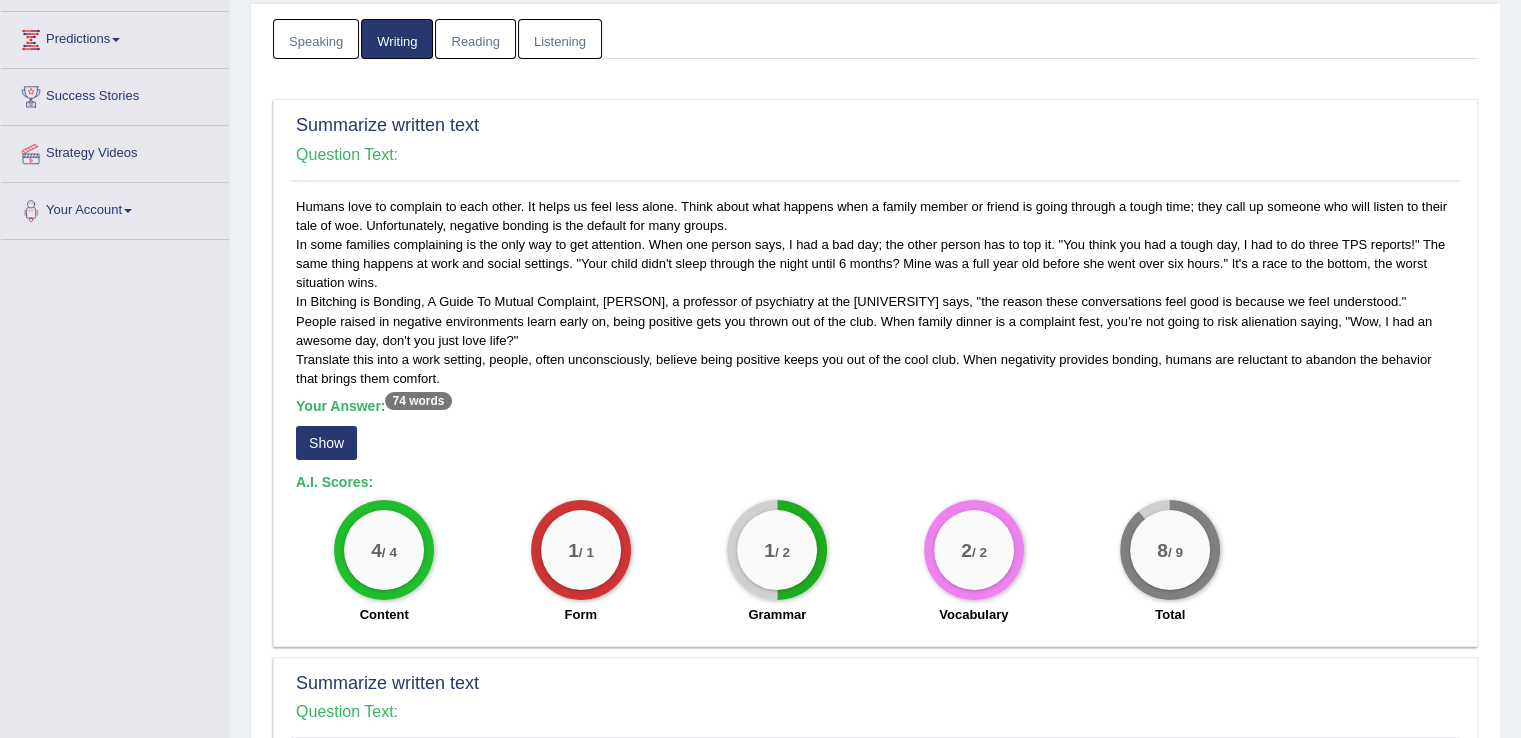scroll, scrollTop: 259, scrollLeft: 0, axis: vertical 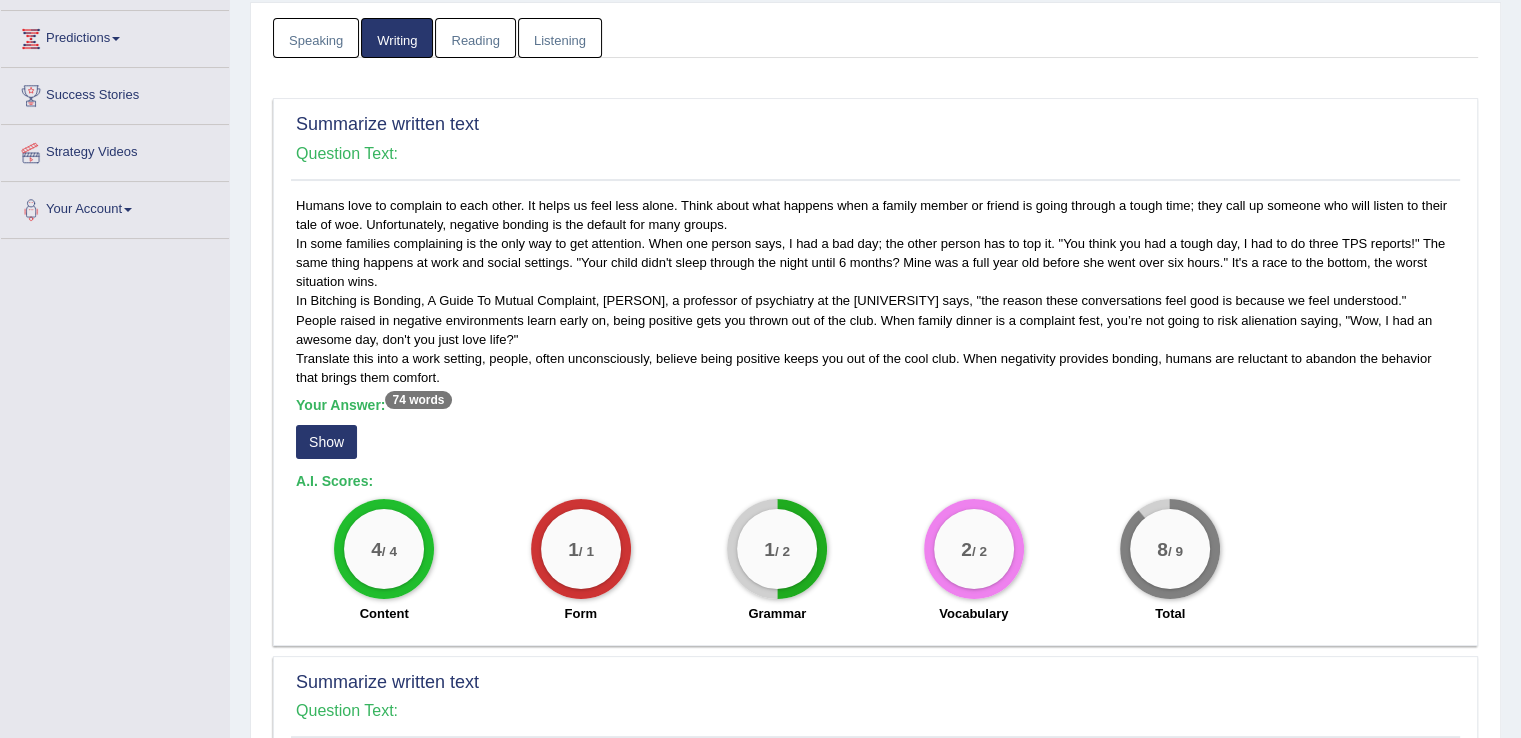 click on "Show" at bounding box center [326, 442] 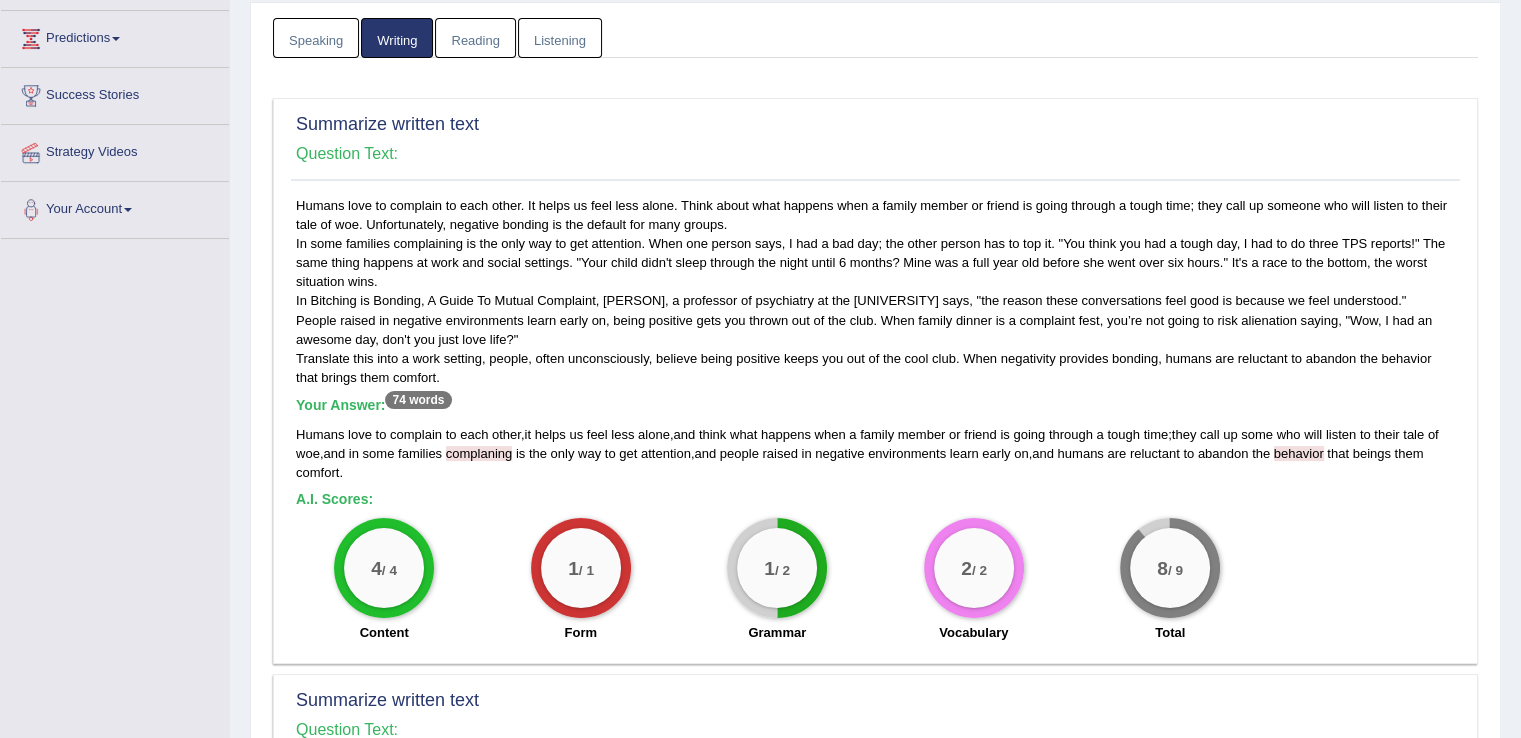 click on "complaning" at bounding box center (479, 453) 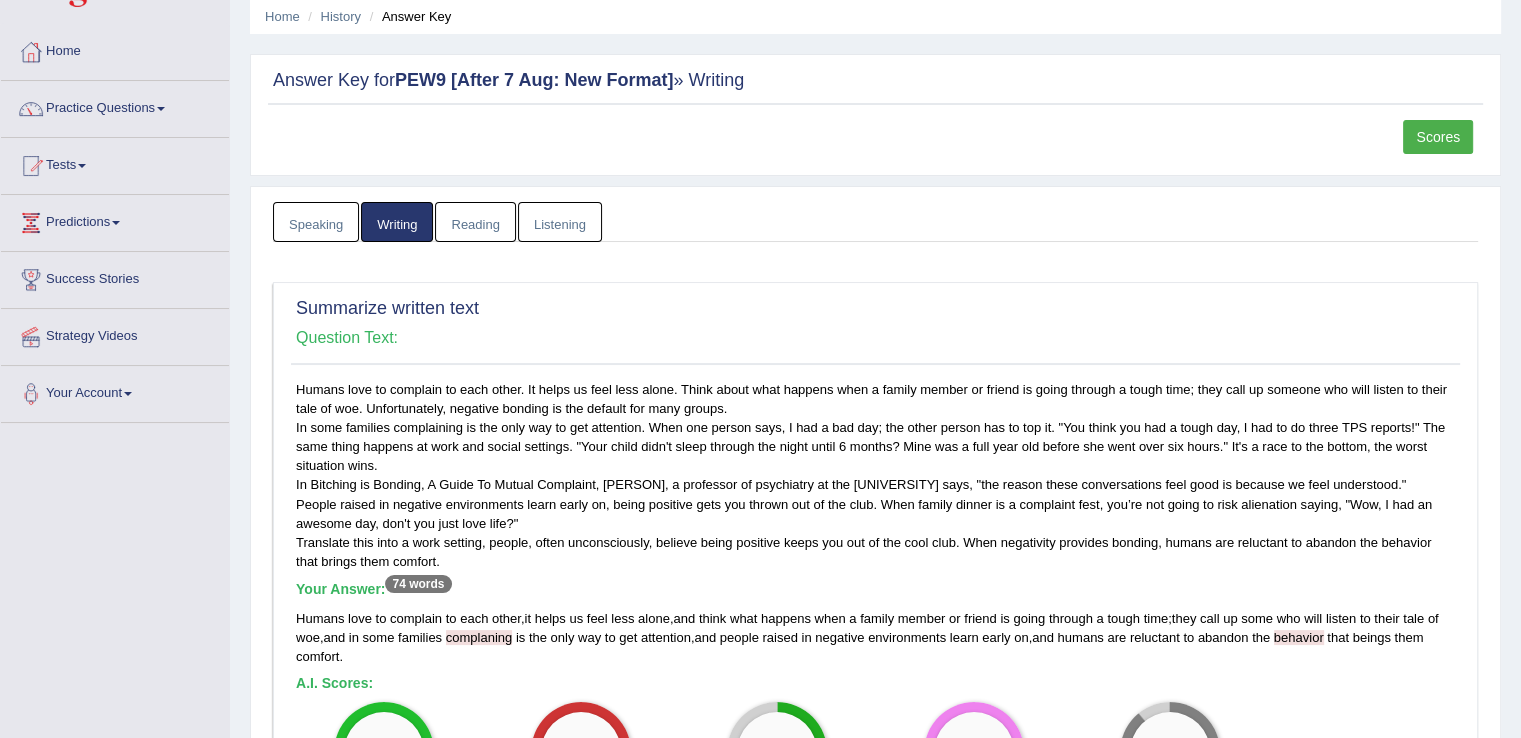 scroll, scrollTop: 0, scrollLeft: 0, axis: both 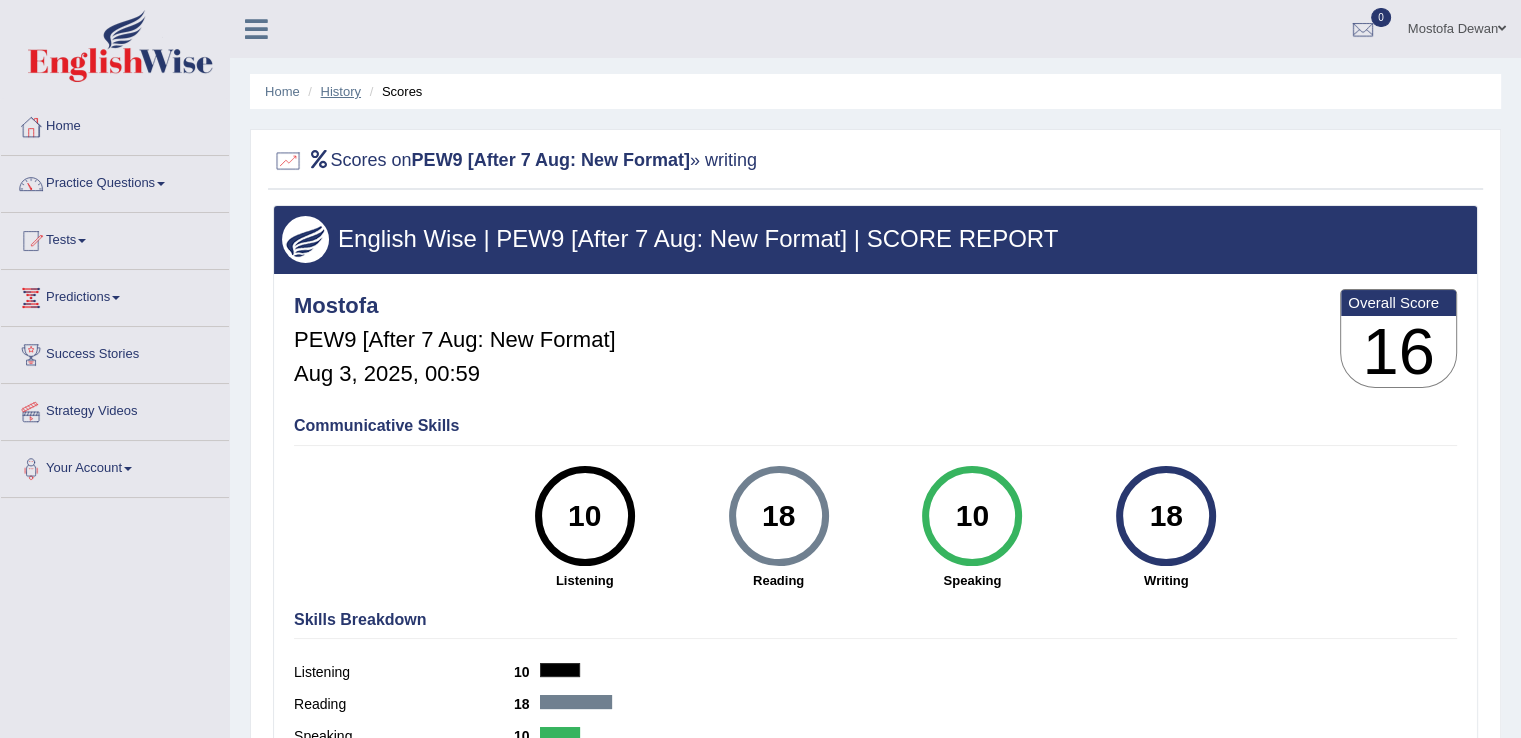 click on "History" at bounding box center (341, 91) 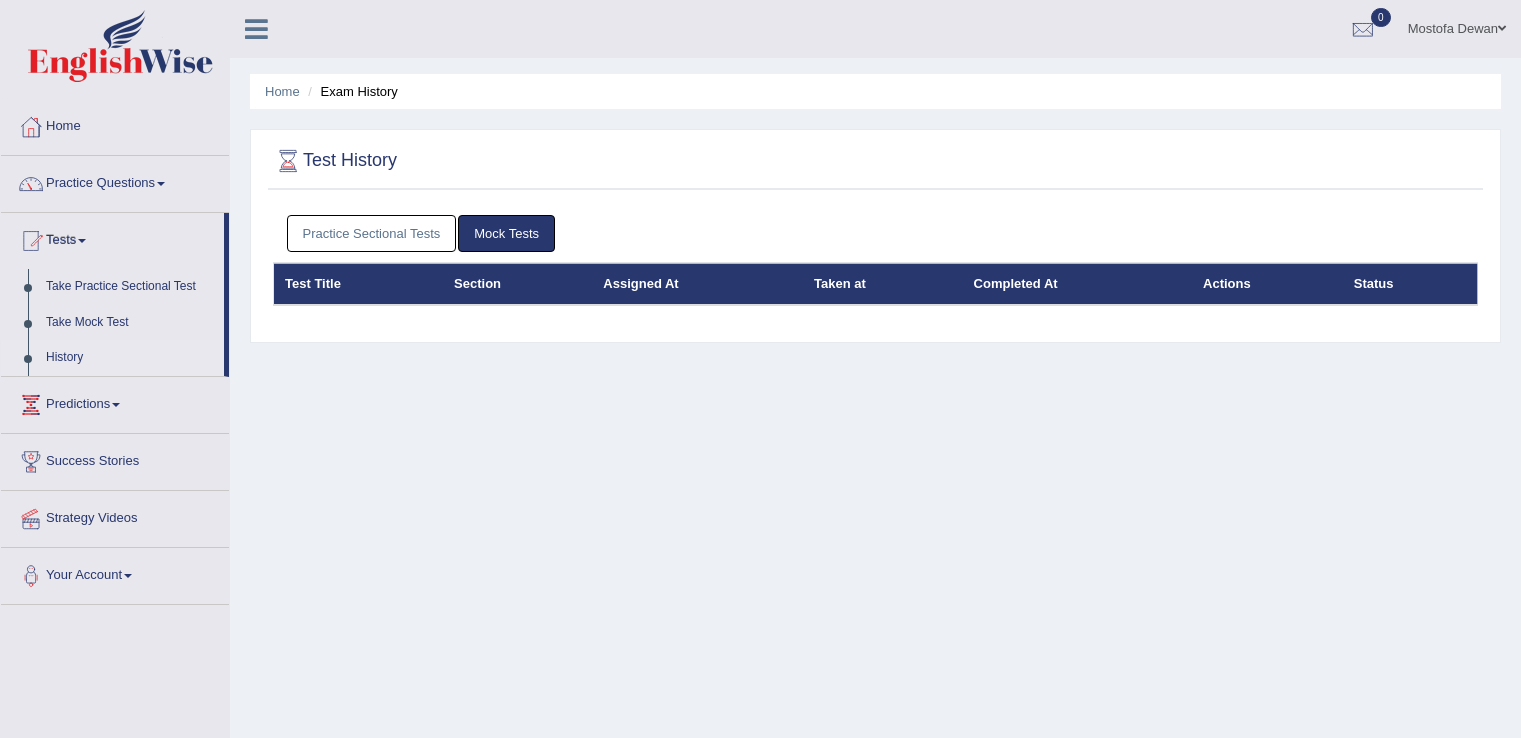 scroll, scrollTop: 0, scrollLeft: 0, axis: both 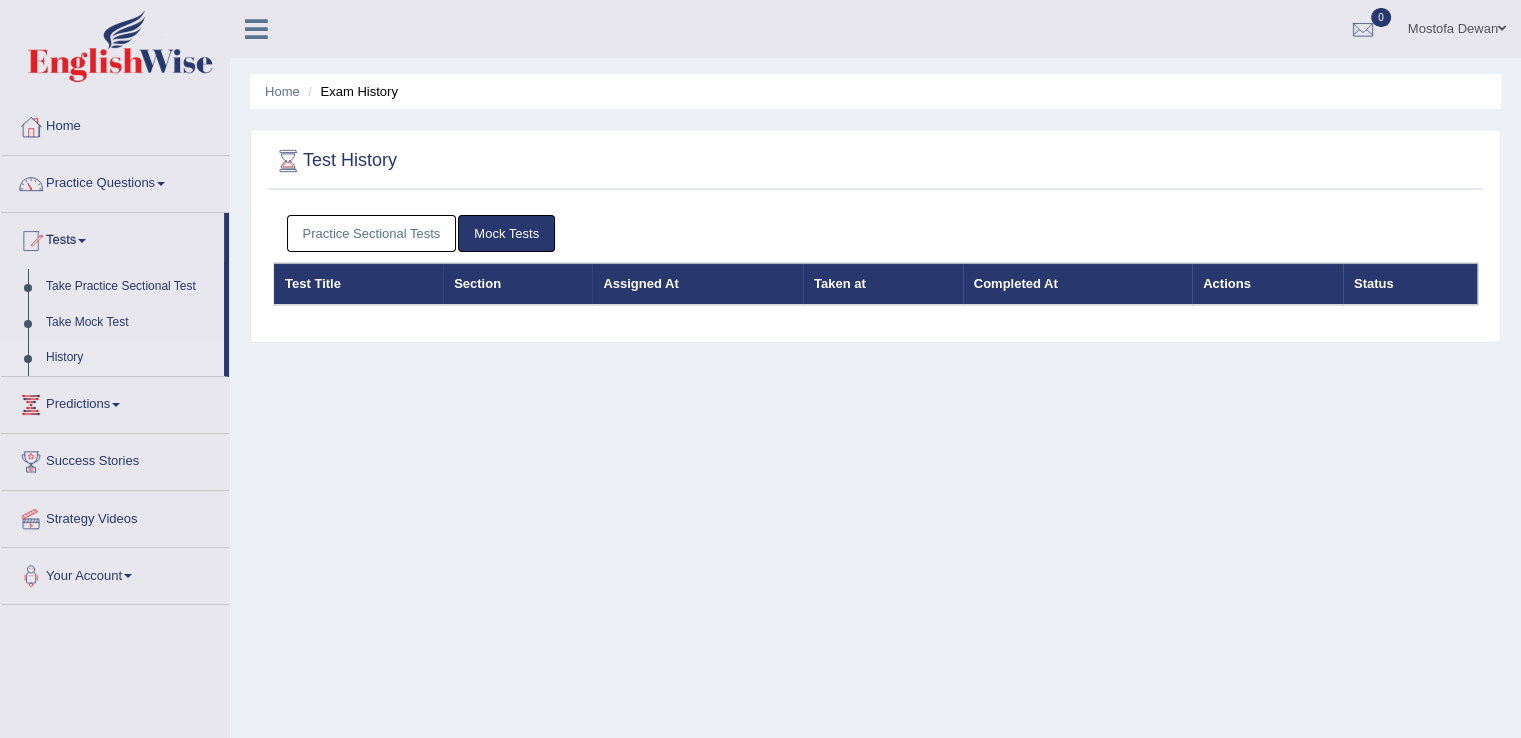 click on "Practice Sectional Tests" at bounding box center [372, 233] 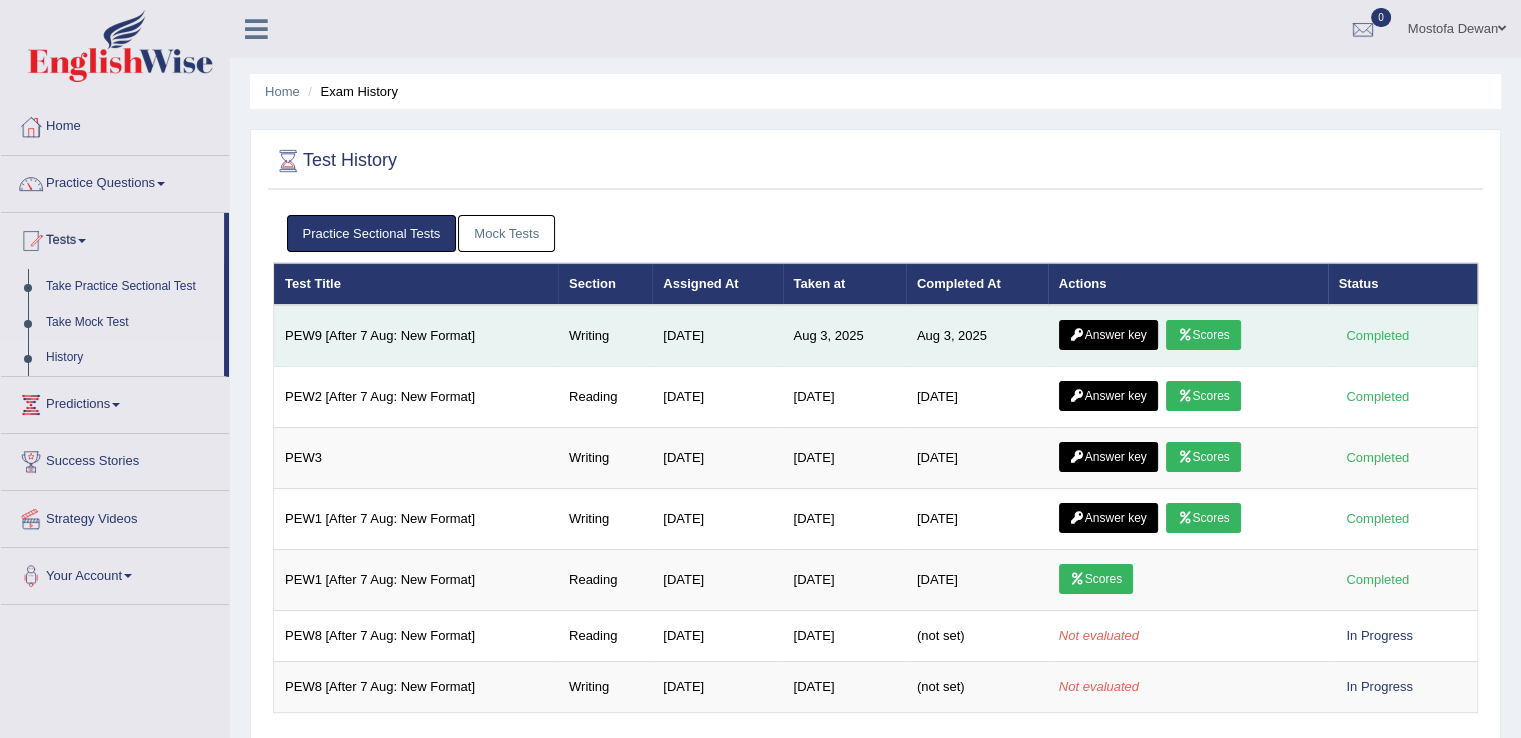 click on "Answer key" at bounding box center [1108, 335] 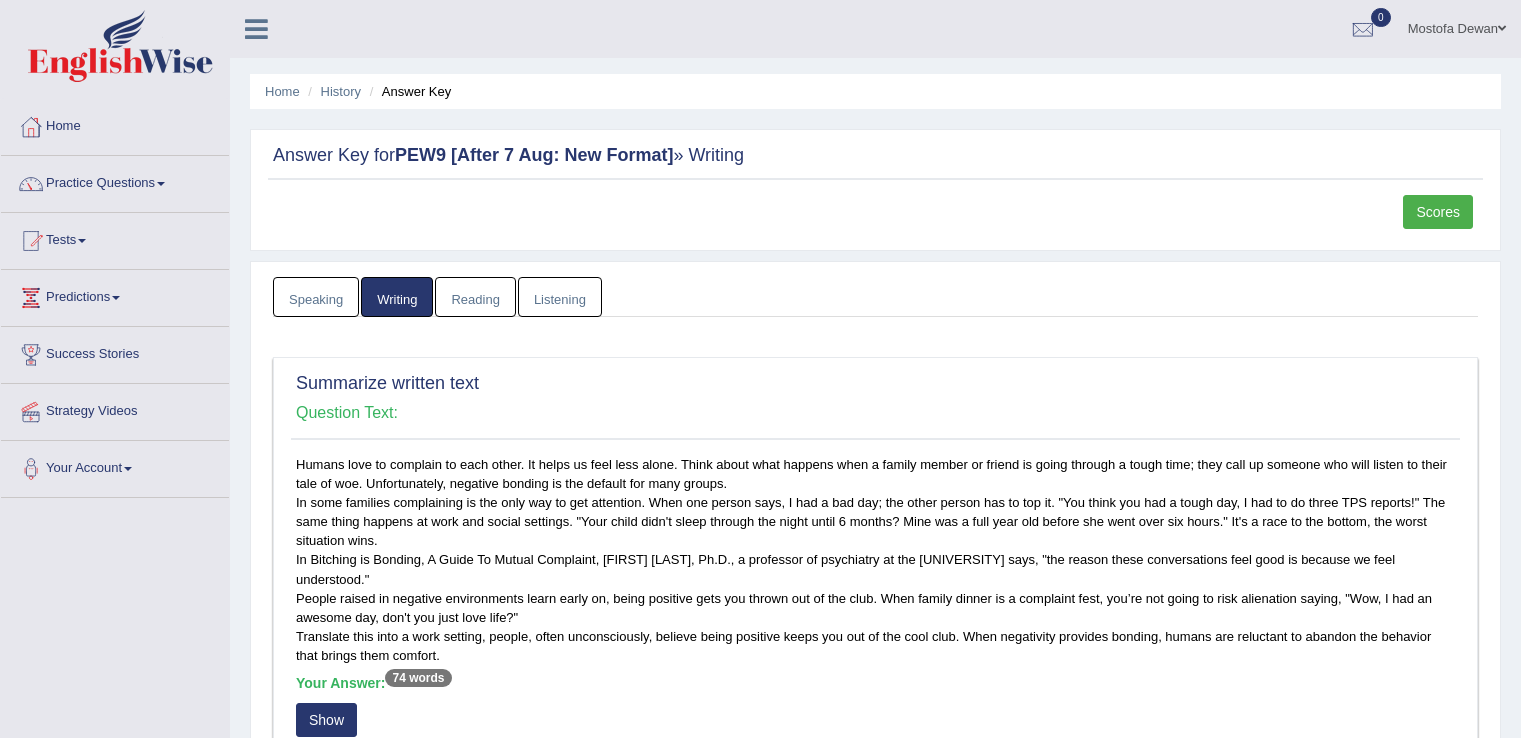 scroll, scrollTop: 0, scrollLeft: 0, axis: both 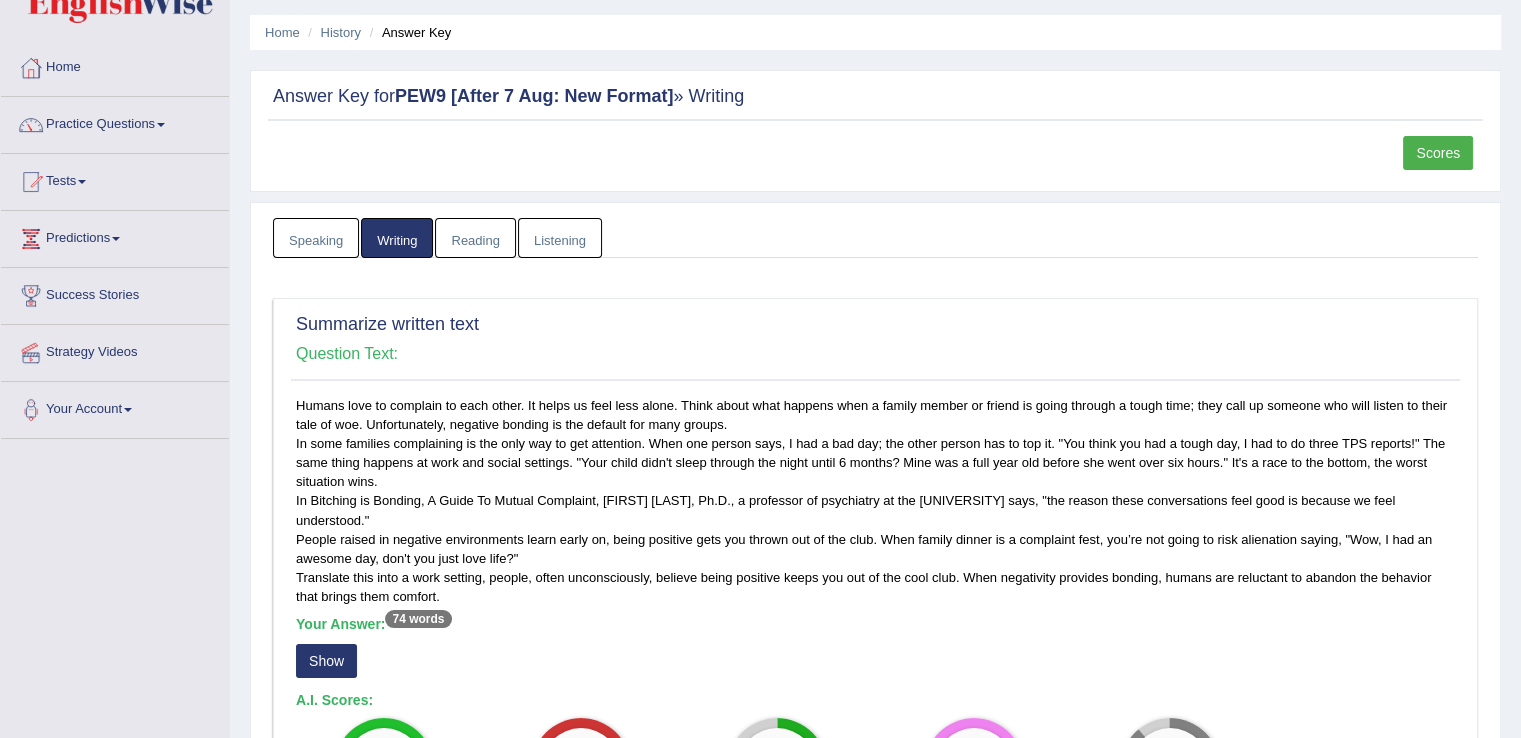 click on "Scores" at bounding box center [1438, 153] 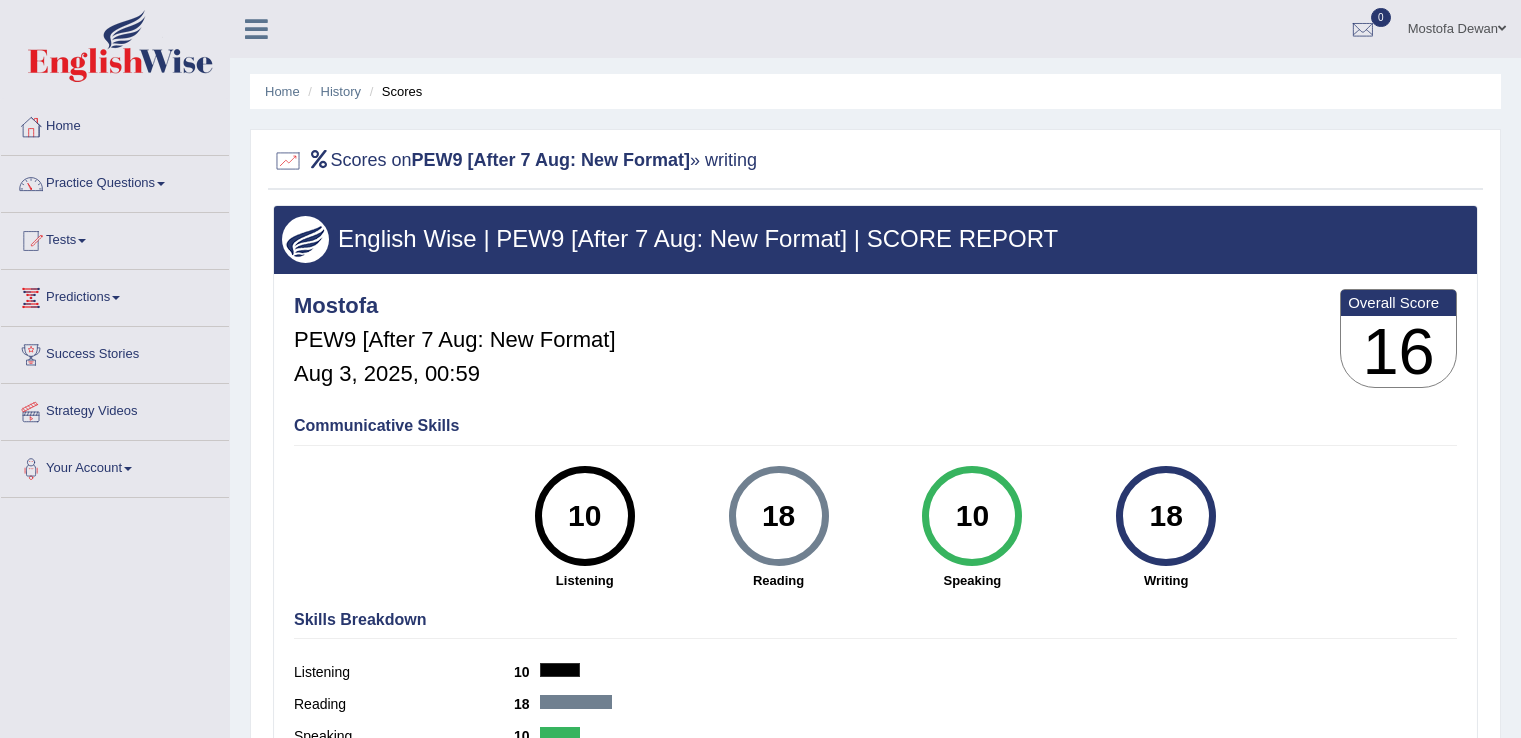 scroll, scrollTop: 0, scrollLeft: 0, axis: both 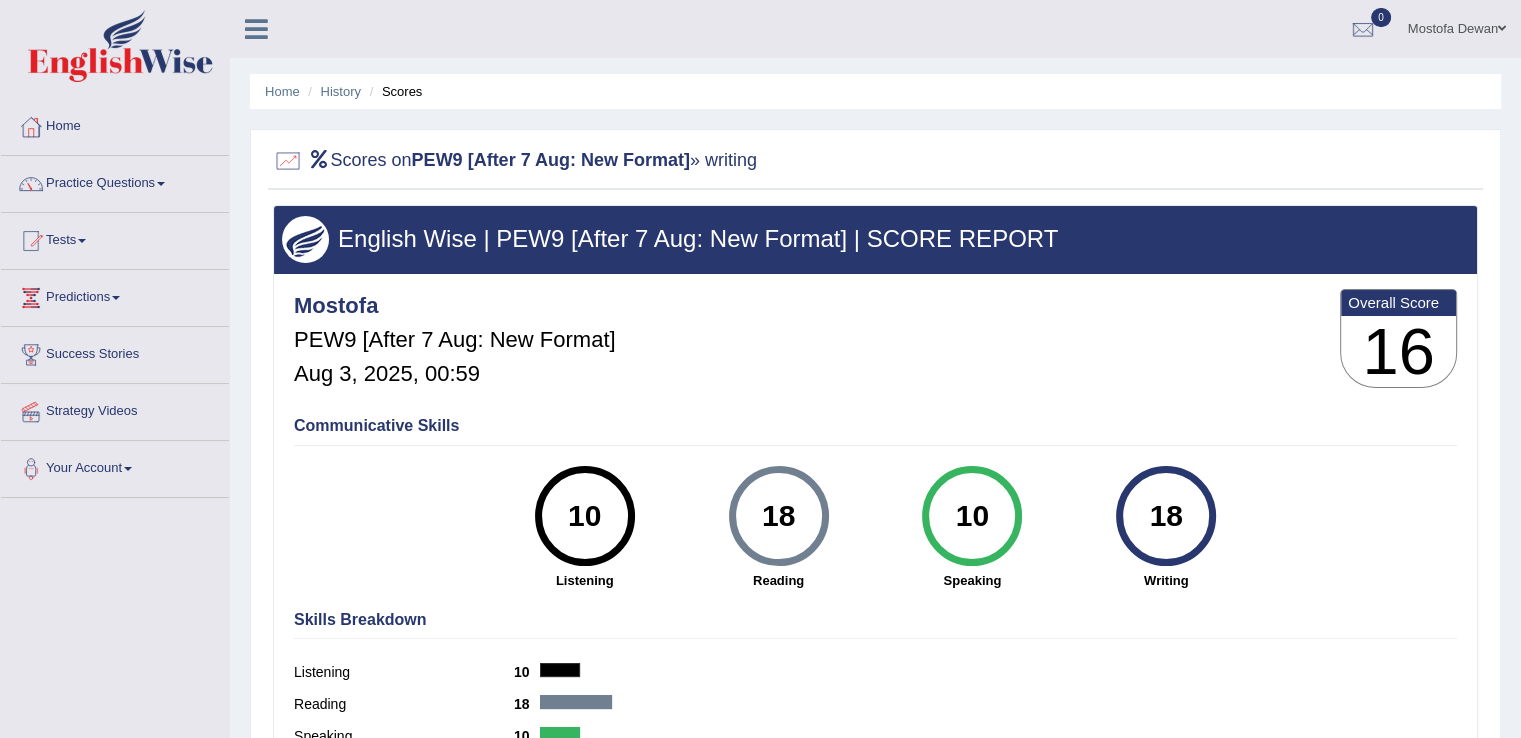 click on "Home
History
Scores
Scores on  PEW9 [After 7 Aug: New Format]  » writing
English Wise | PEW9 [After 7 Aug: New Format] | SCORE REPORT
Mostofa
PEW9 [After 7 Aug: New Format]
Aug 3, 2025, 00:59
Overall Score
16
Communicative Skills
10
Listening" at bounding box center (875, 500) 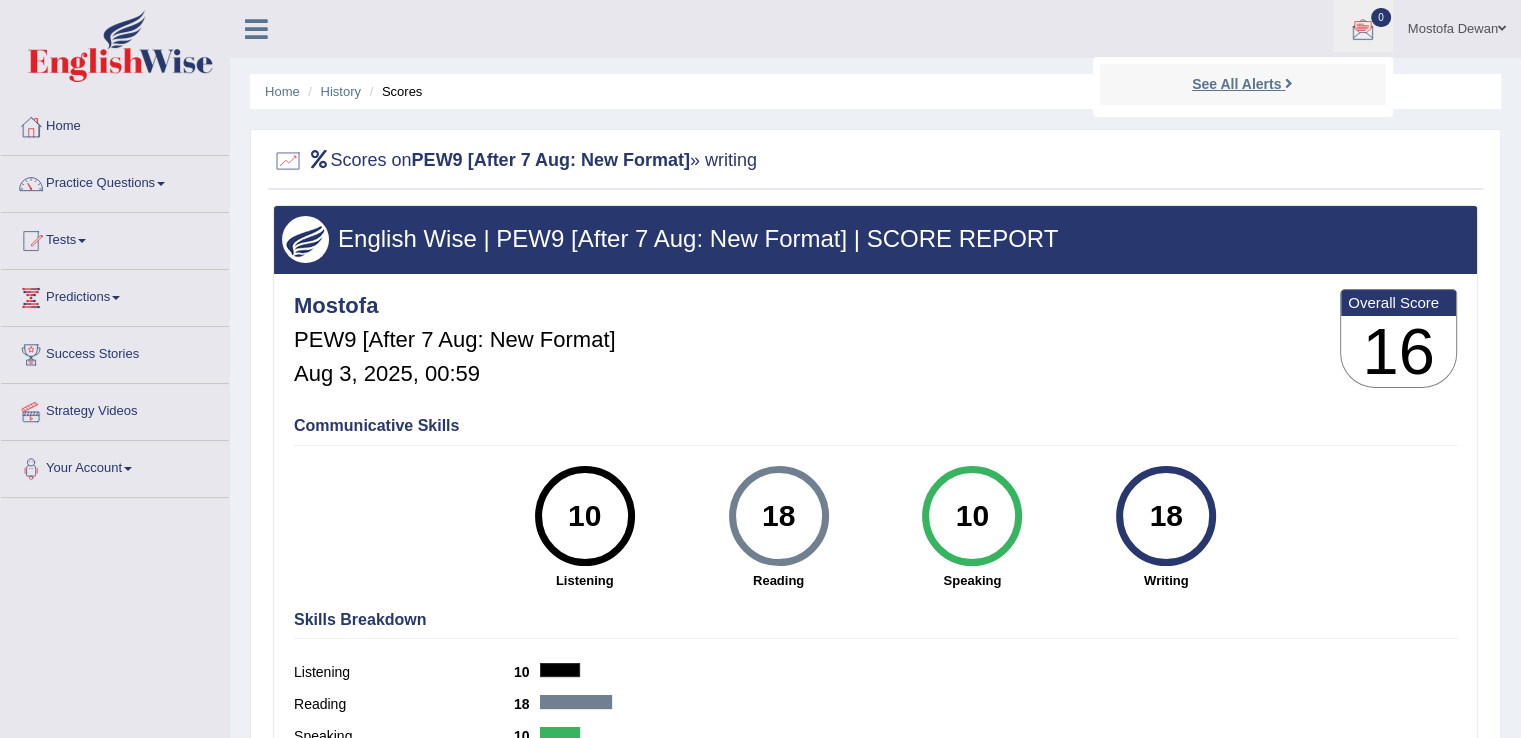 click on "See All Alerts" at bounding box center [1236, 84] 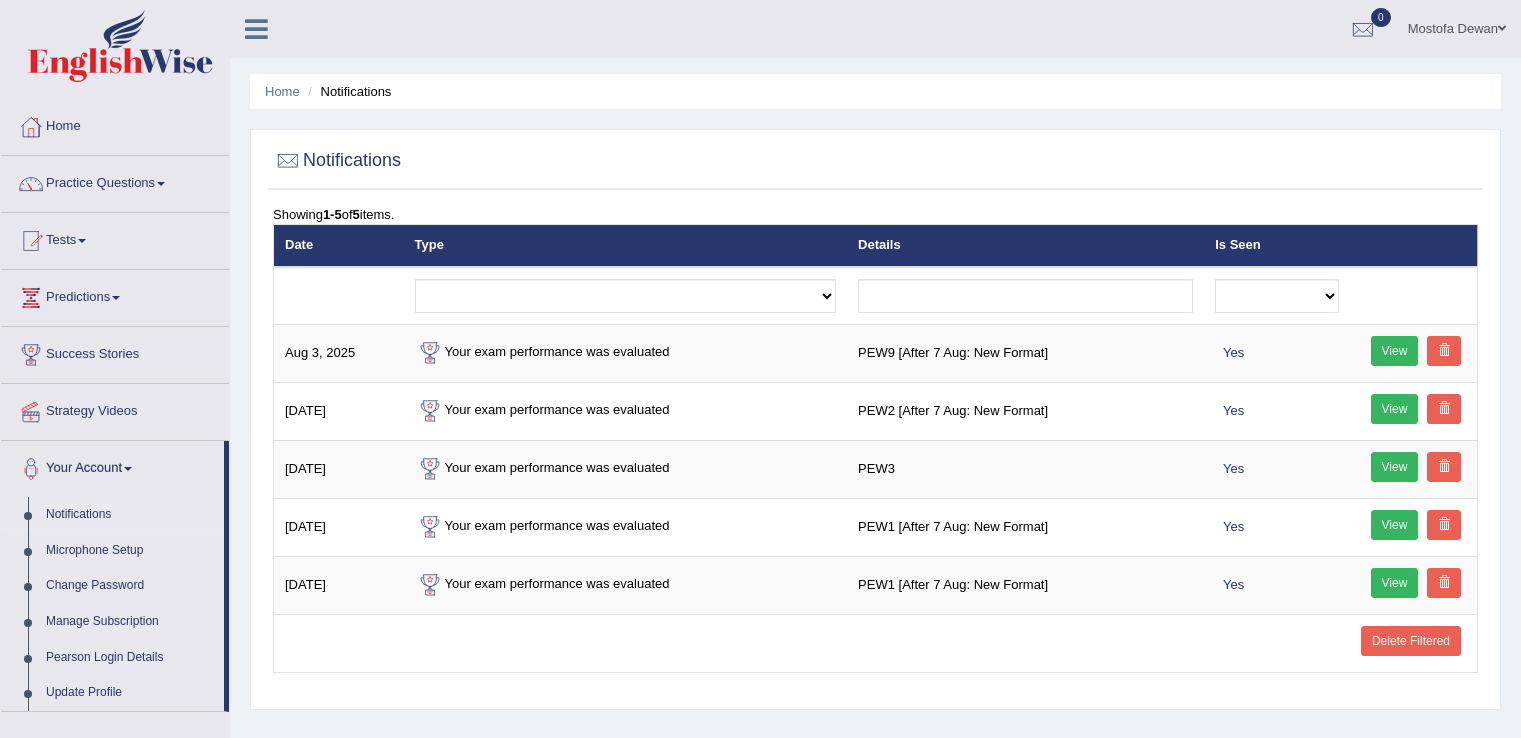 scroll, scrollTop: 0, scrollLeft: 0, axis: both 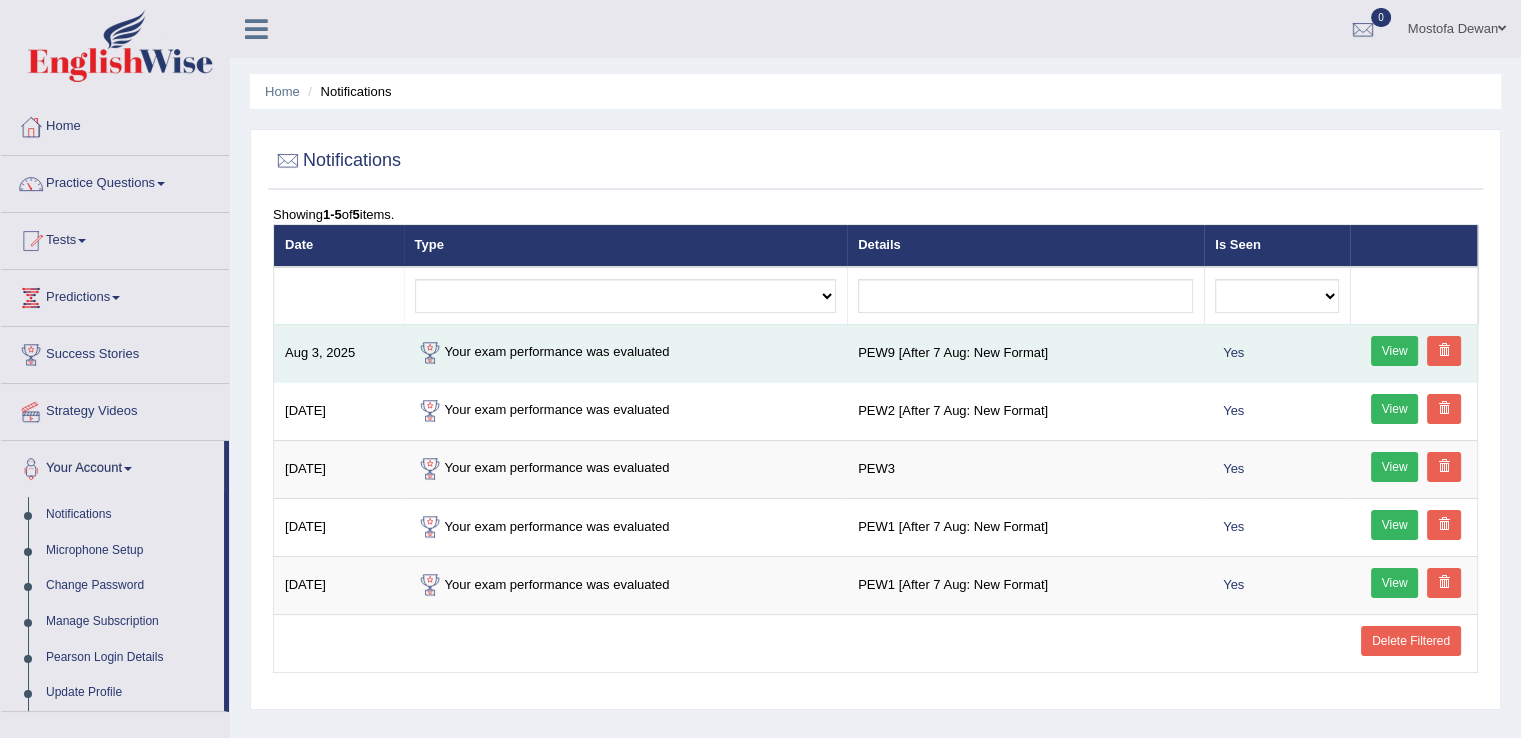 click on "View" at bounding box center [1395, 351] 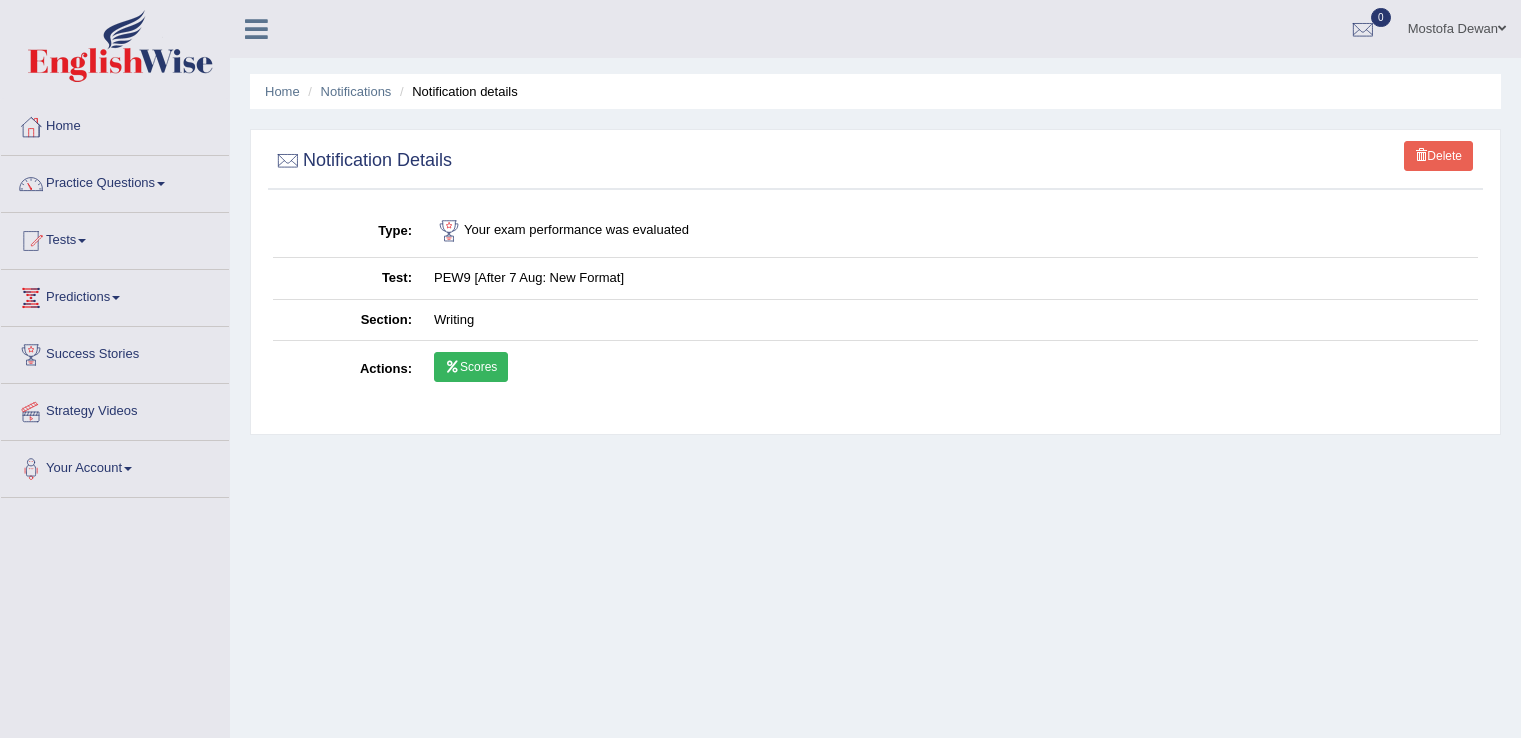 scroll, scrollTop: 0, scrollLeft: 0, axis: both 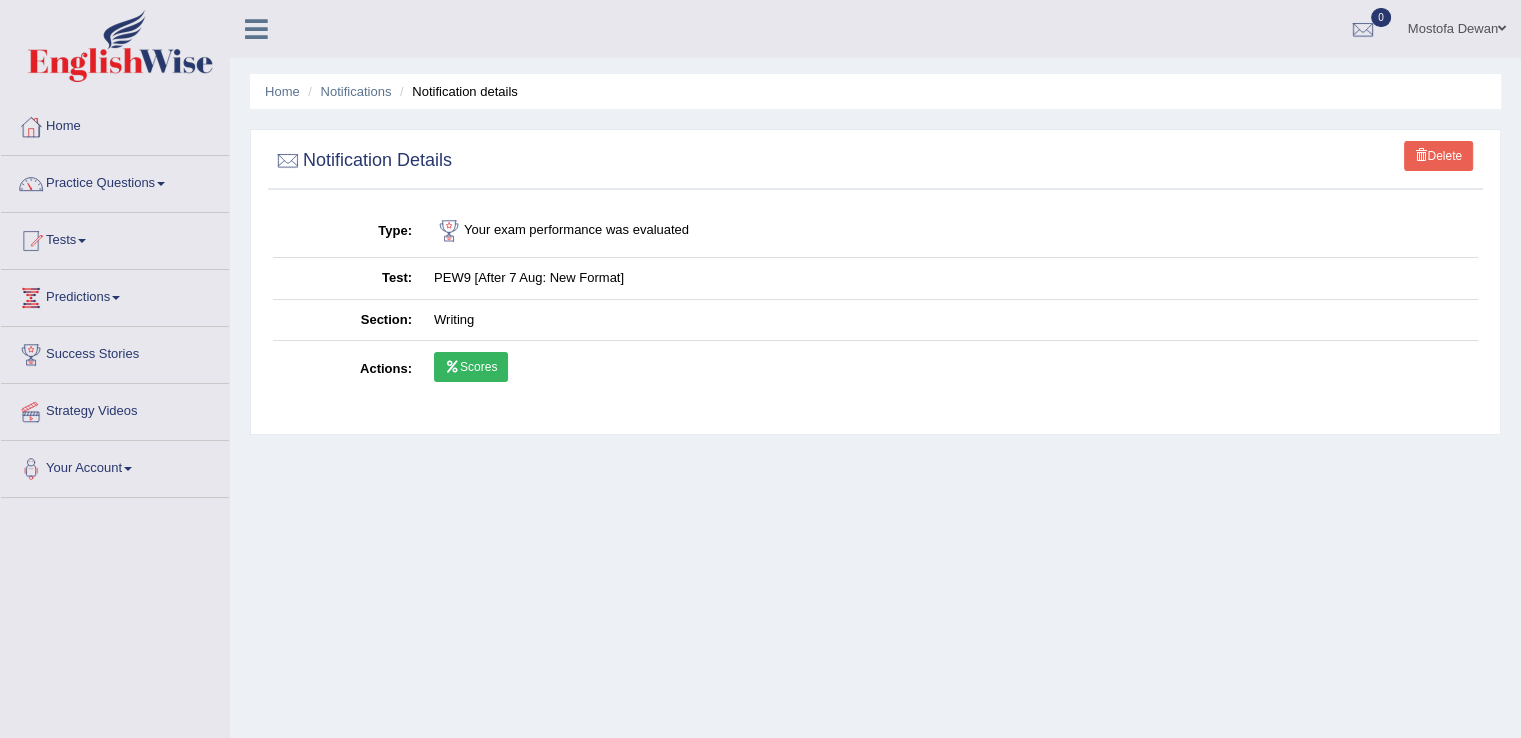 click on "Scores" at bounding box center [471, 367] 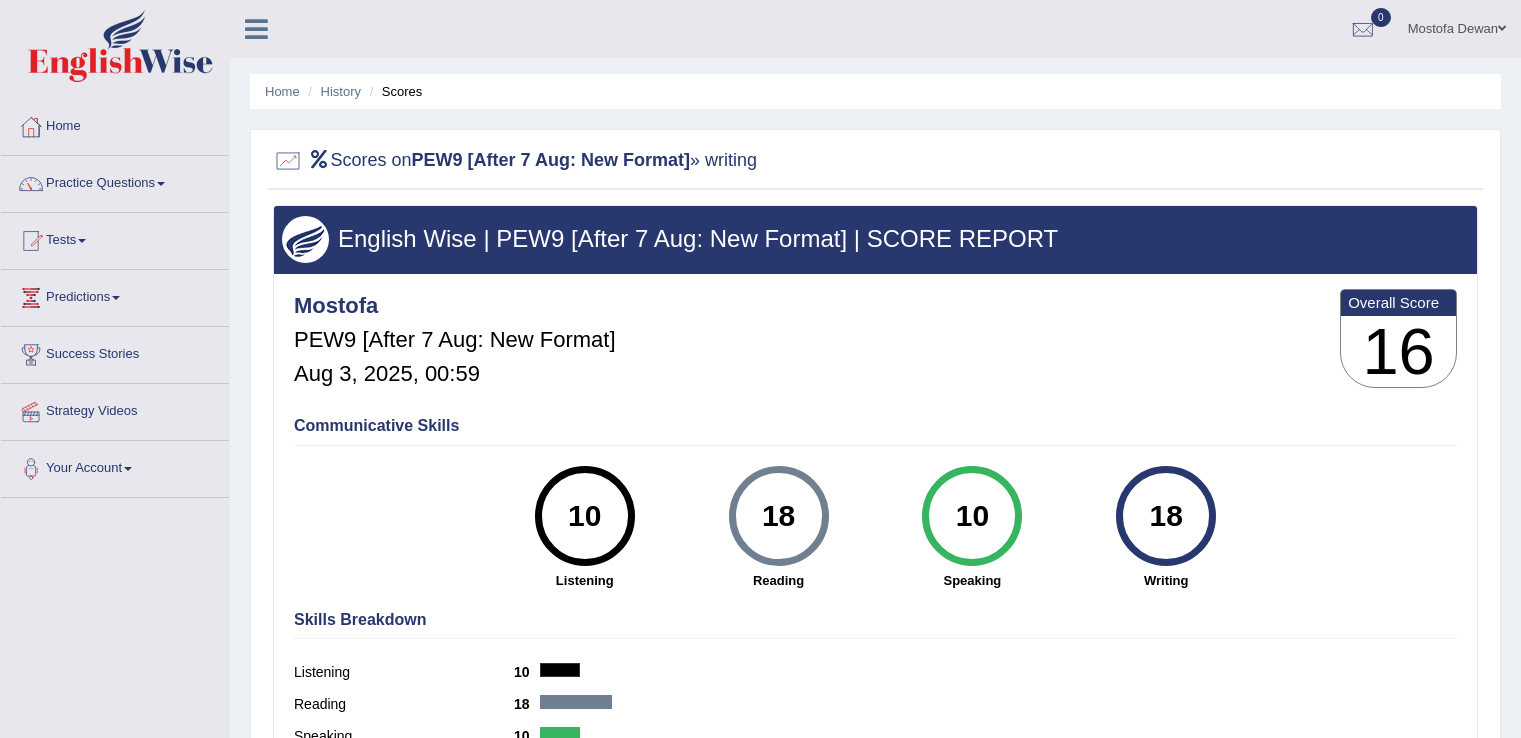 scroll, scrollTop: 0, scrollLeft: 0, axis: both 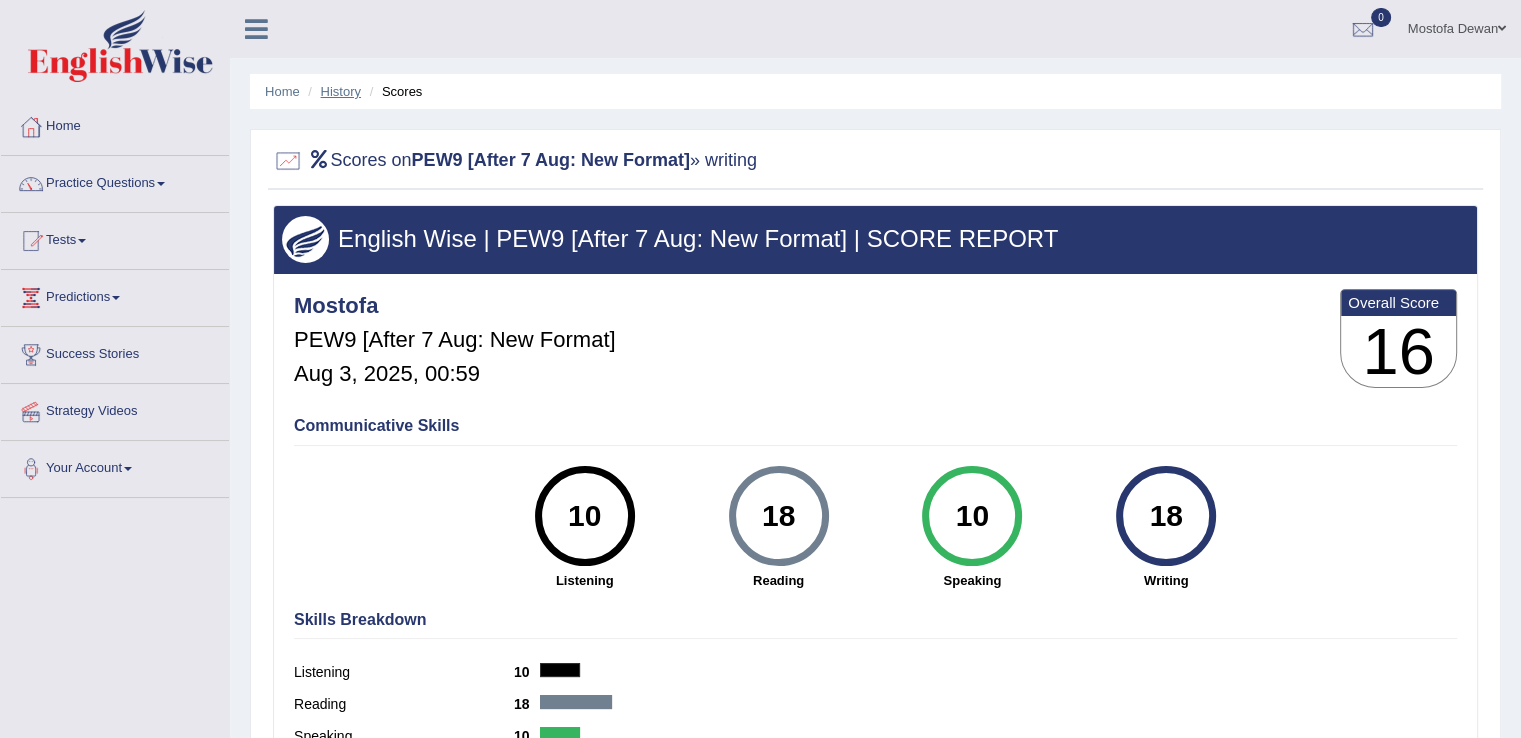 click on "History" at bounding box center (341, 91) 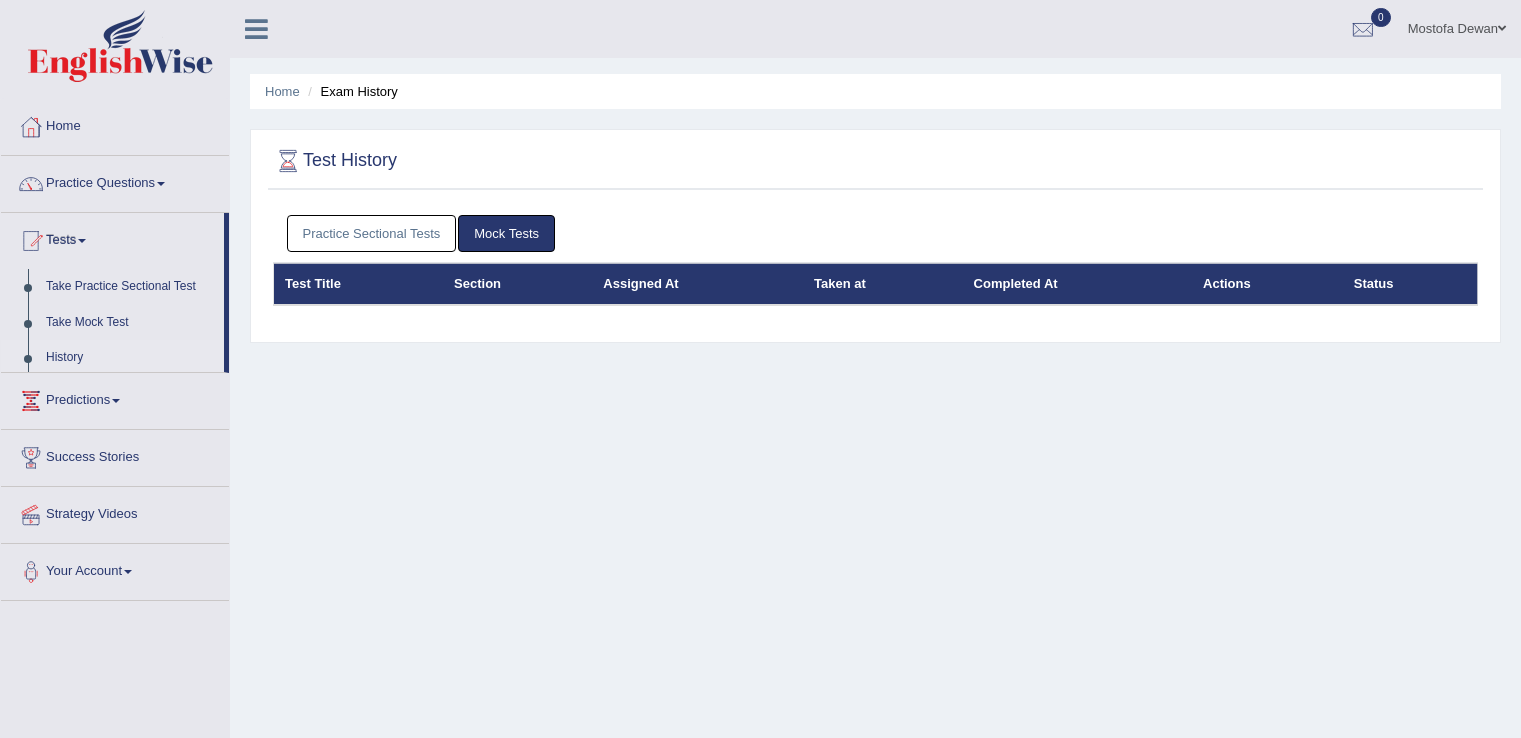 scroll, scrollTop: 0, scrollLeft: 0, axis: both 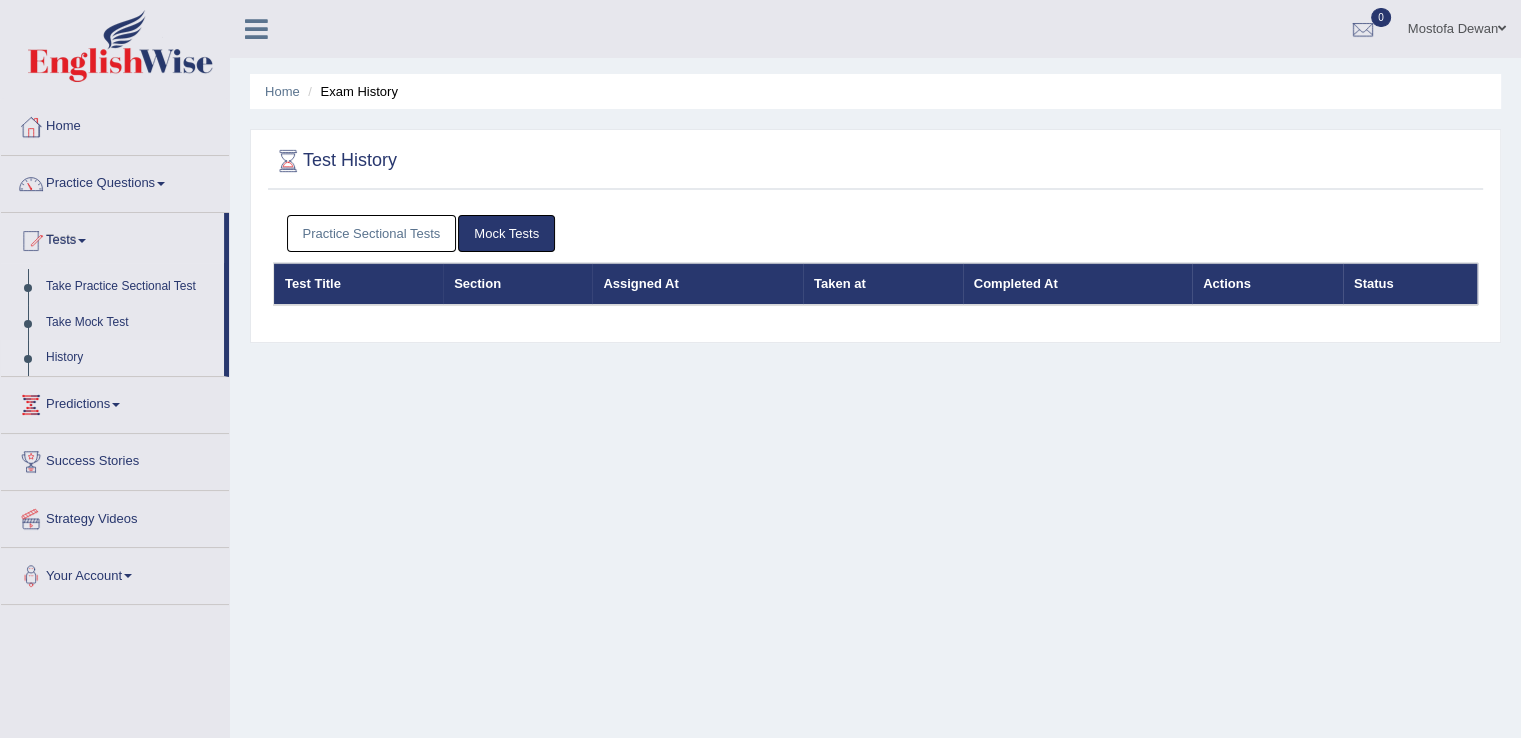 click on "Practice Sectional Tests" at bounding box center [372, 233] 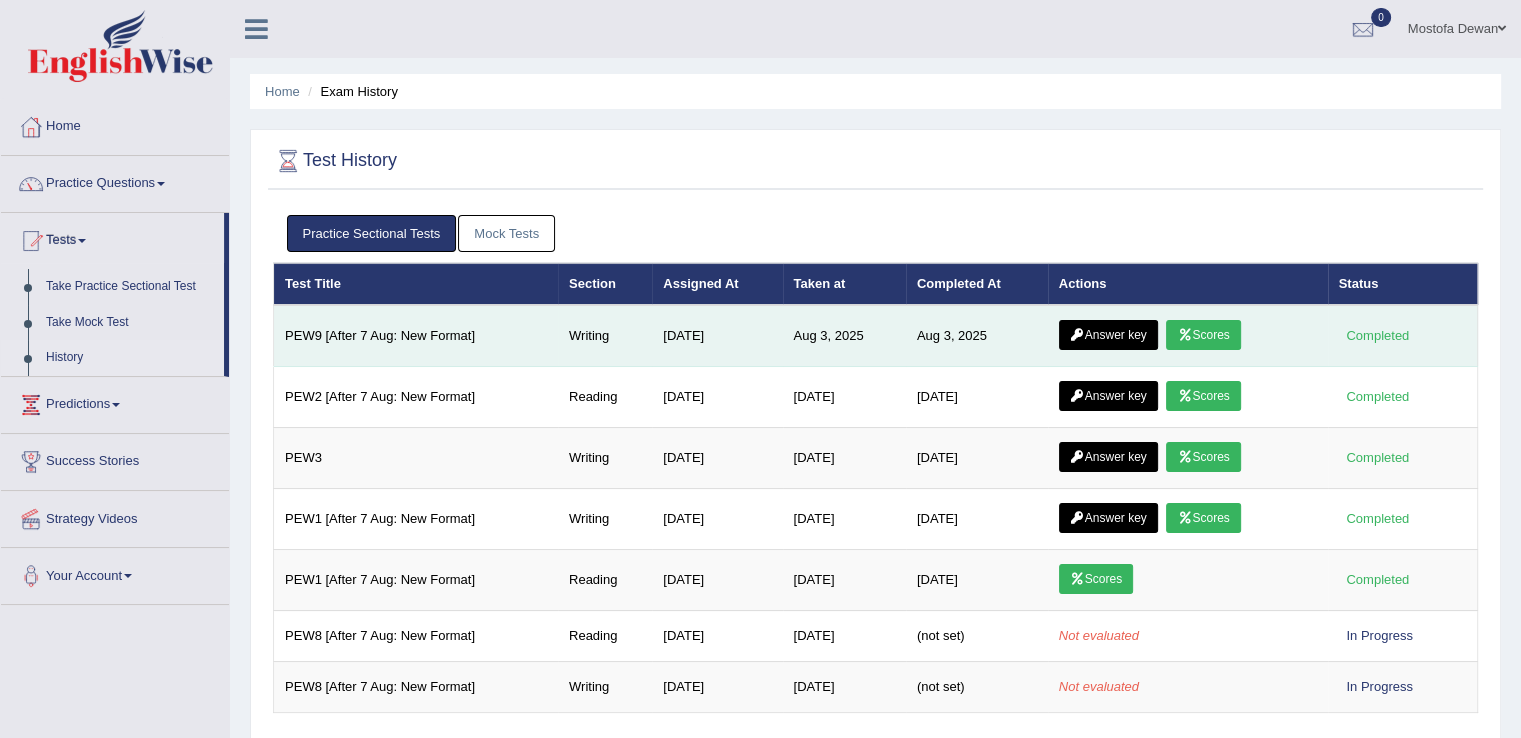 click on "Answer key" at bounding box center [1108, 335] 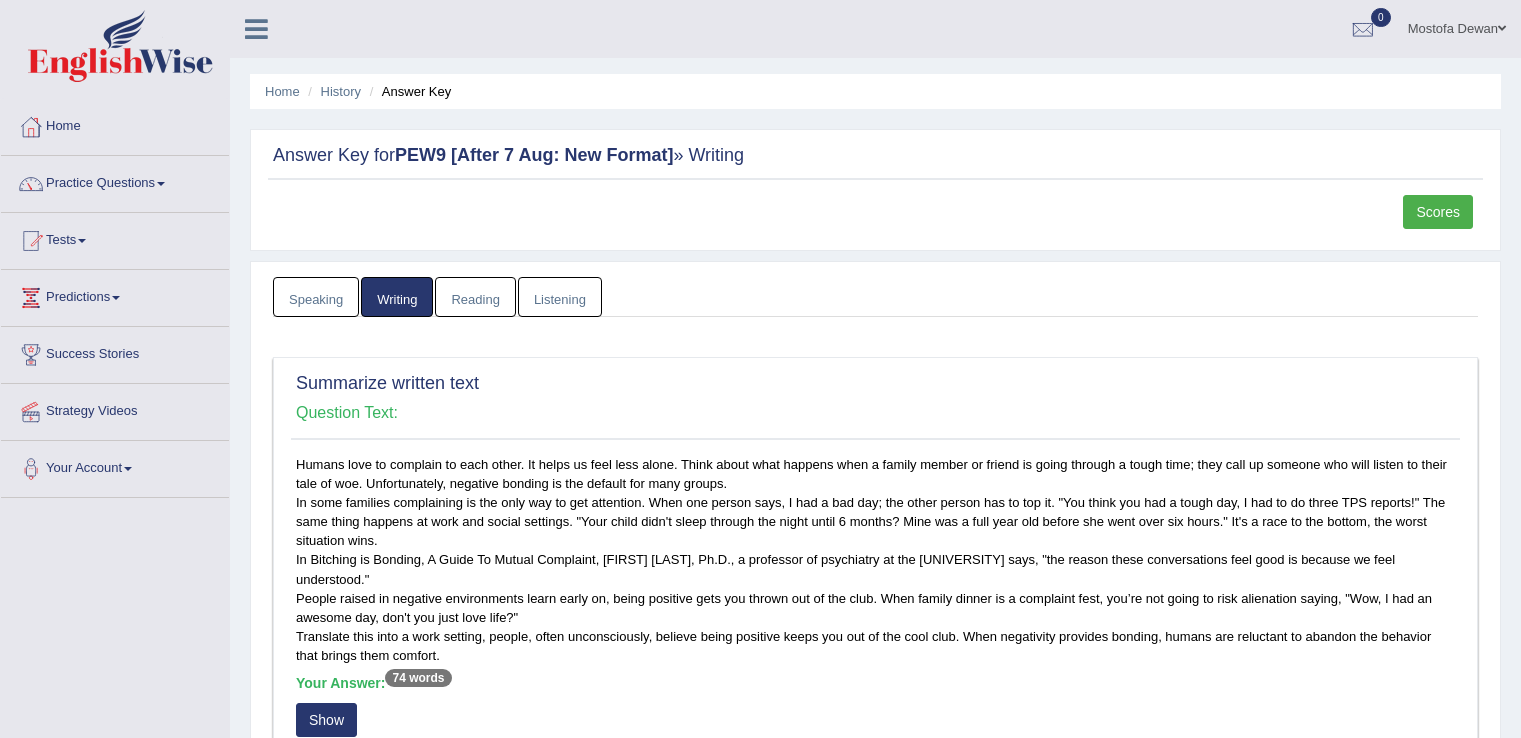 scroll, scrollTop: 0, scrollLeft: 0, axis: both 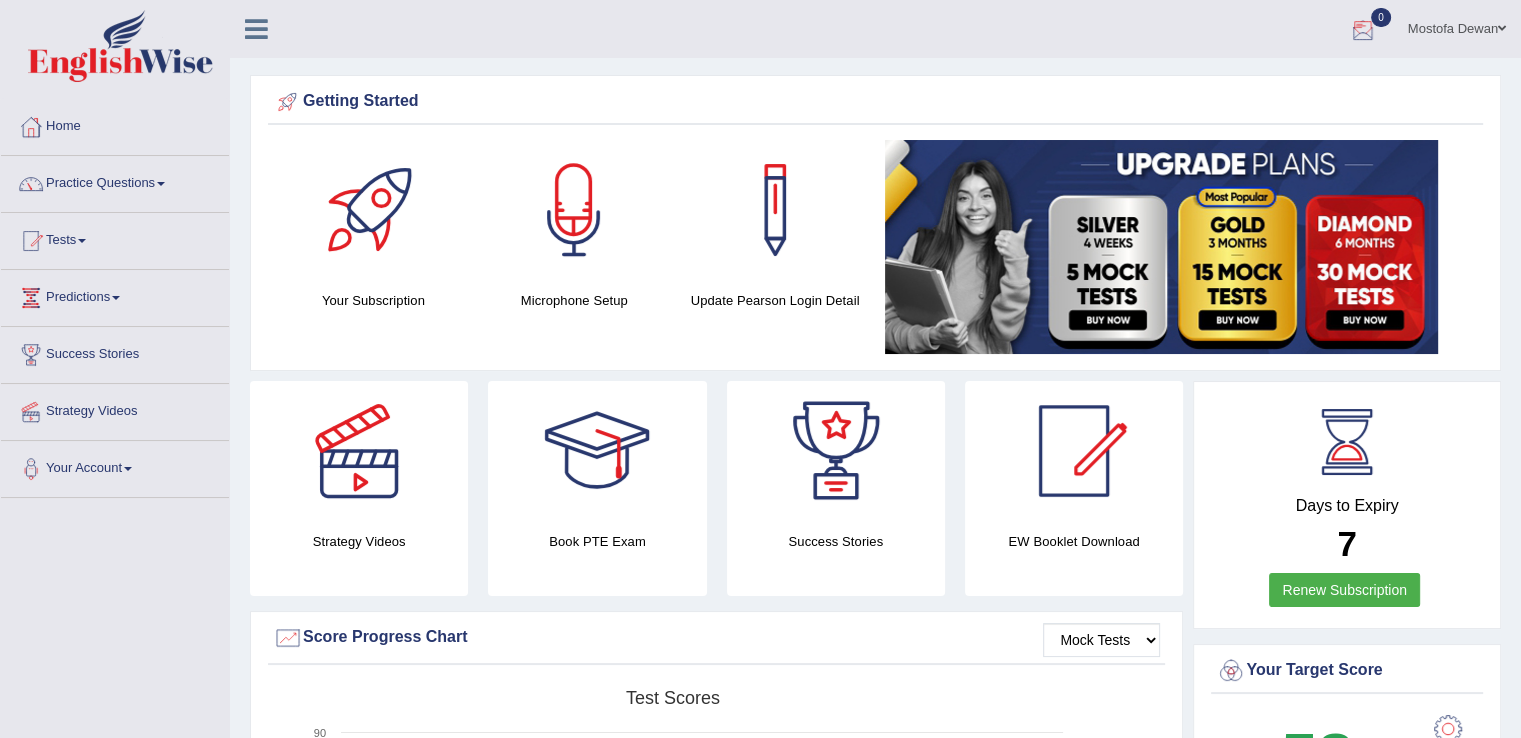 click at bounding box center [1363, 30] 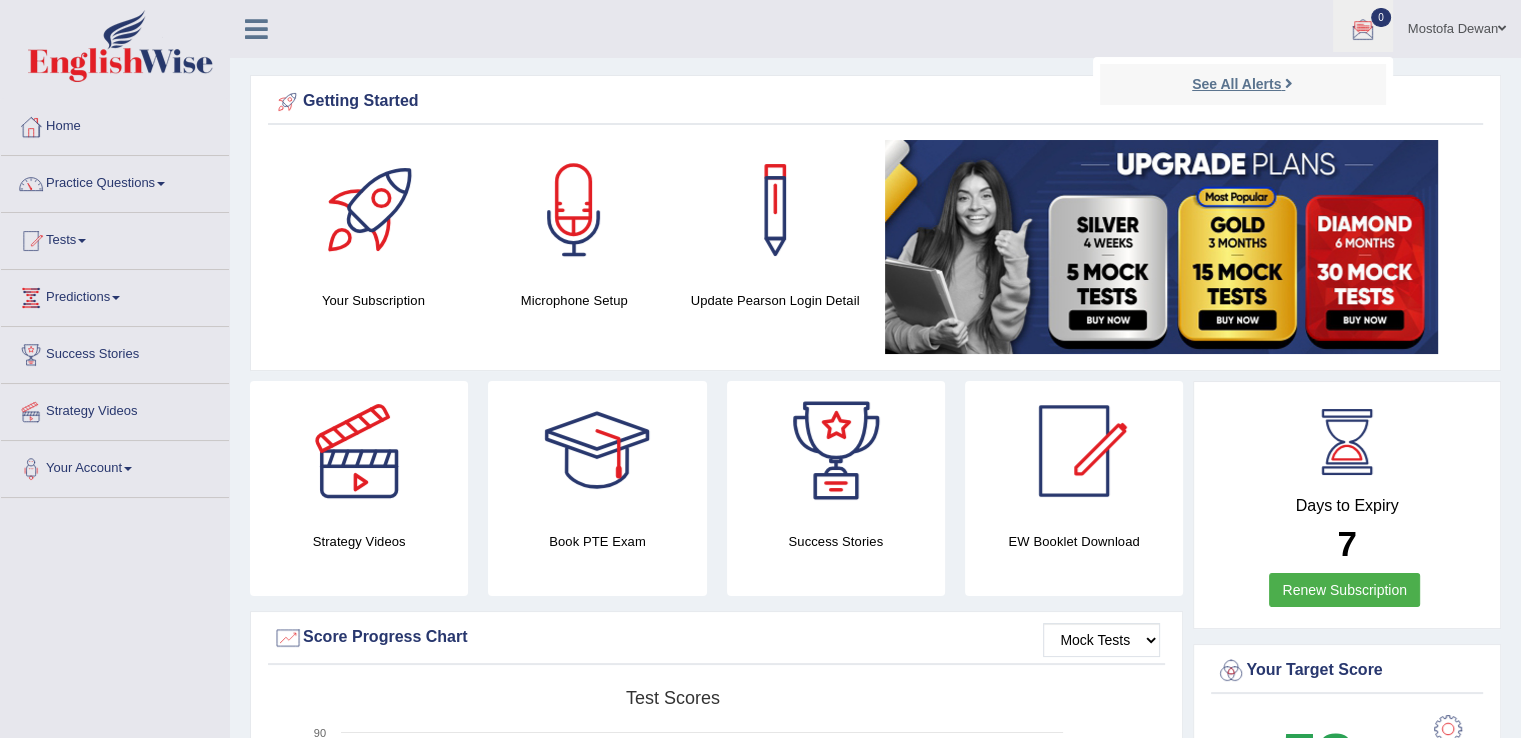 click on "See All Alerts" at bounding box center (1236, 84) 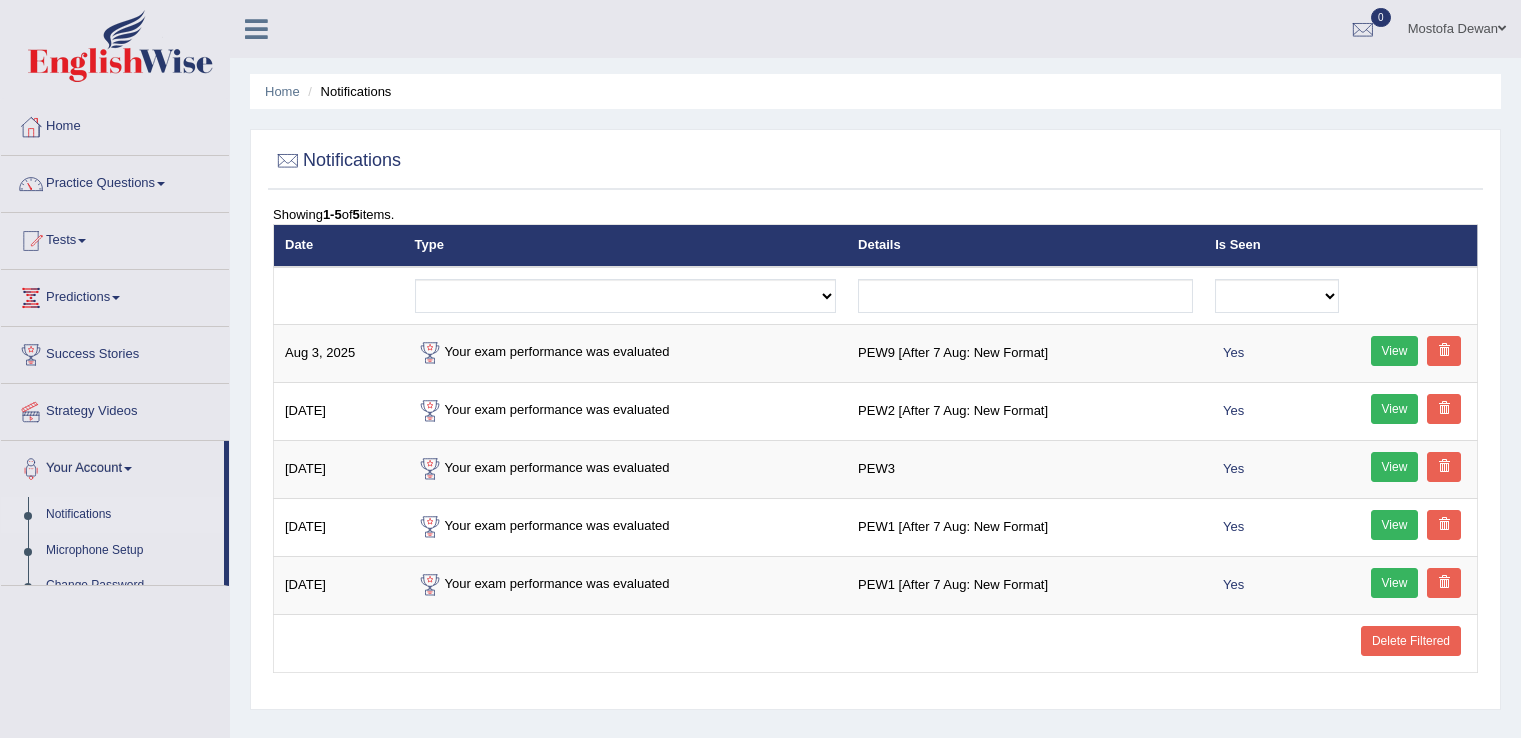 scroll, scrollTop: 0, scrollLeft: 0, axis: both 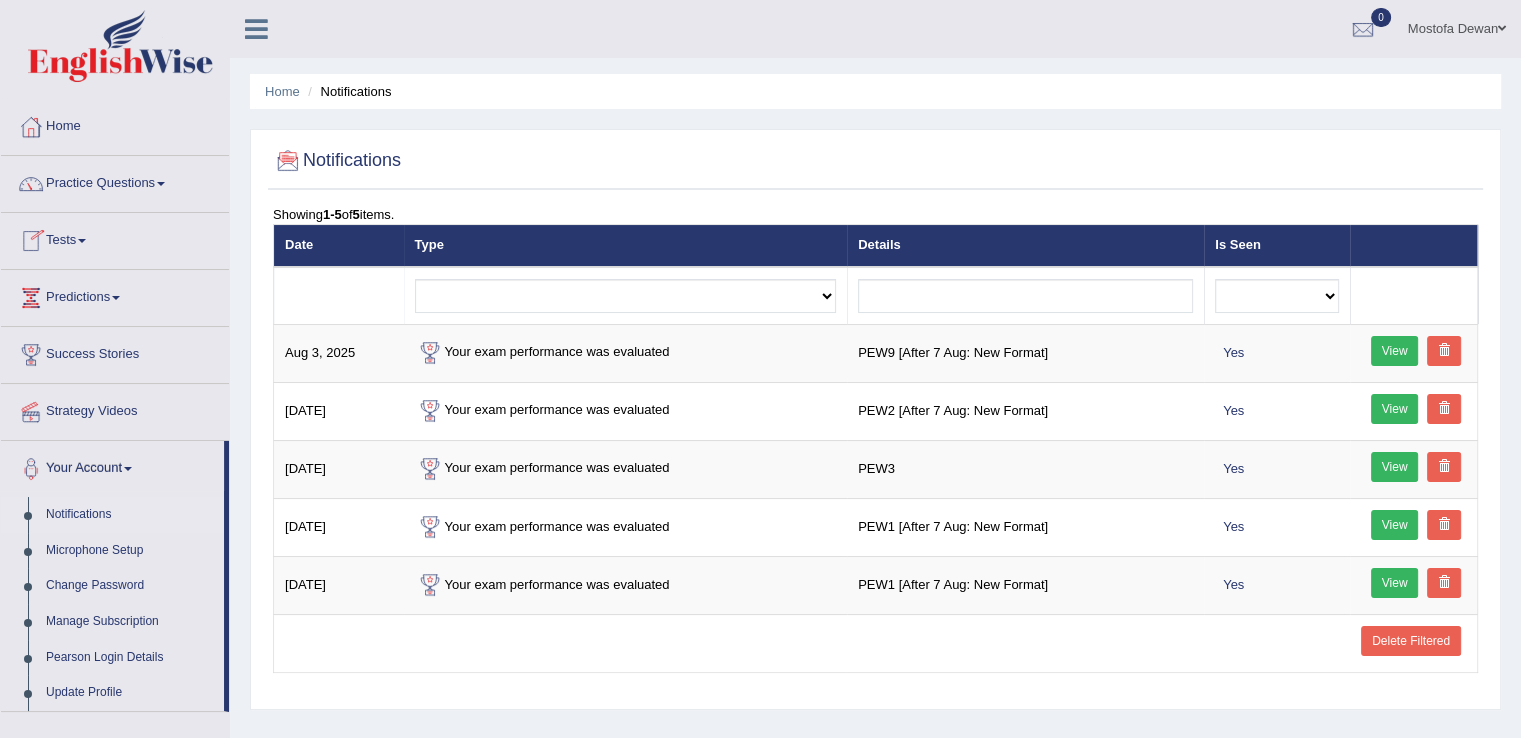 click on "Tests" at bounding box center (115, 238) 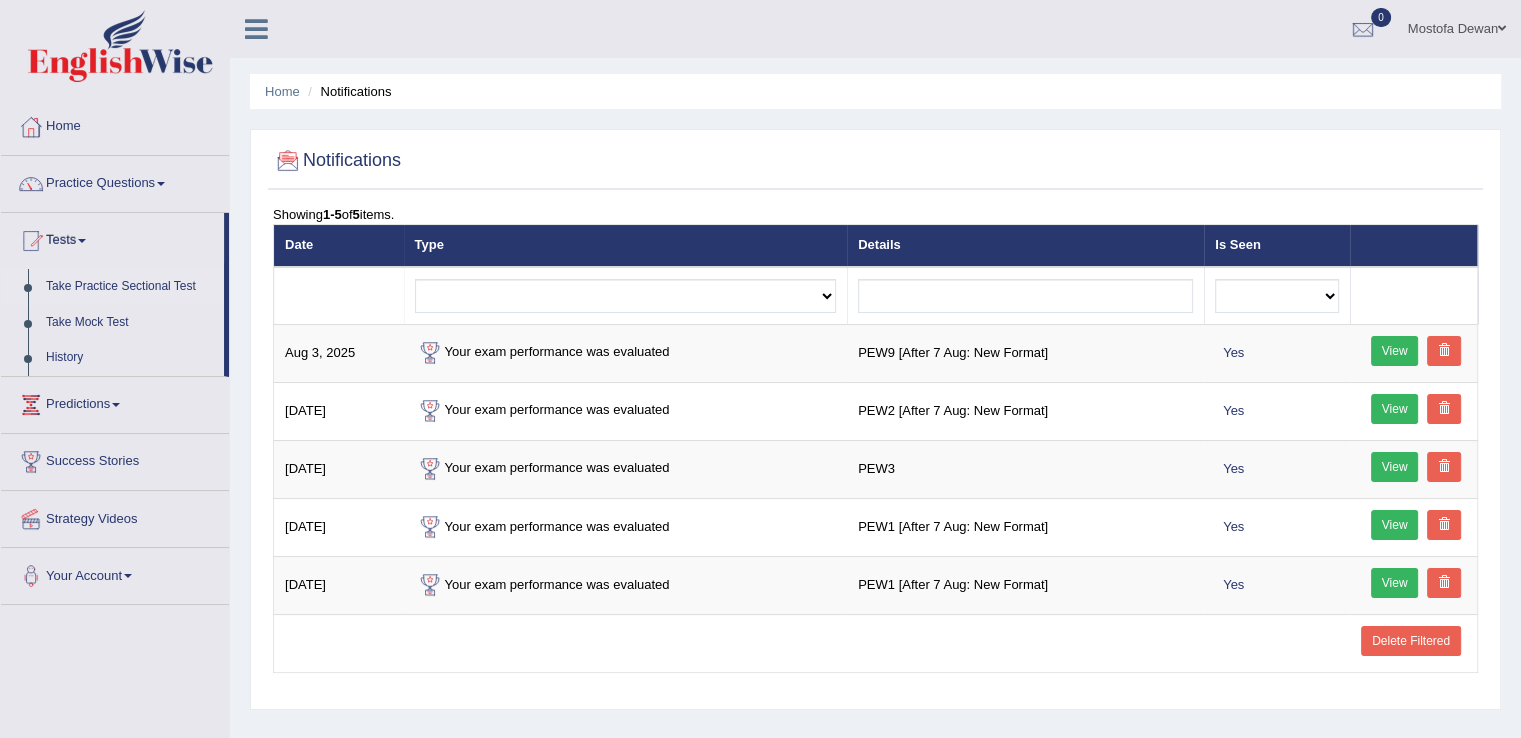 click on "Take Practice Sectional Test" at bounding box center [130, 287] 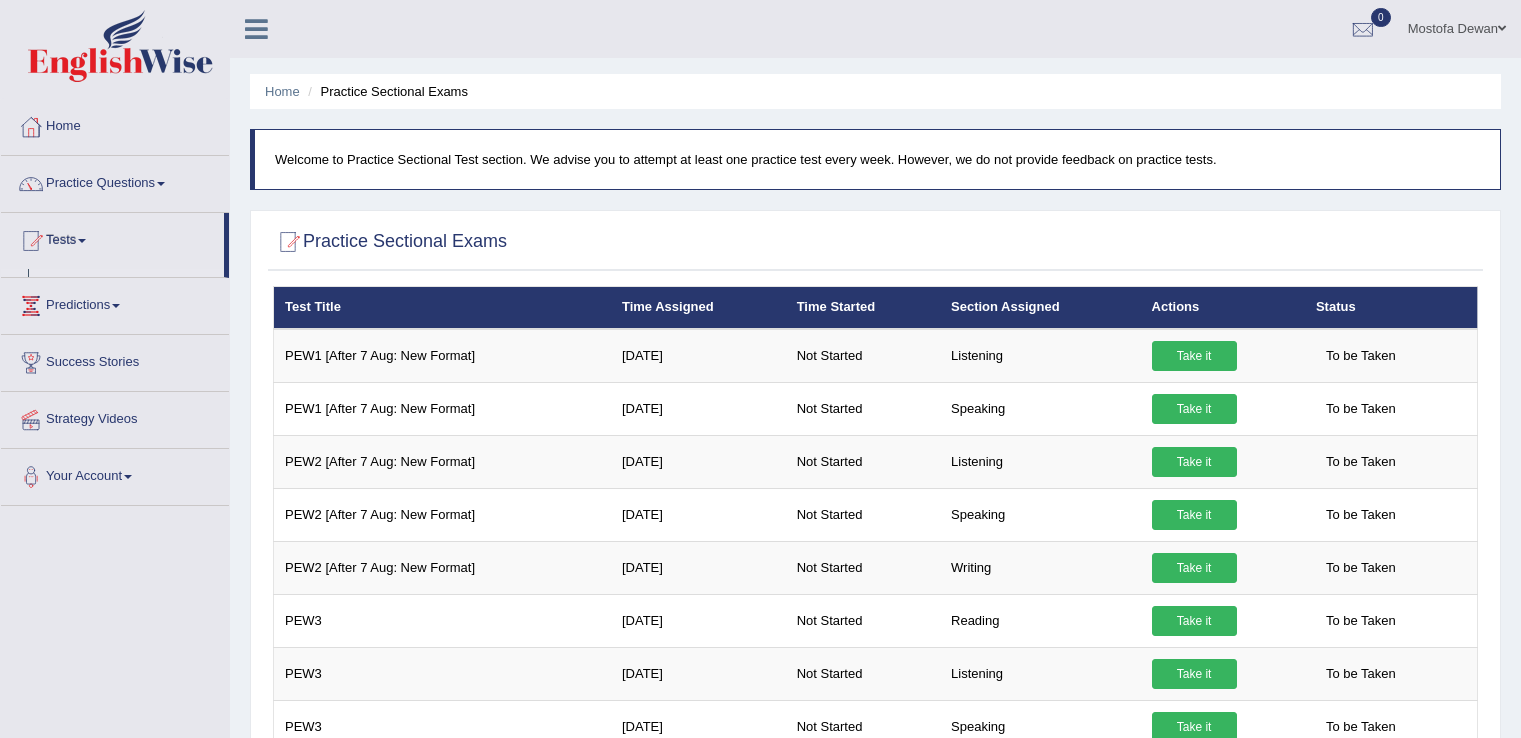 scroll, scrollTop: 0, scrollLeft: 0, axis: both 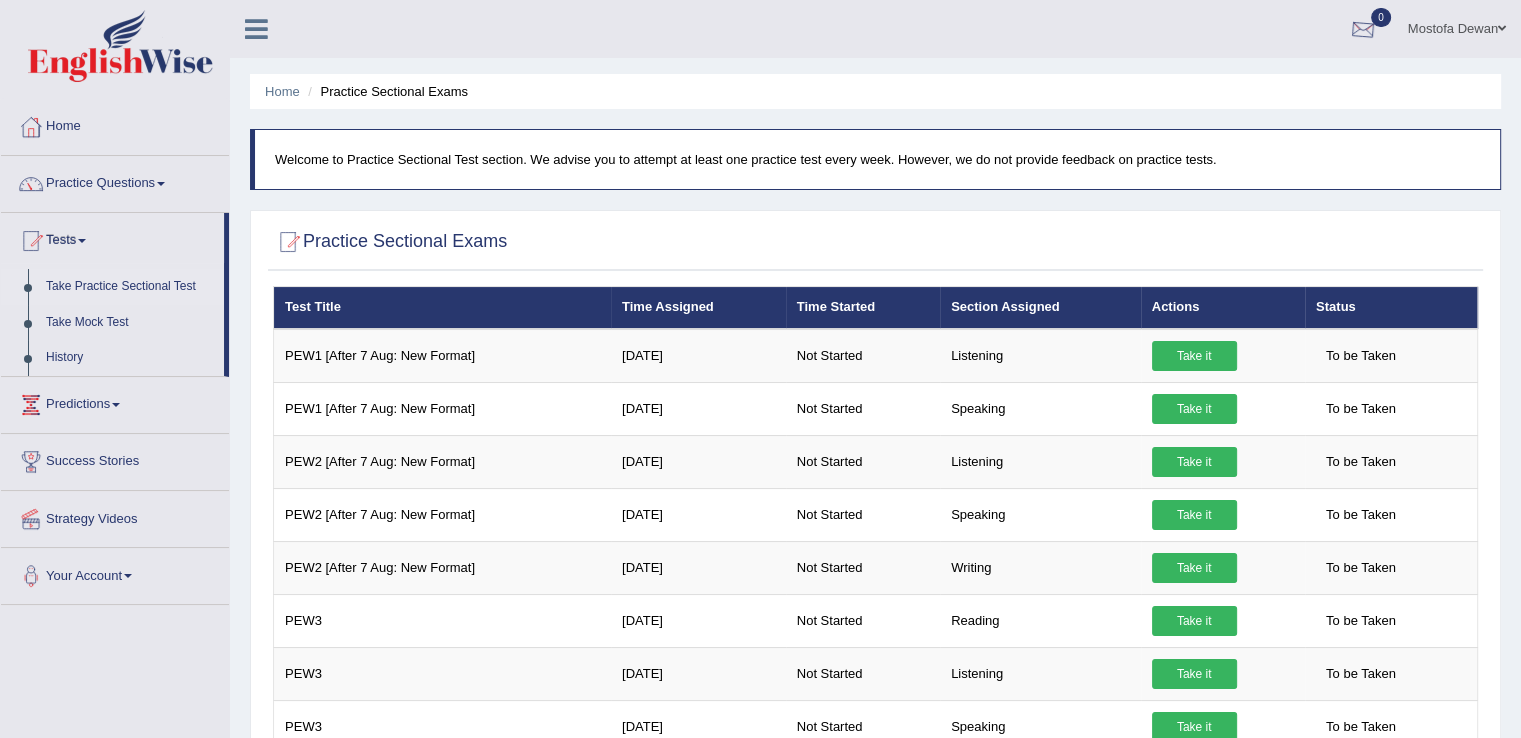 click at bounding box center [1363, 30] 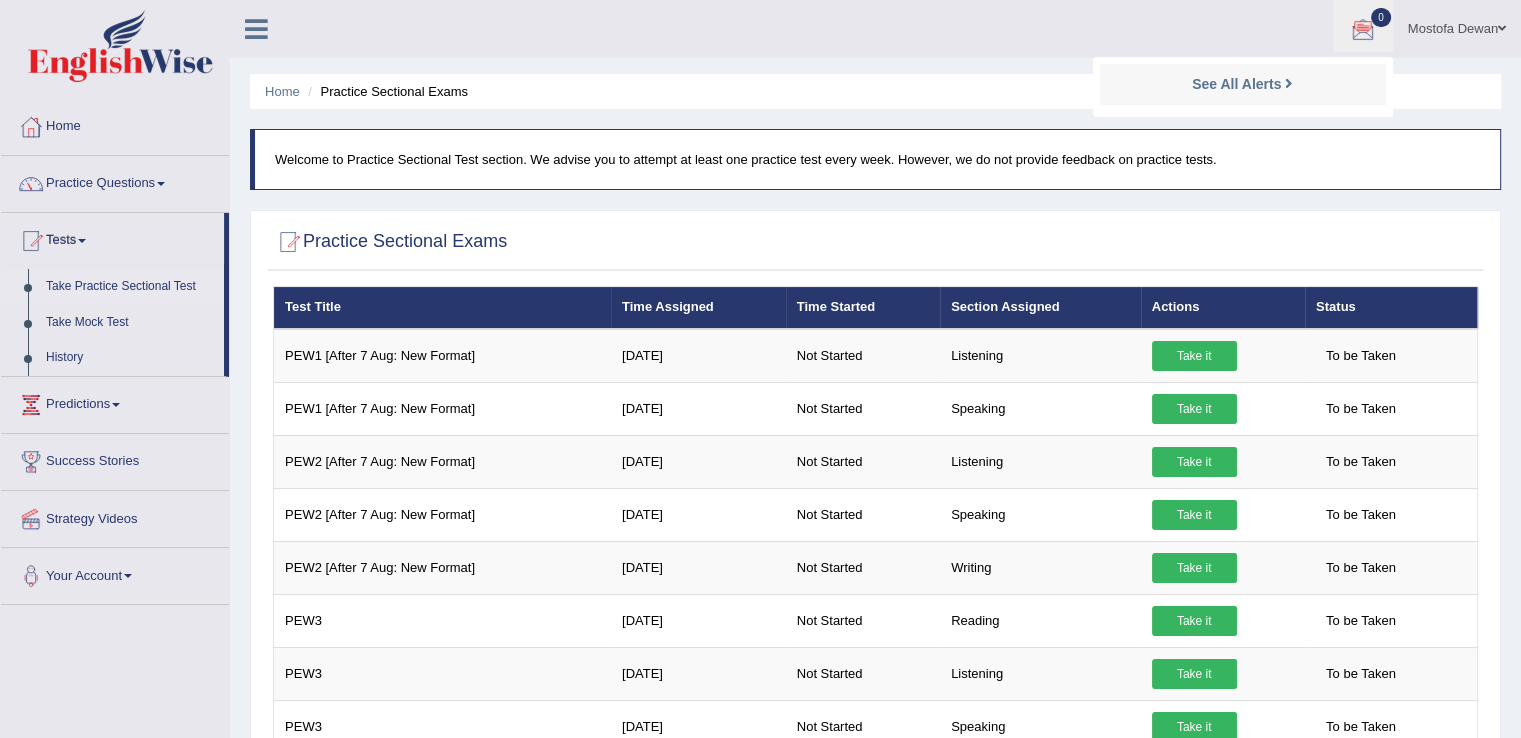 click on "See All Alerts" at bounding box center (1243, 84) 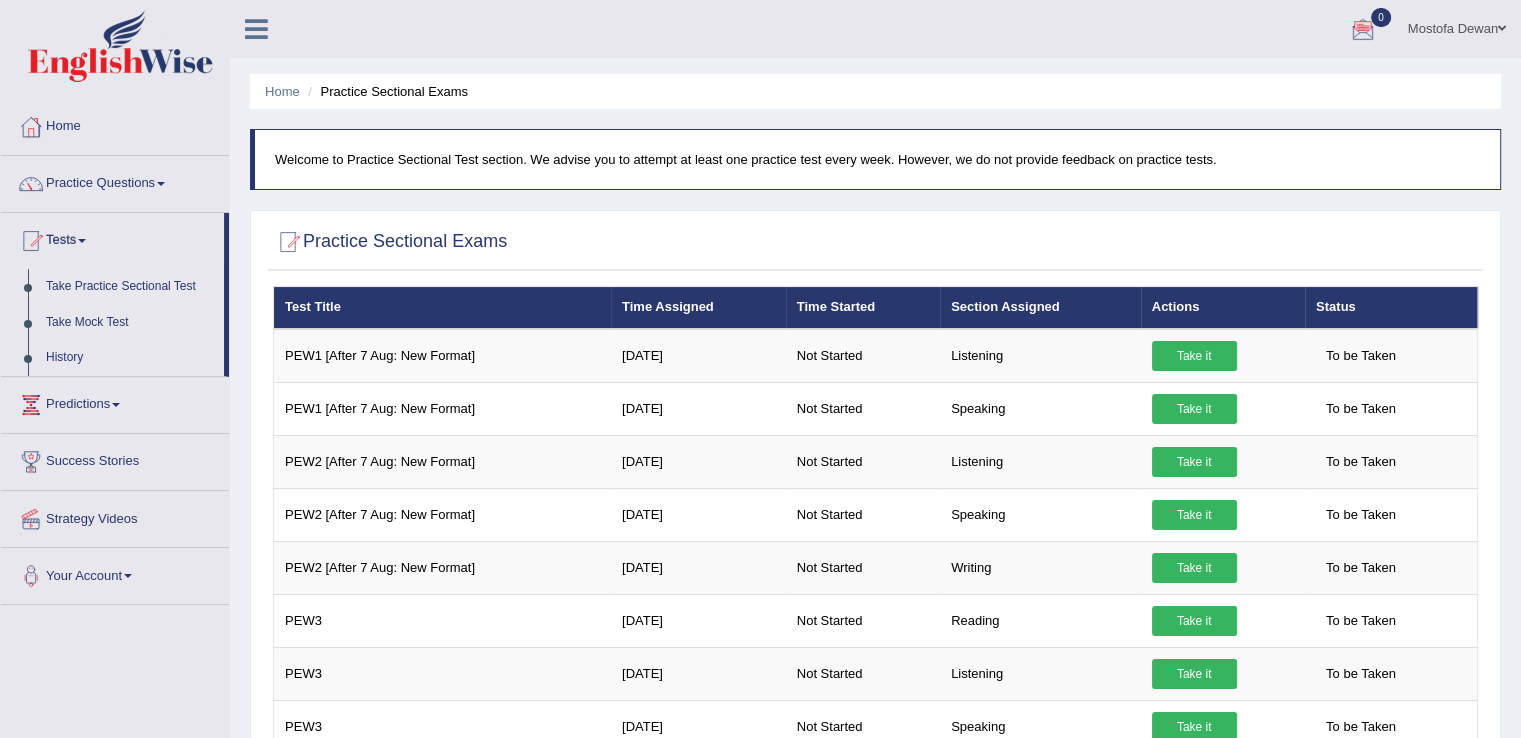 click at bounding box center (1363, 30) 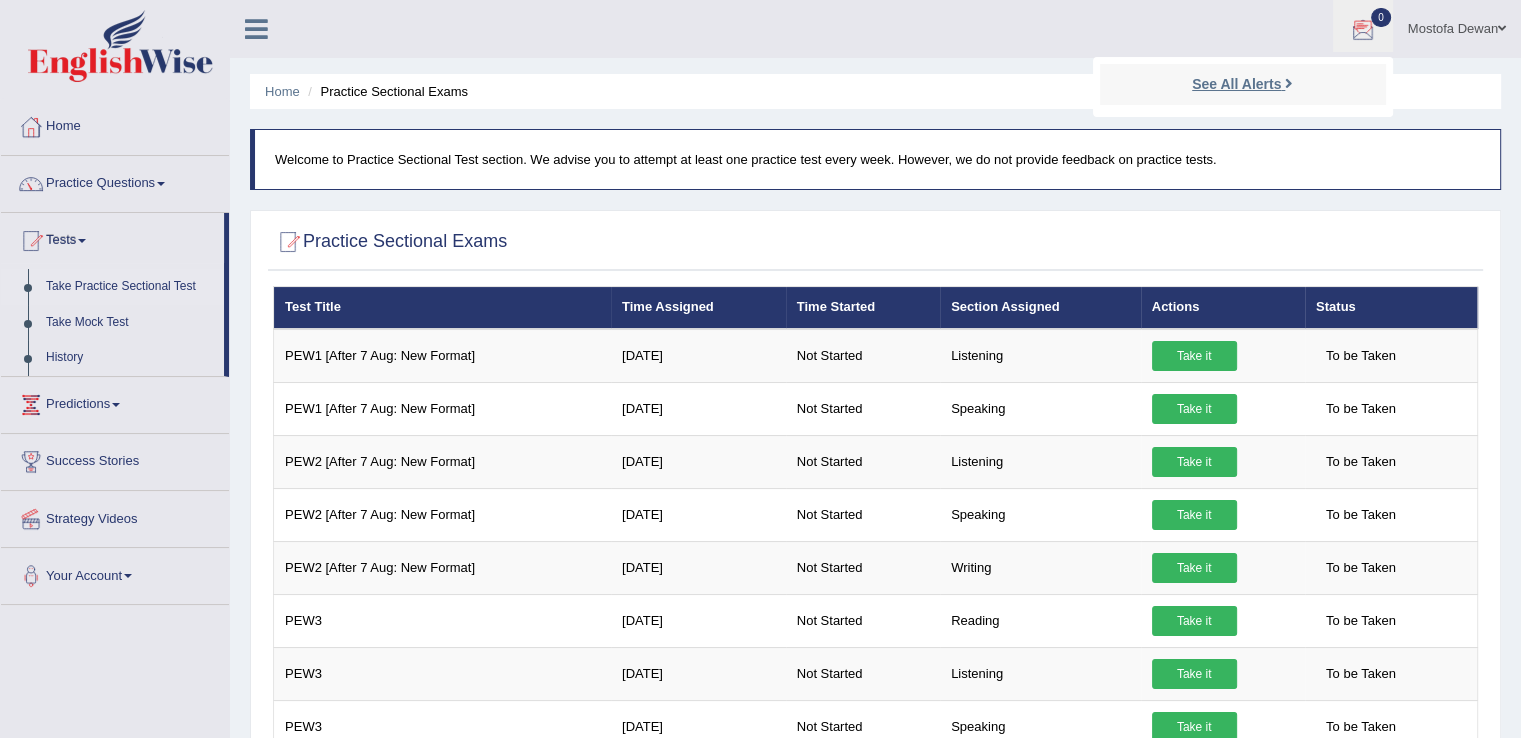 click on "See All Alerts" at bounding box center [1242, 84] 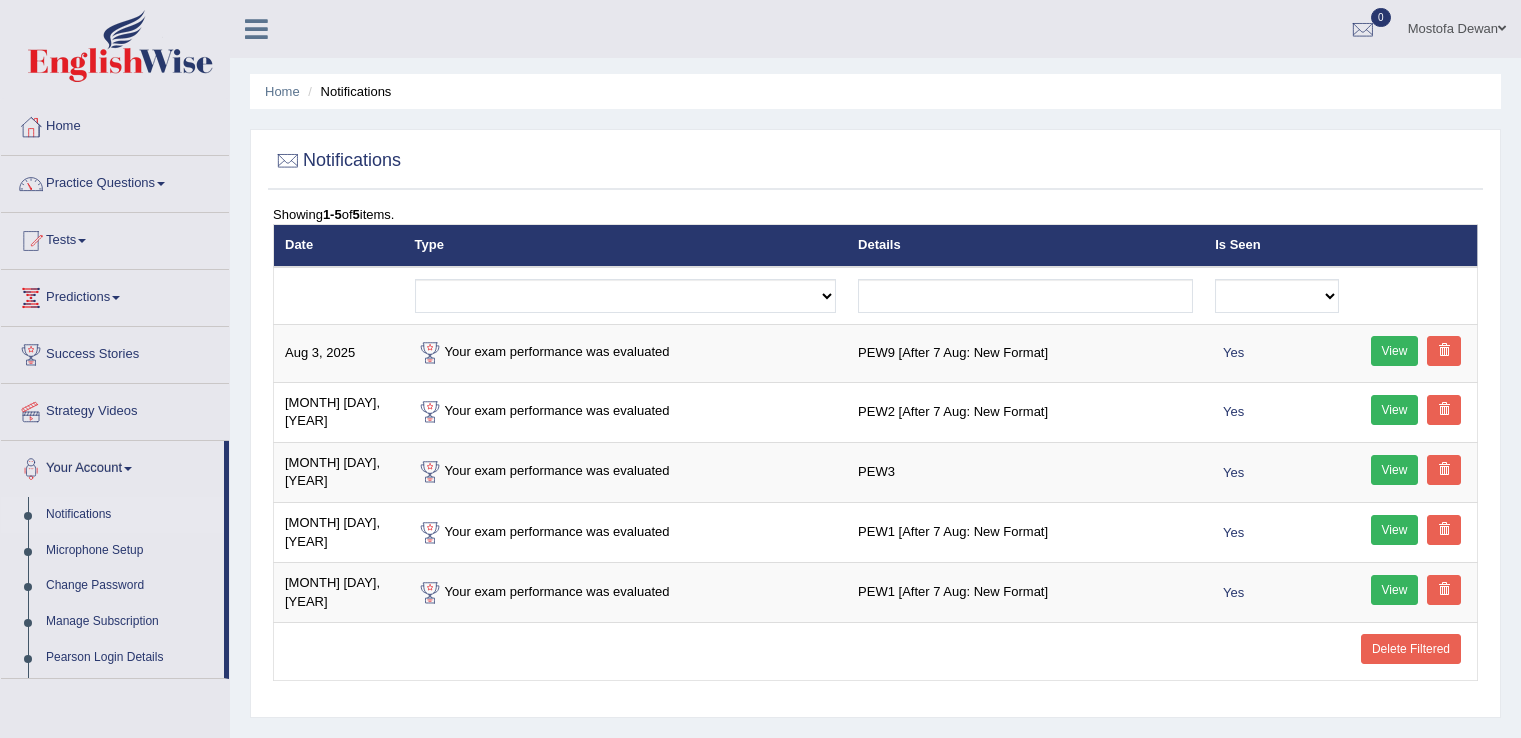 scroll, scrollTop: 0, scrollLeft: 0, axis: both 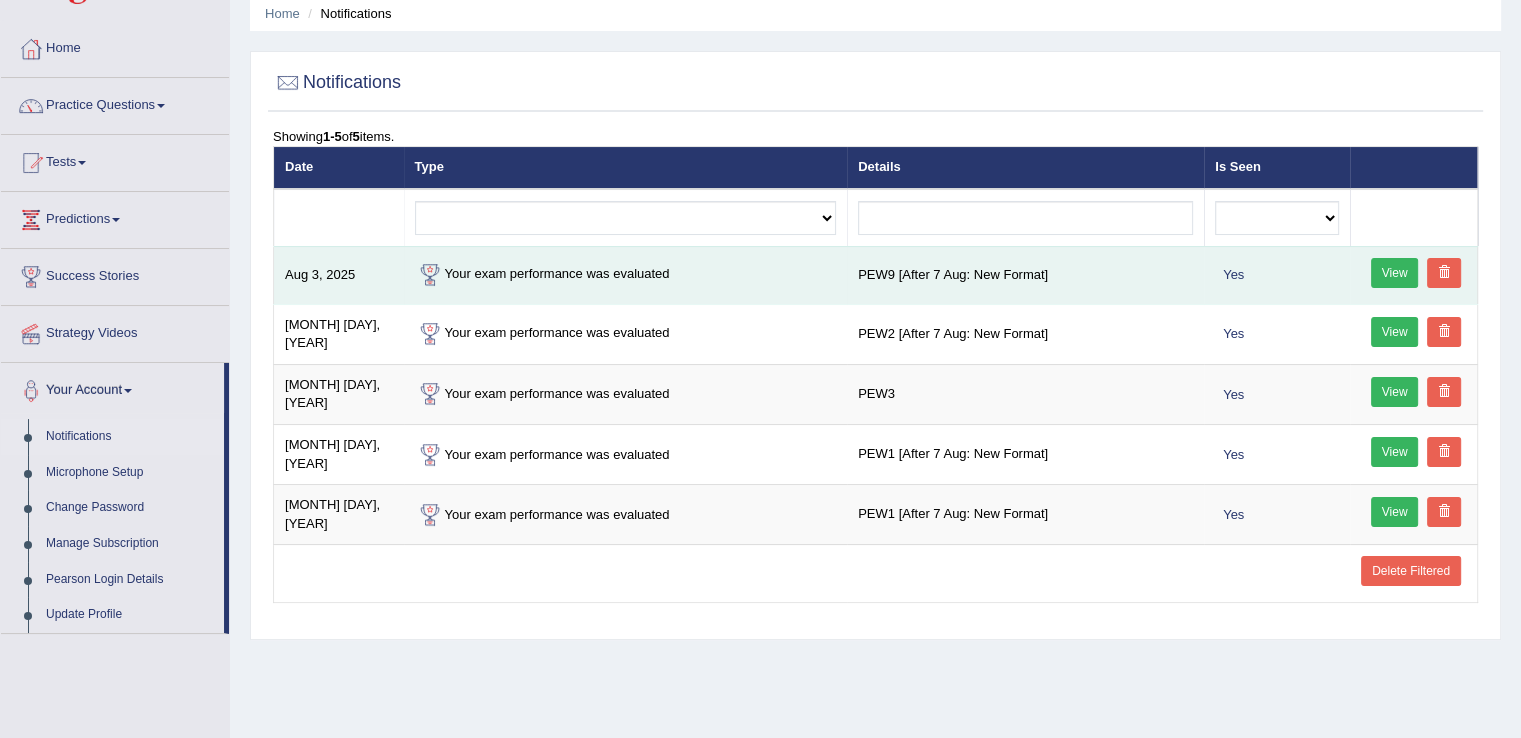 click on "View" at bounding box center [1395, 273] 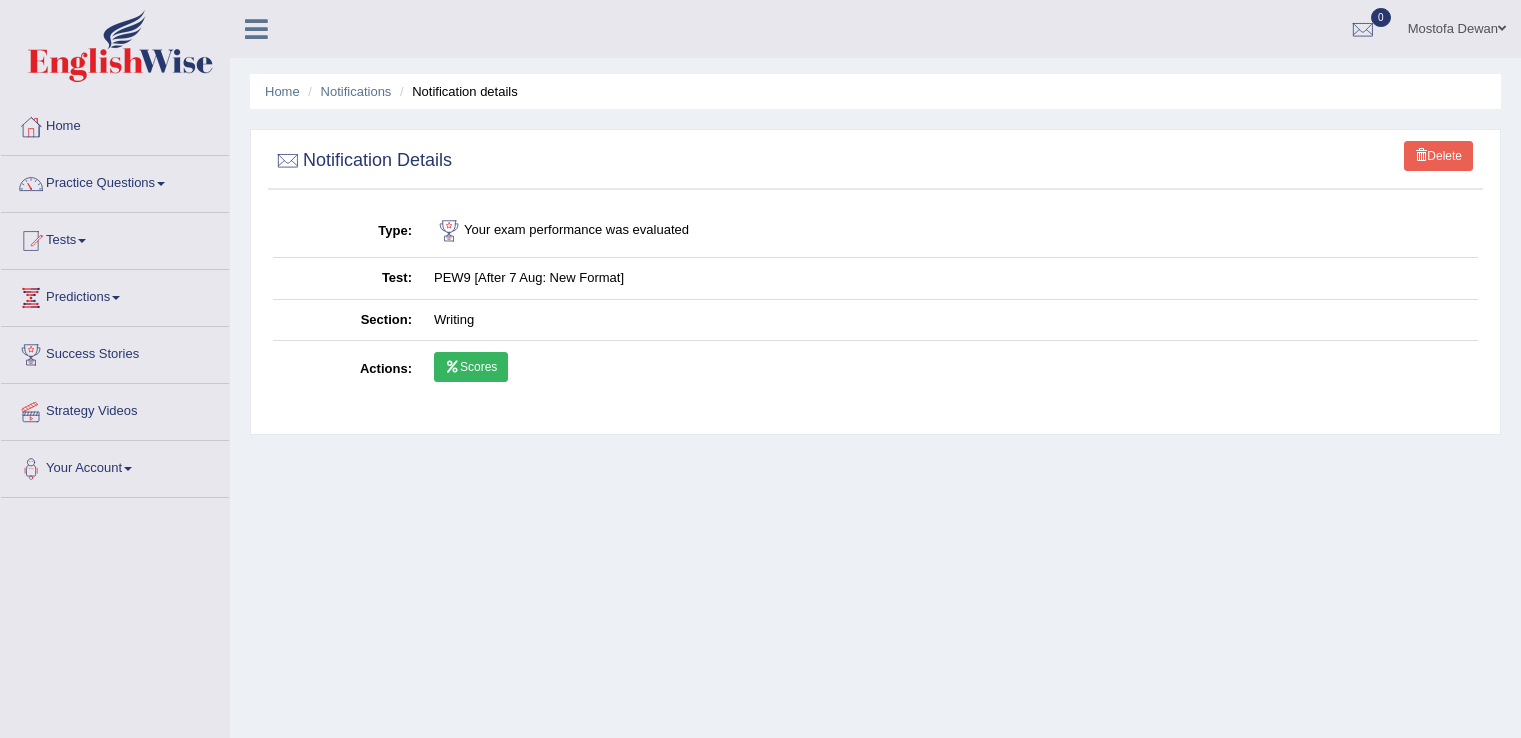 scroll, scrollTop: 0, scrollLeft: 0, axis: both 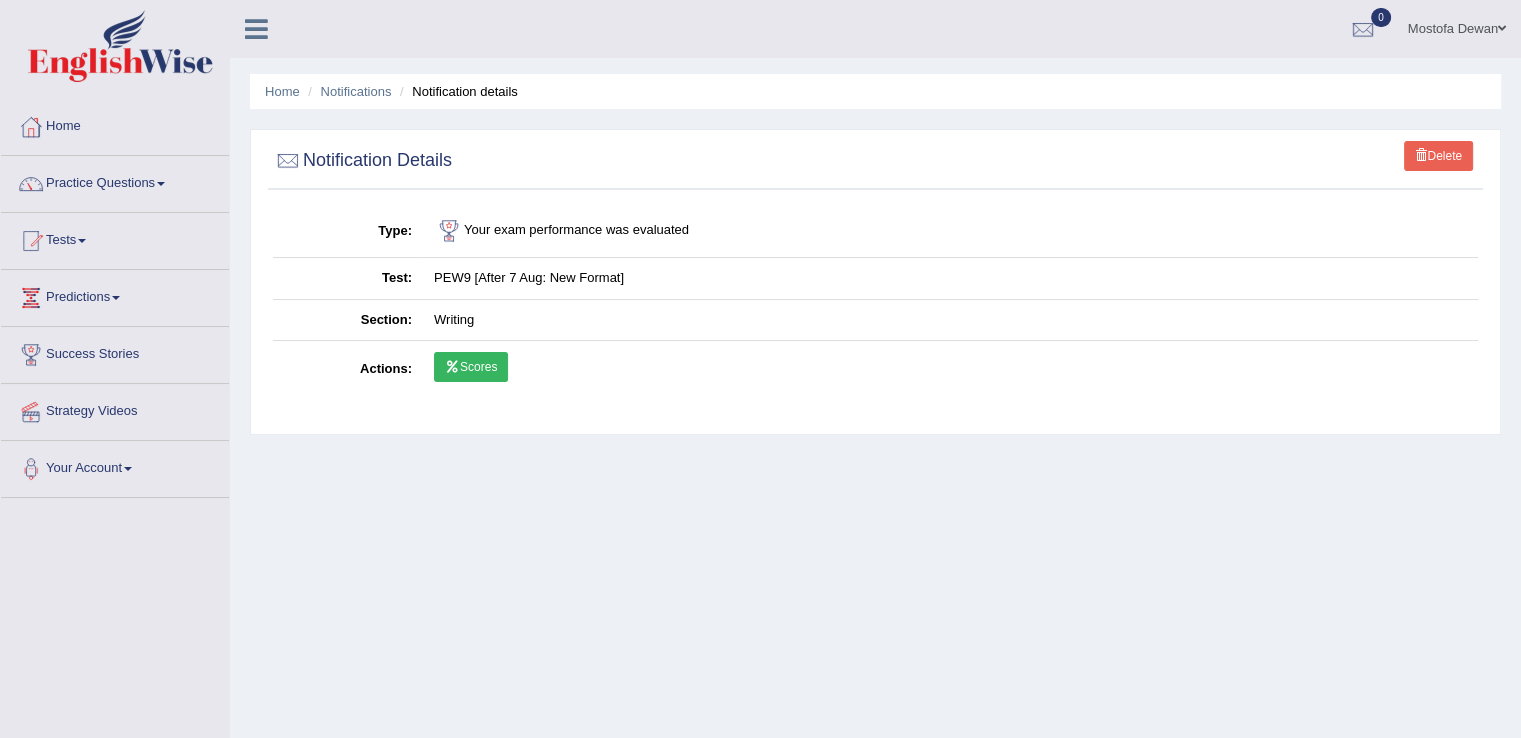click on "Scores" at bounding box center (471, 367) 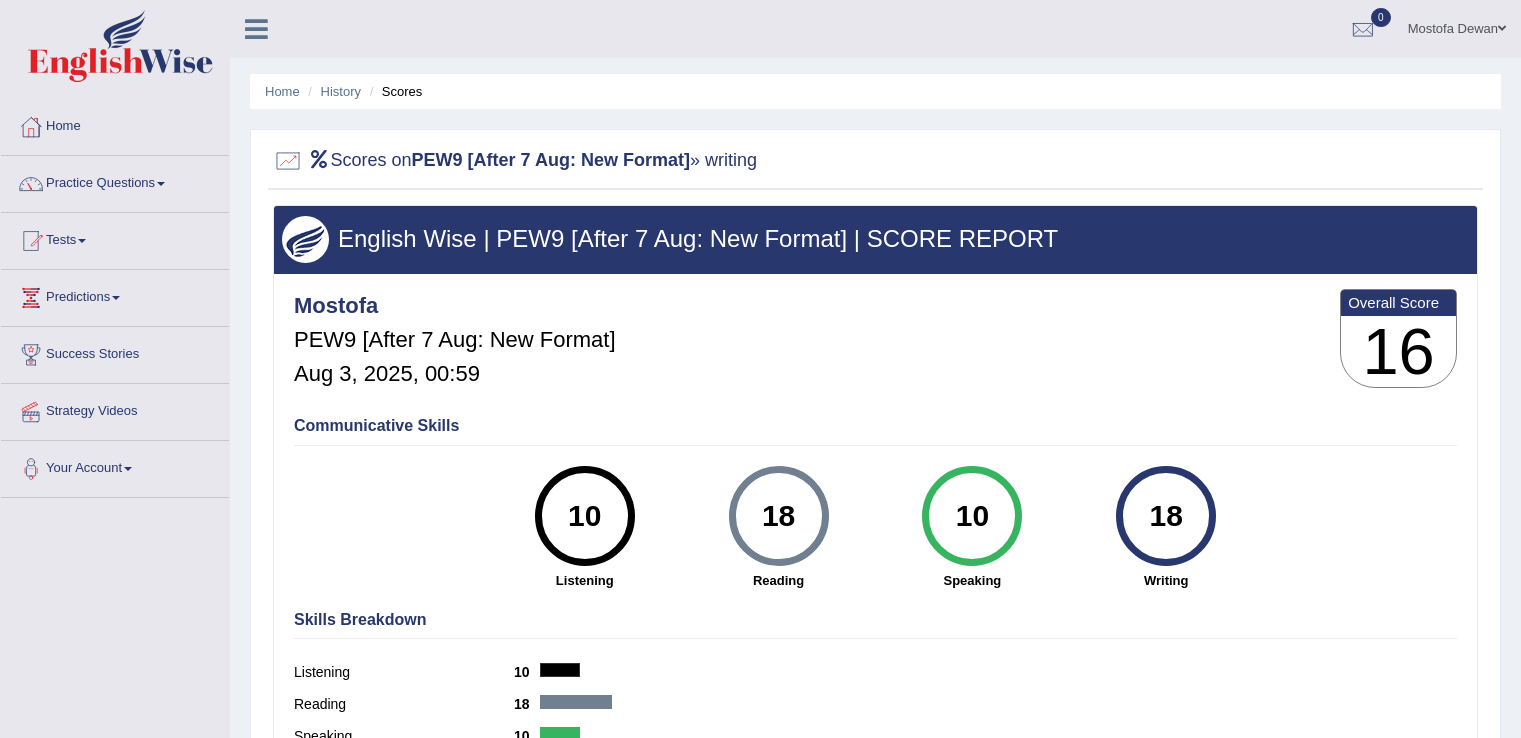 scroll, scrollTop: 0, scrollLeft: 0, axis: both 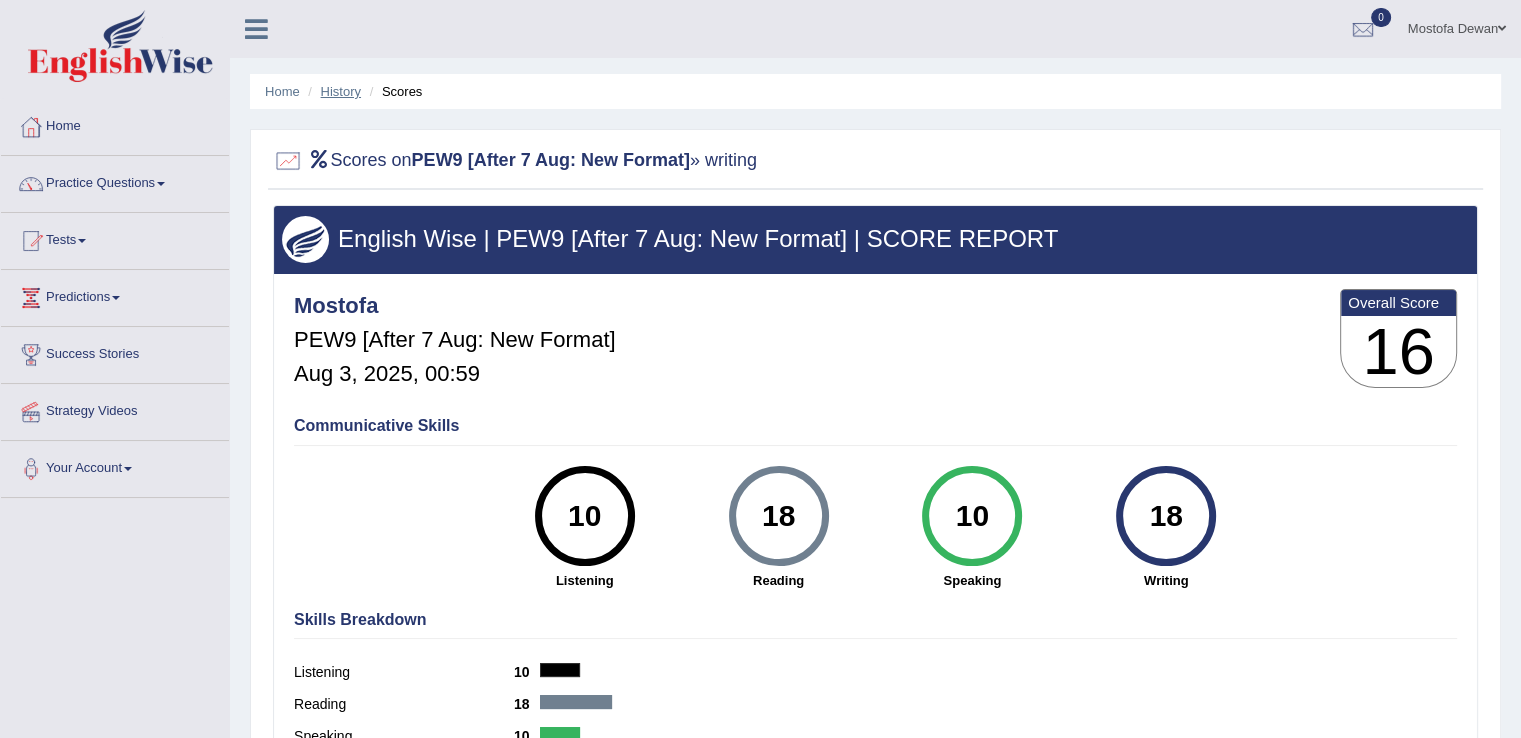 click on "History" at bounding box center [341, 91] 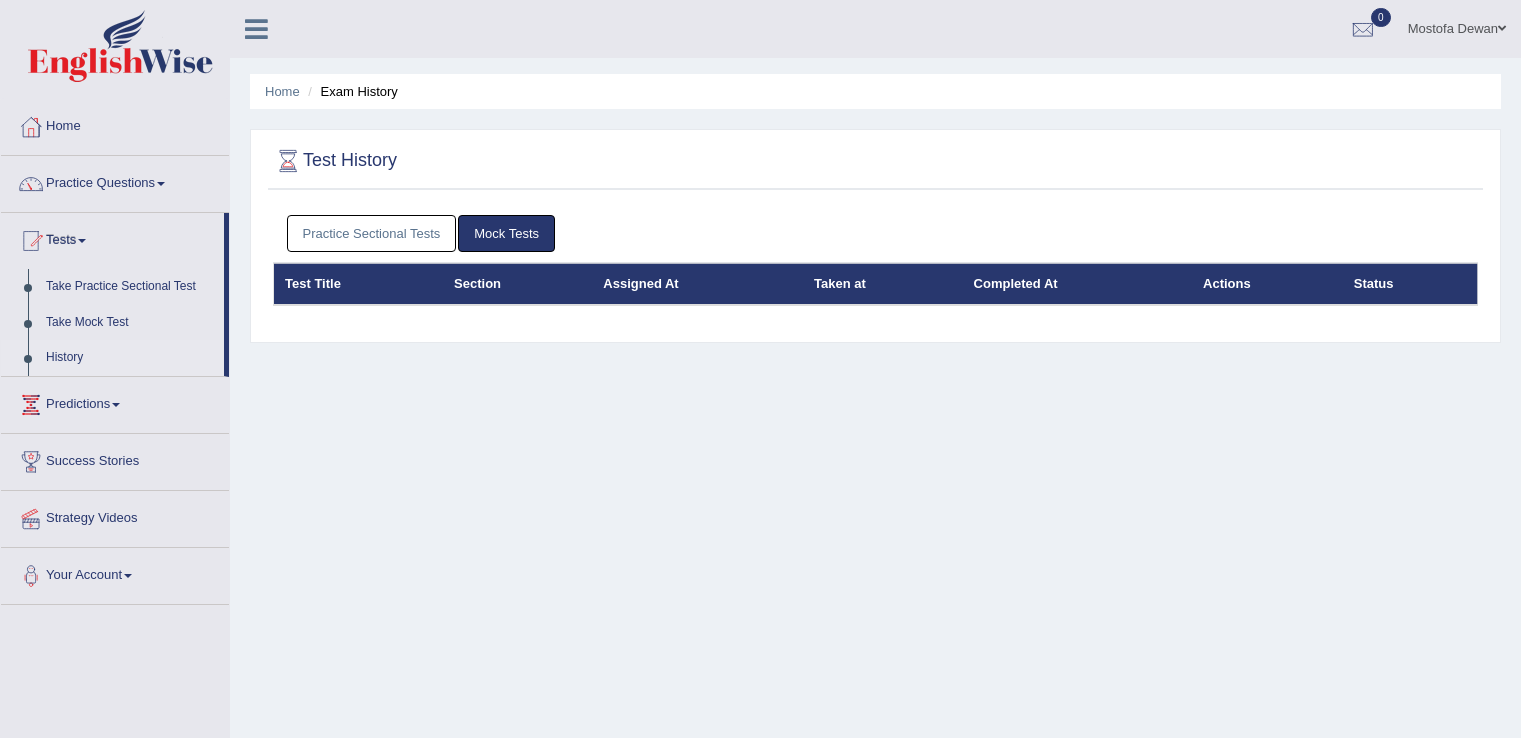 scroll, scrollTop: 0, scrollLeft: 0, axis: both 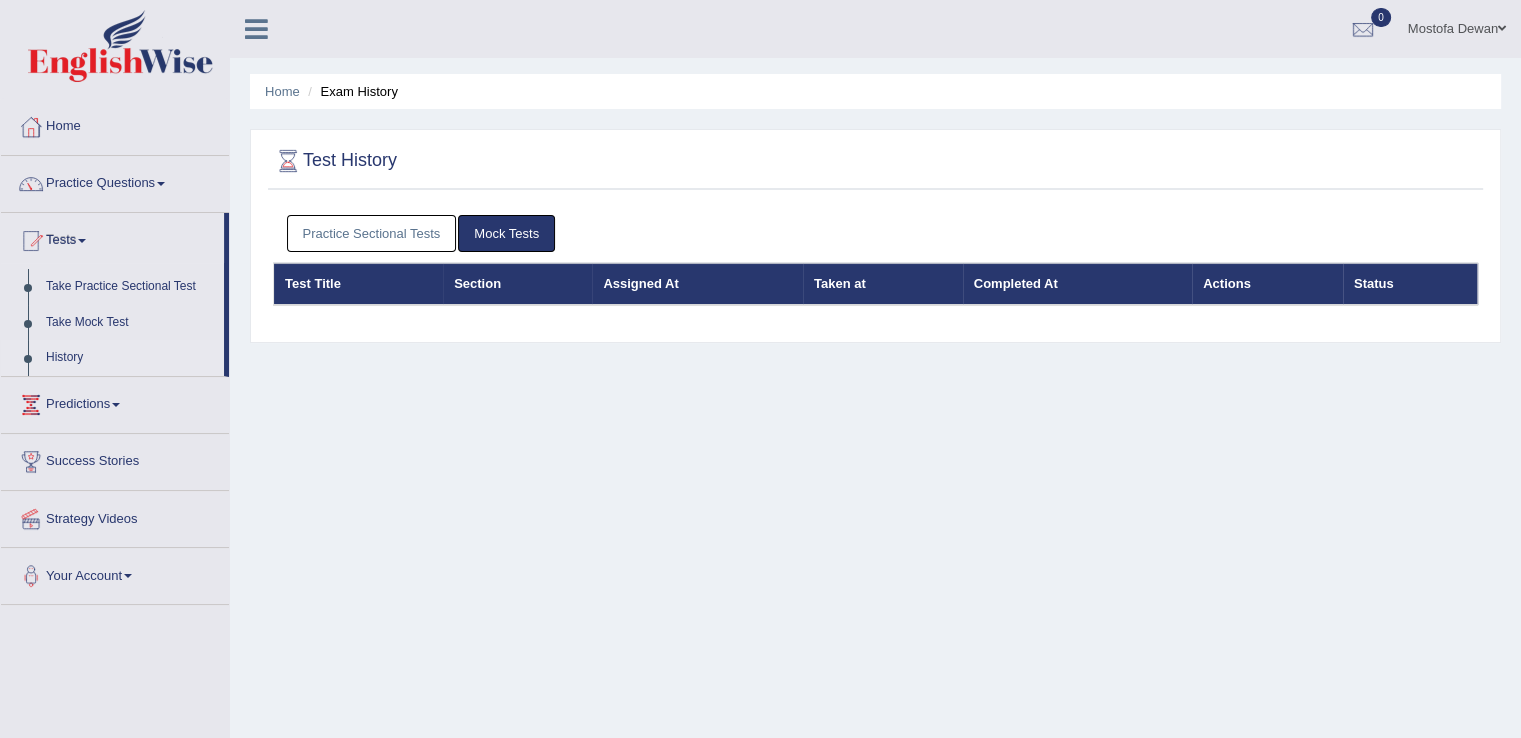 click on "Practice Sectional Tests" at bounding box center [372, 233] 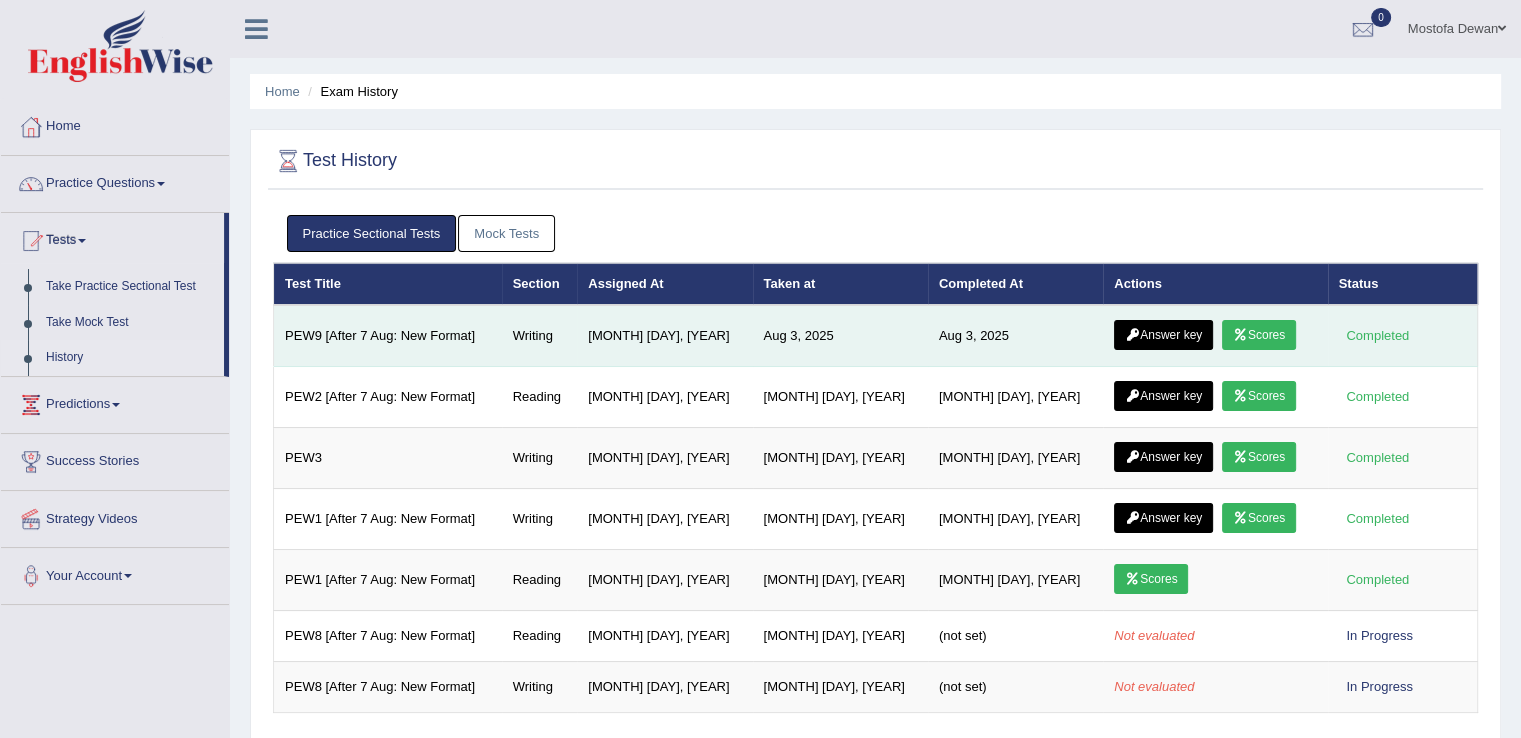 click on "Answer key" at bounding box center (1163, 335) 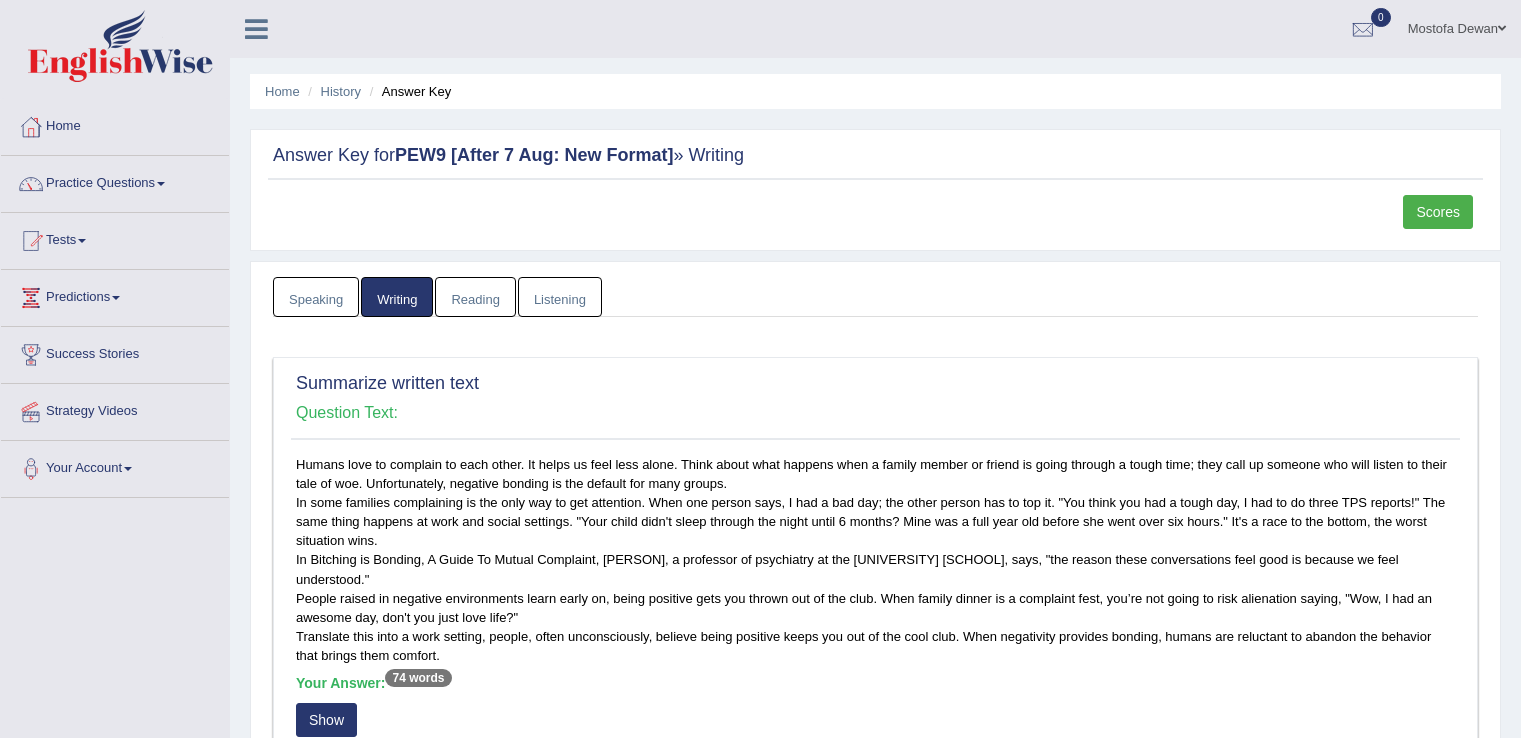 scroll, scrollTop: 0, scrollLeft: 0, axis: both 